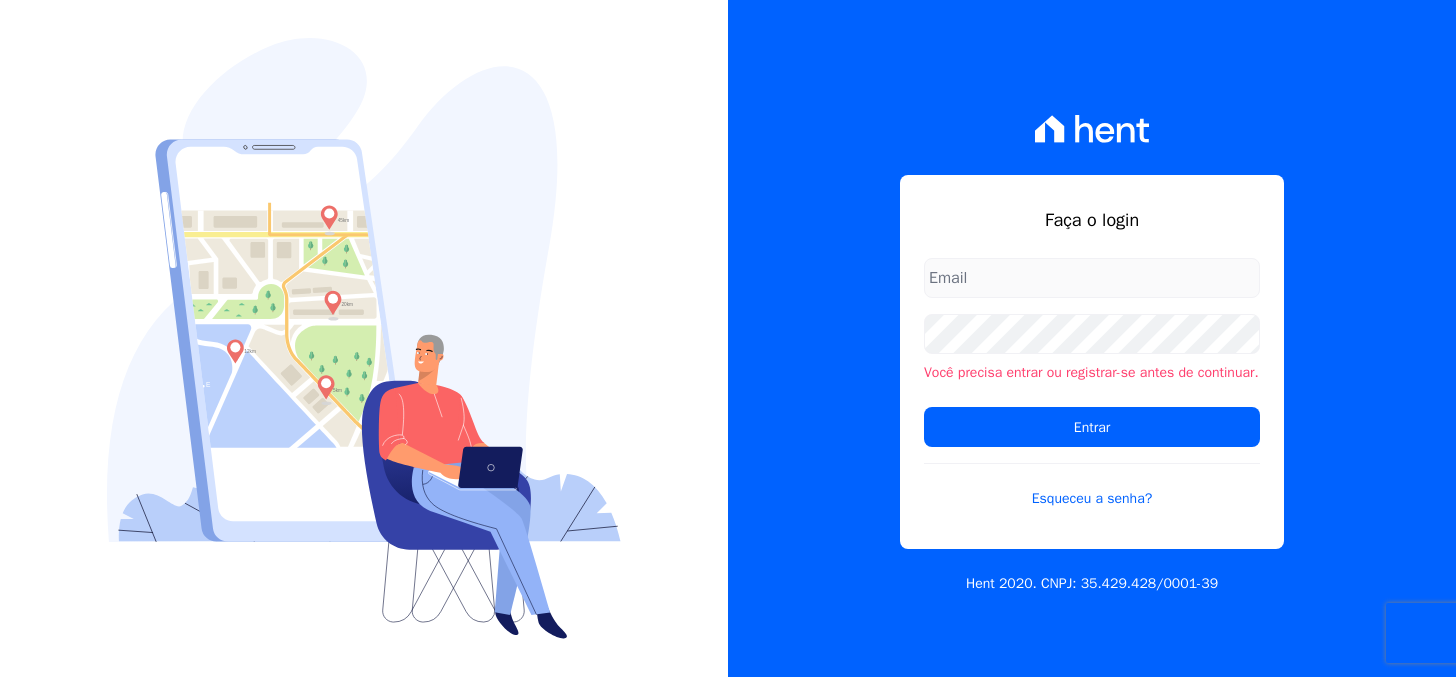 scroll, scrollTop: 0, scrollLeft: 0, axis: both 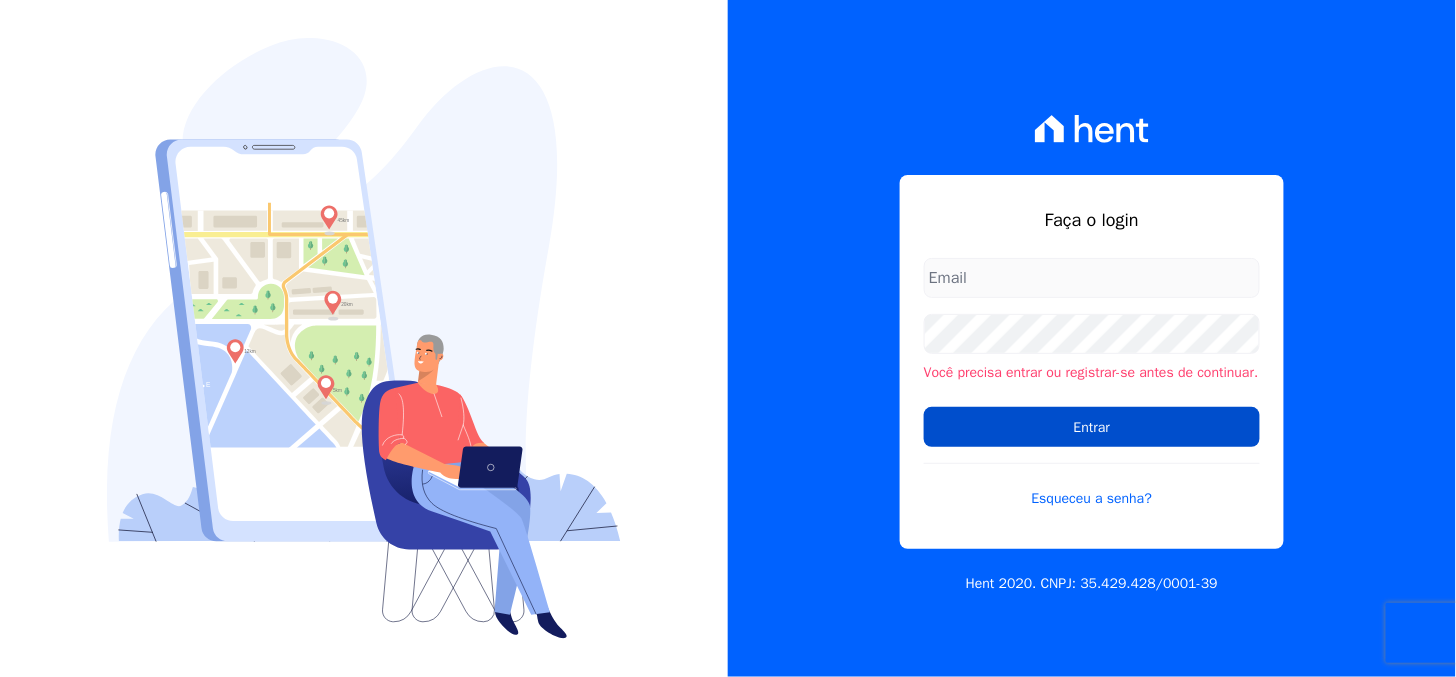 type on "[PERSON_NAME][EMAIL_ADDRESS][PERSON_NAME][DOMAIN_NAME]" 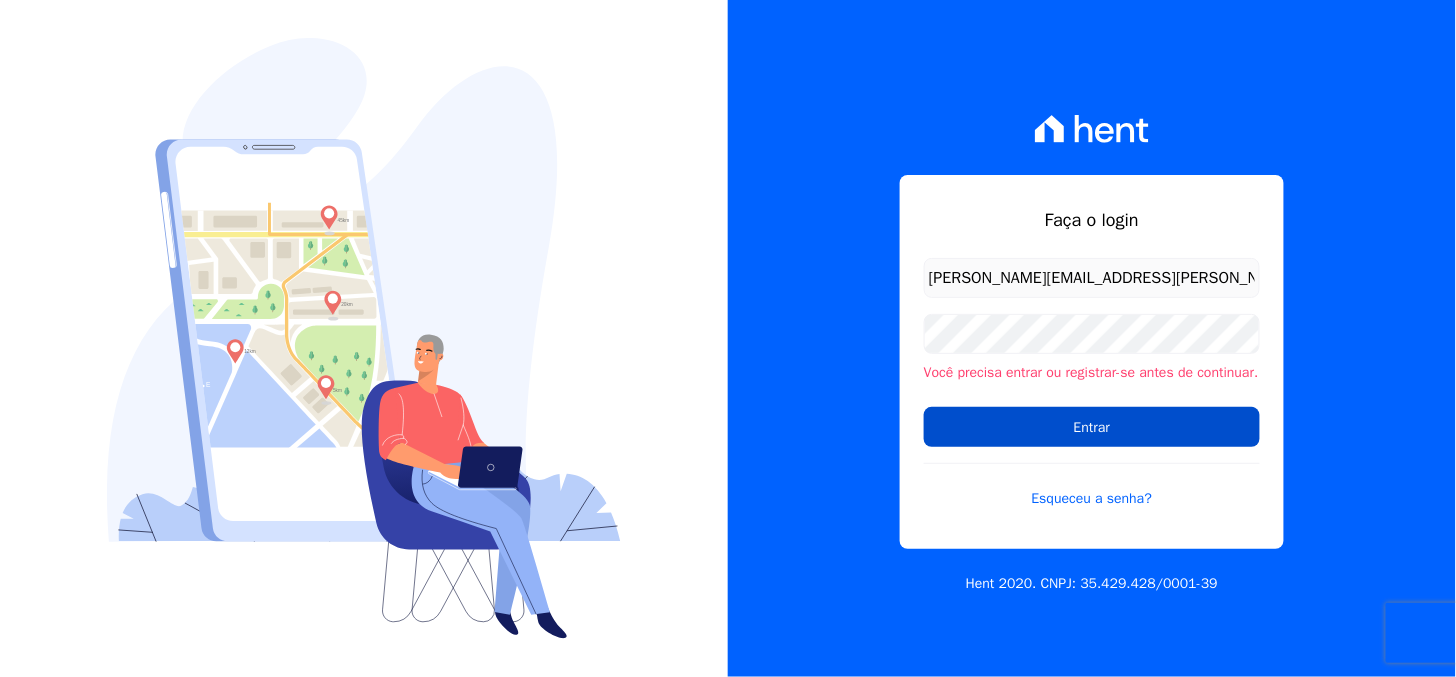 click on "Entrar" at bounding box center [1092, 427] 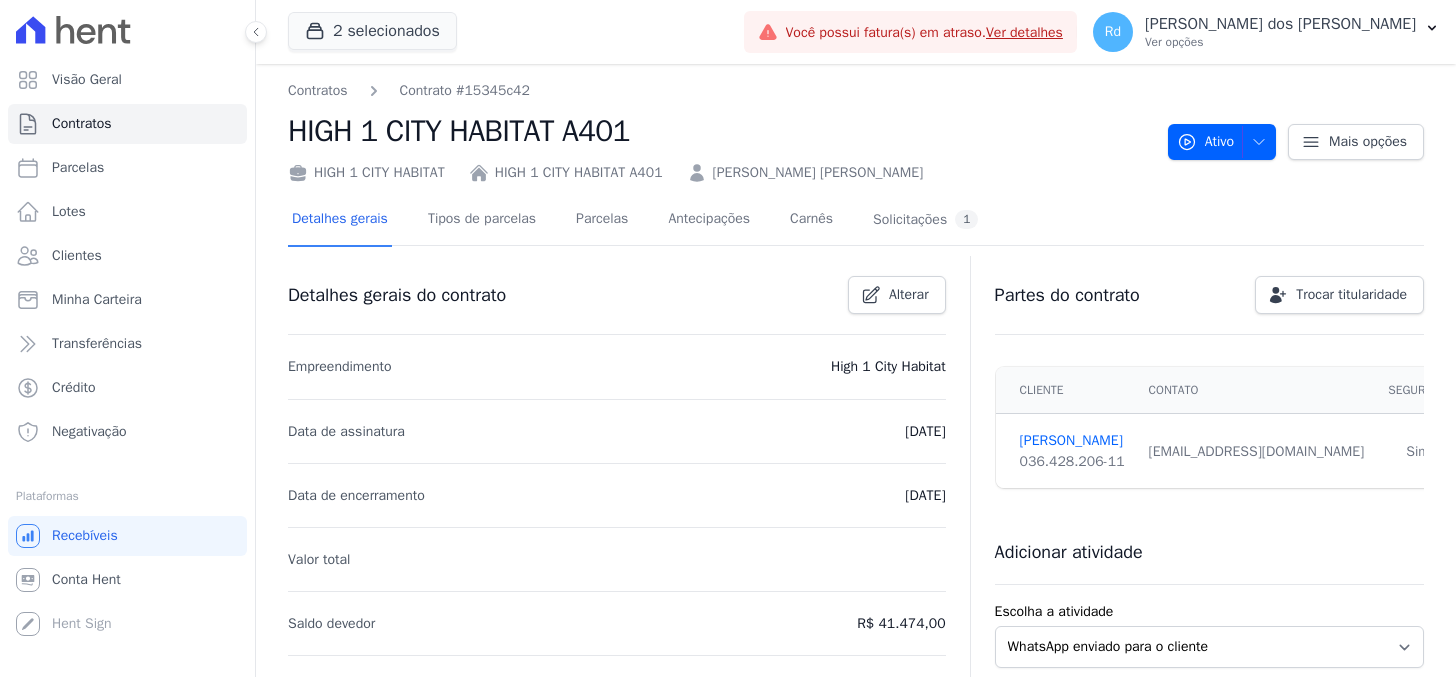 scroll, scrollTop: 0, scrollLeft: 0, axis: both 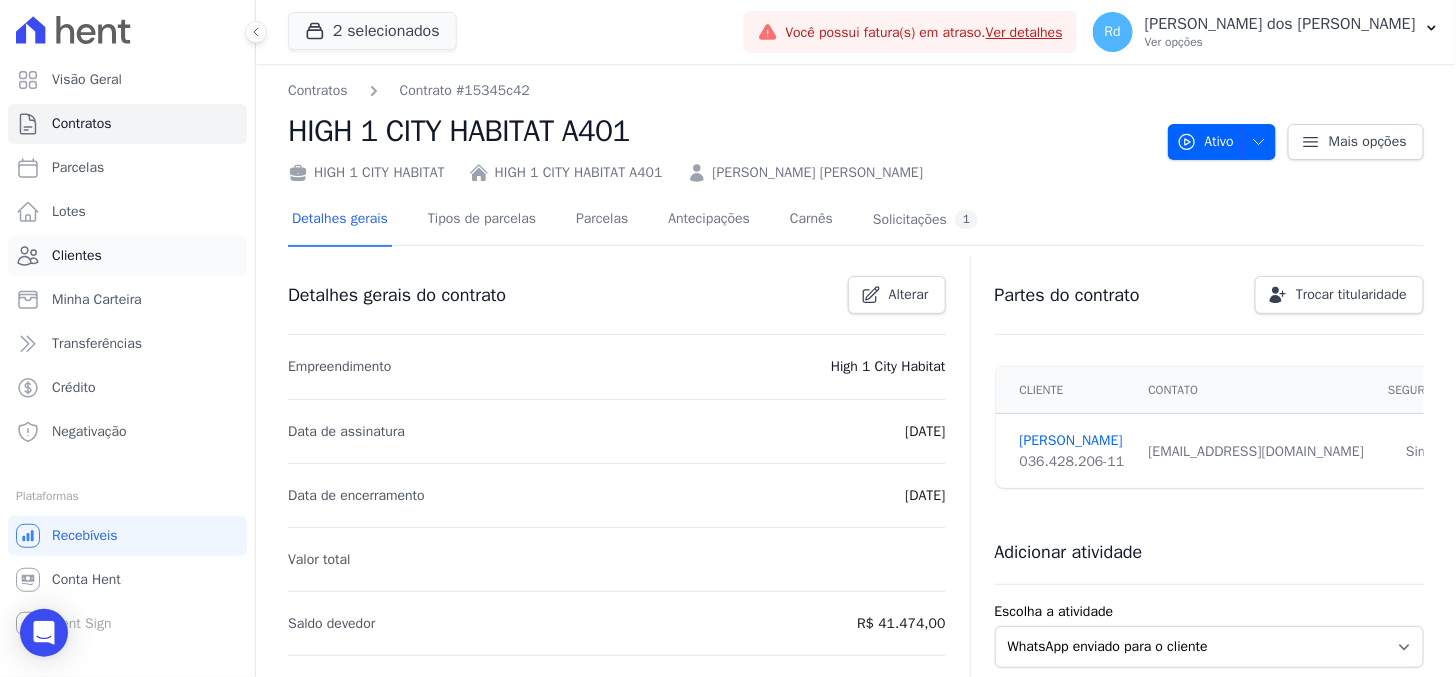 click on "Clientes" at bounding box center (77, 256) 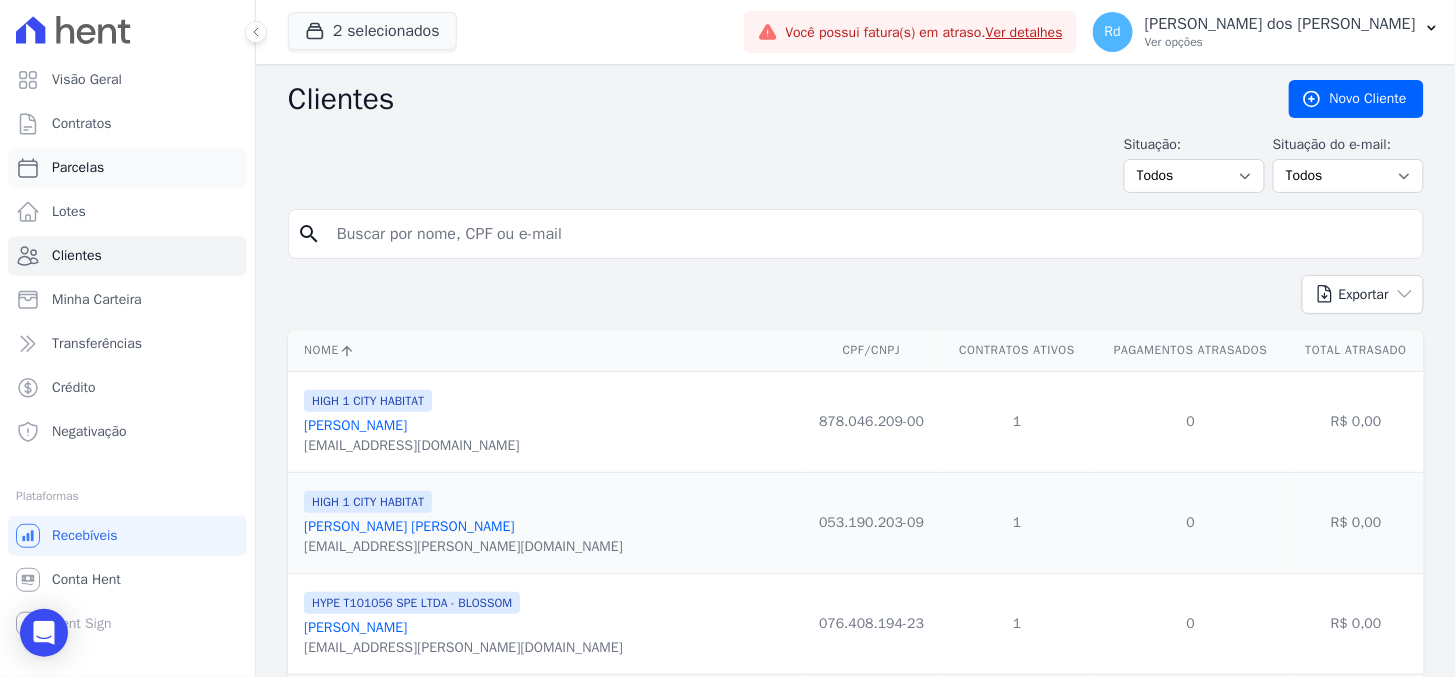 click on "Parcelas" at bounding box center (127, 168) 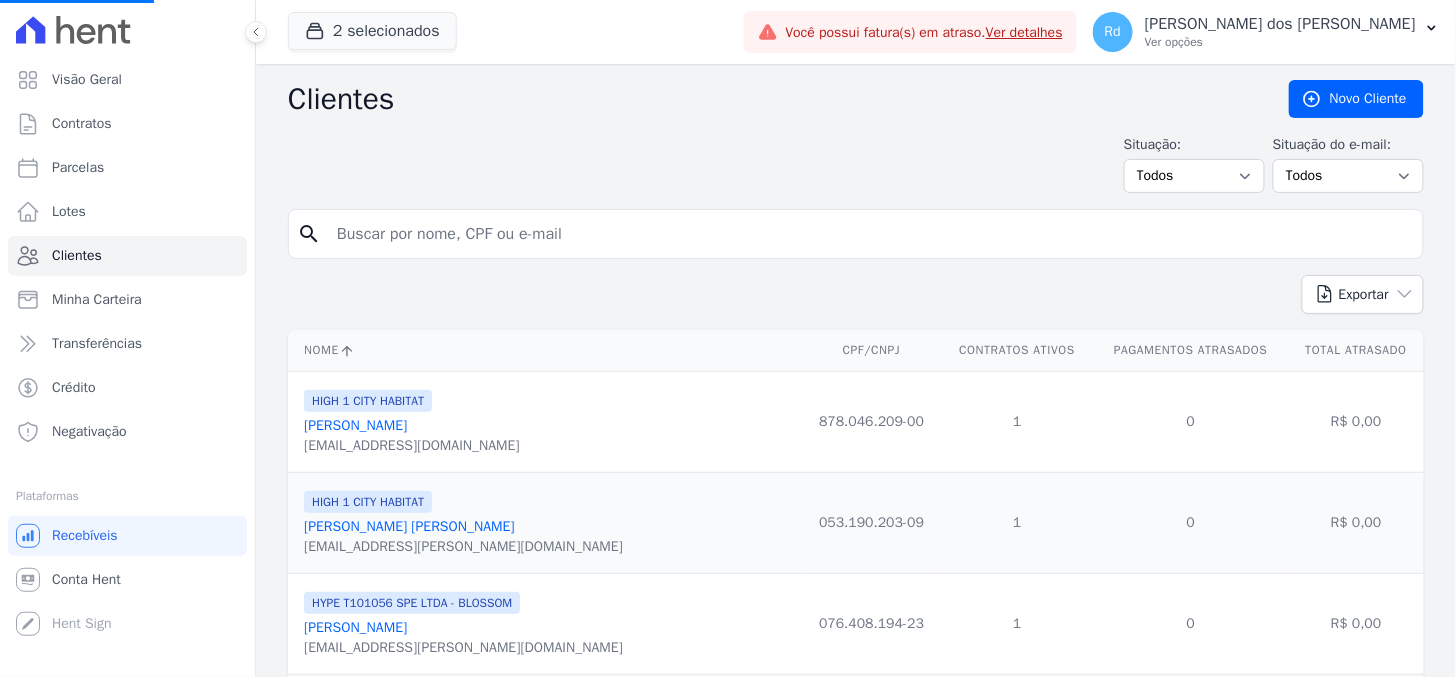 select 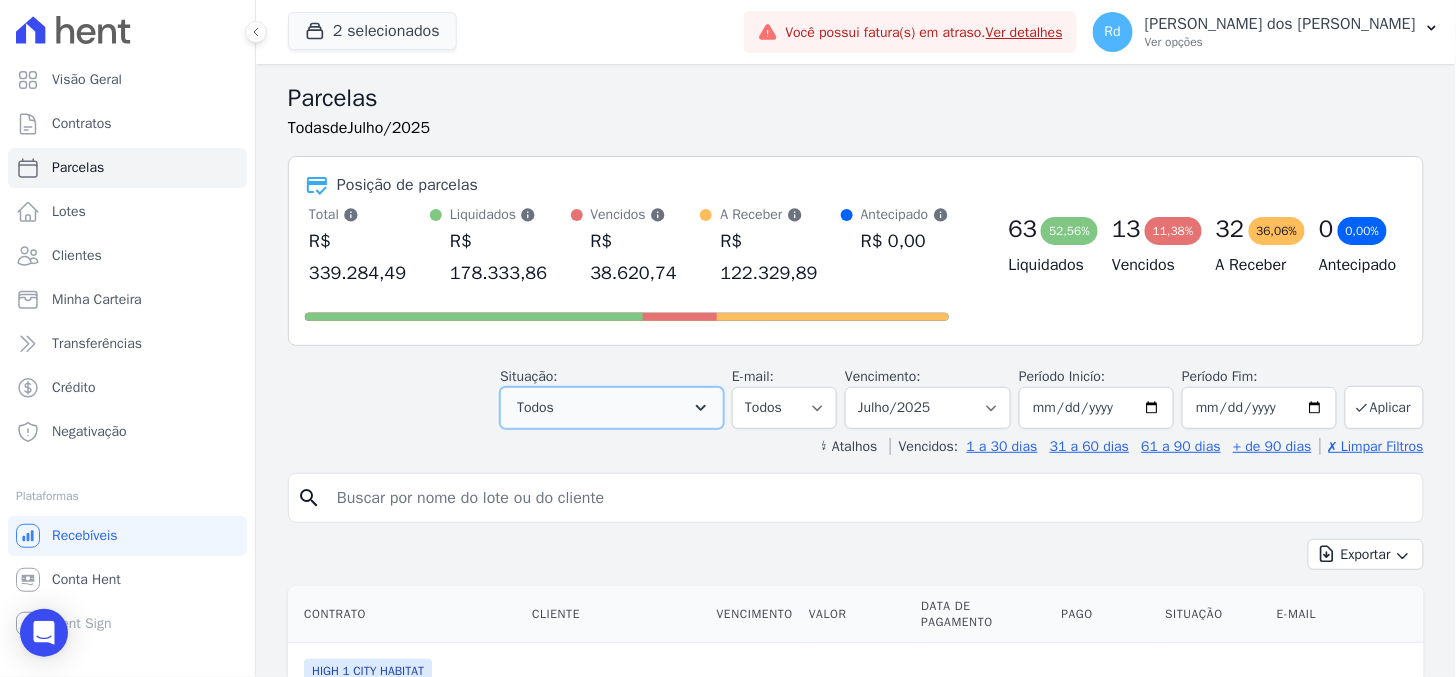 click on "Todos" at bounding box center (612, 408) 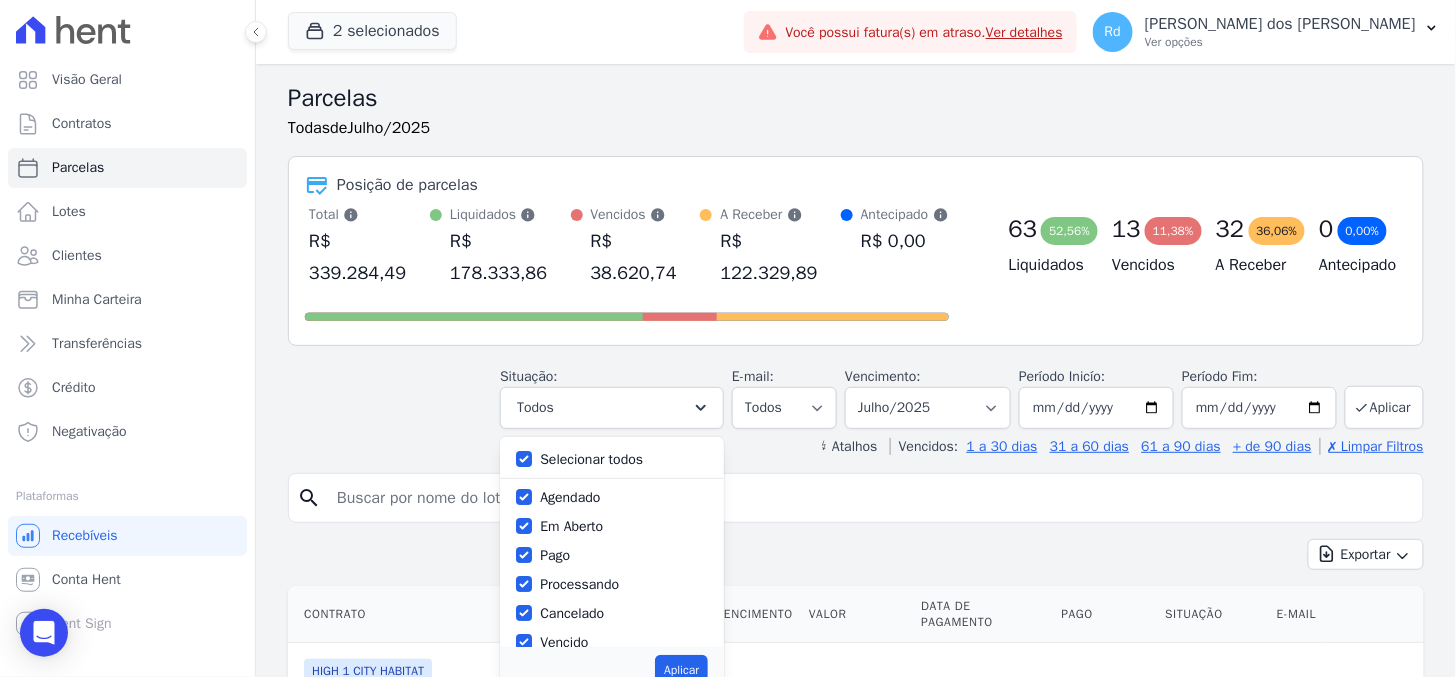 click on "Selecionar todos" at bounding box center [591, 459] 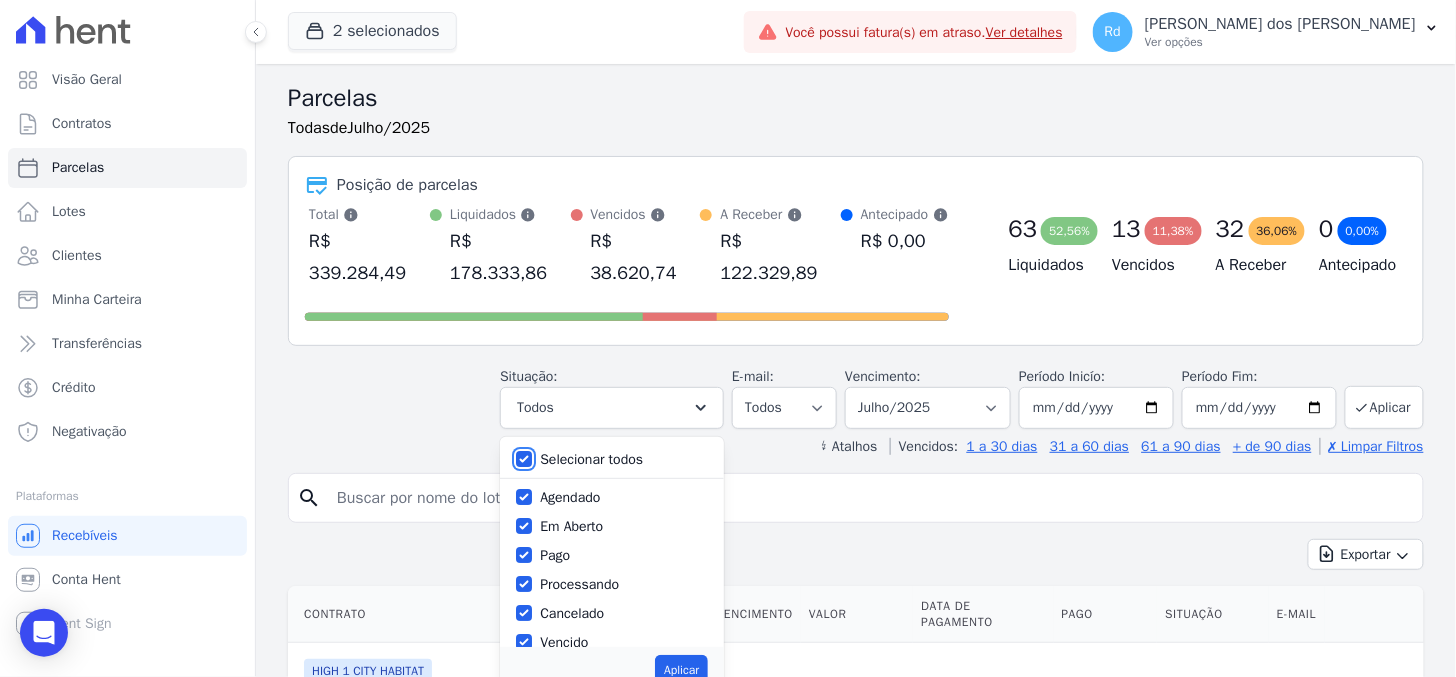 checkbox on "false" 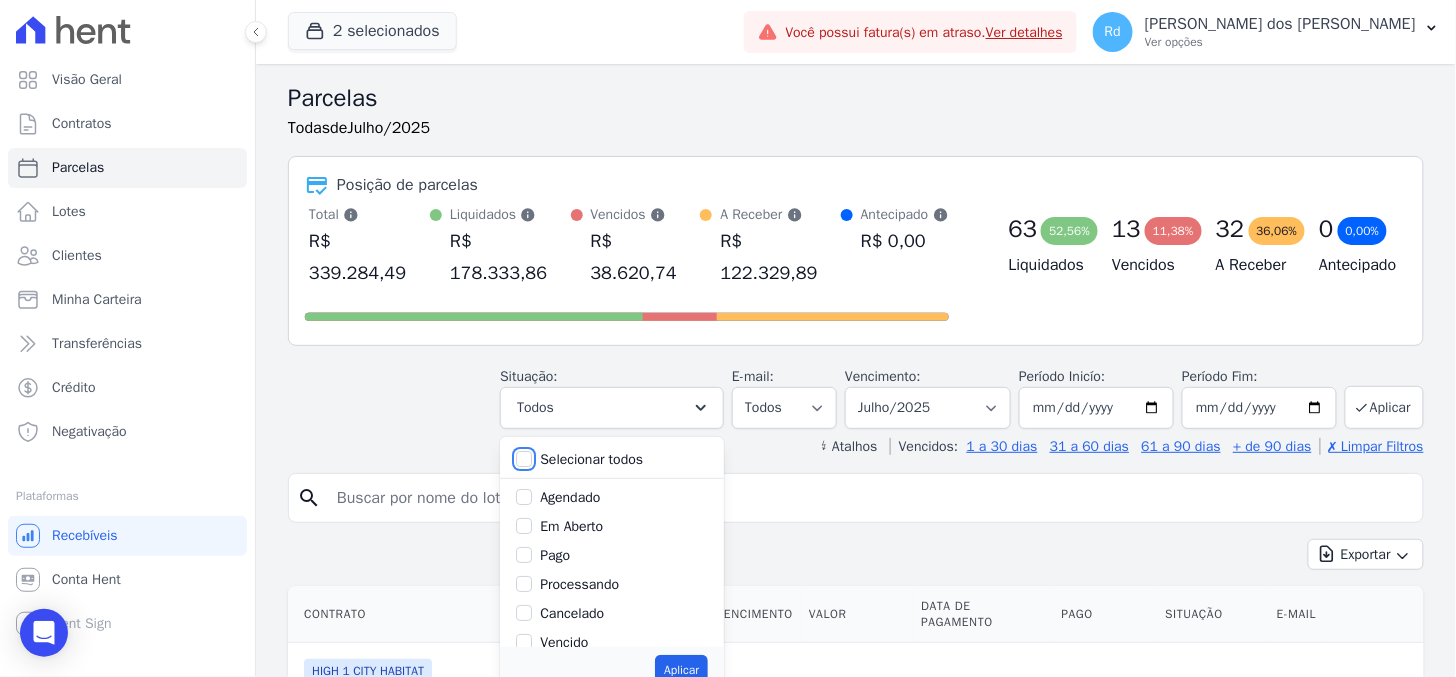 checkbox on "false" 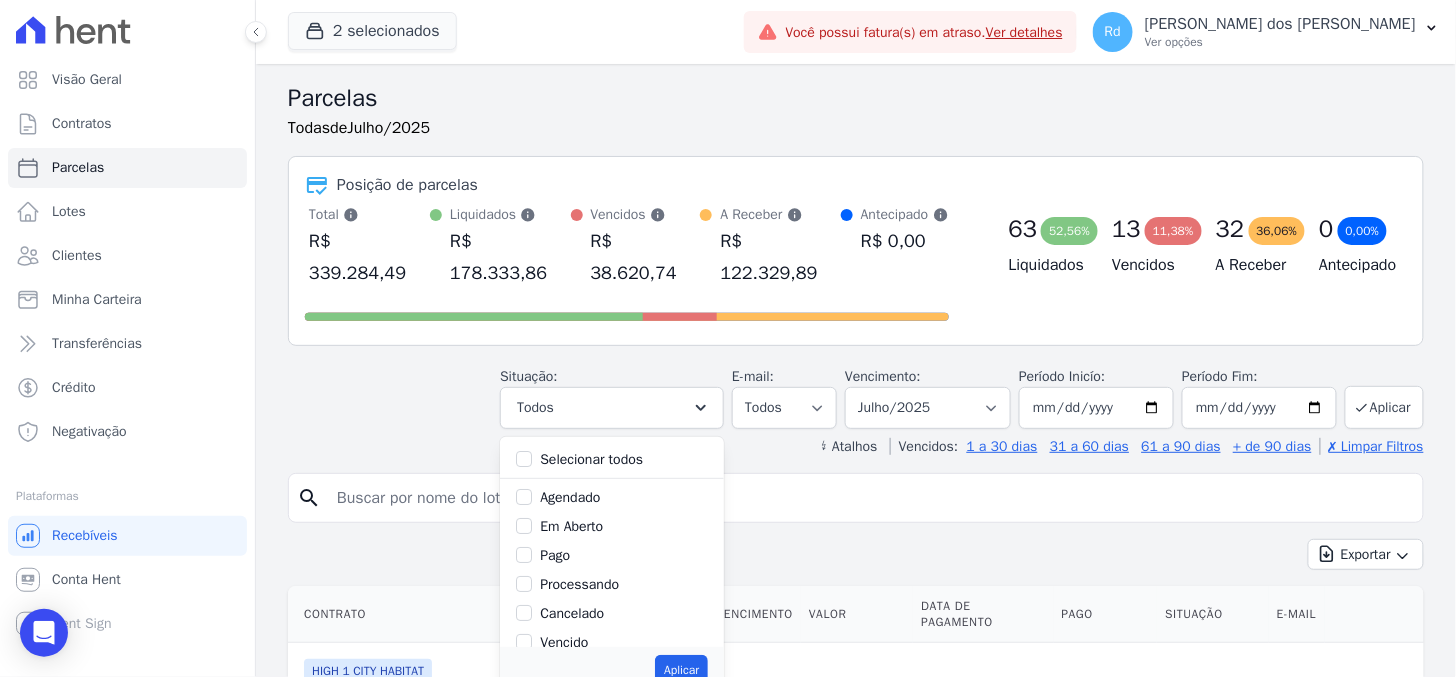click on "Pago" at bounding box center [555, 555] 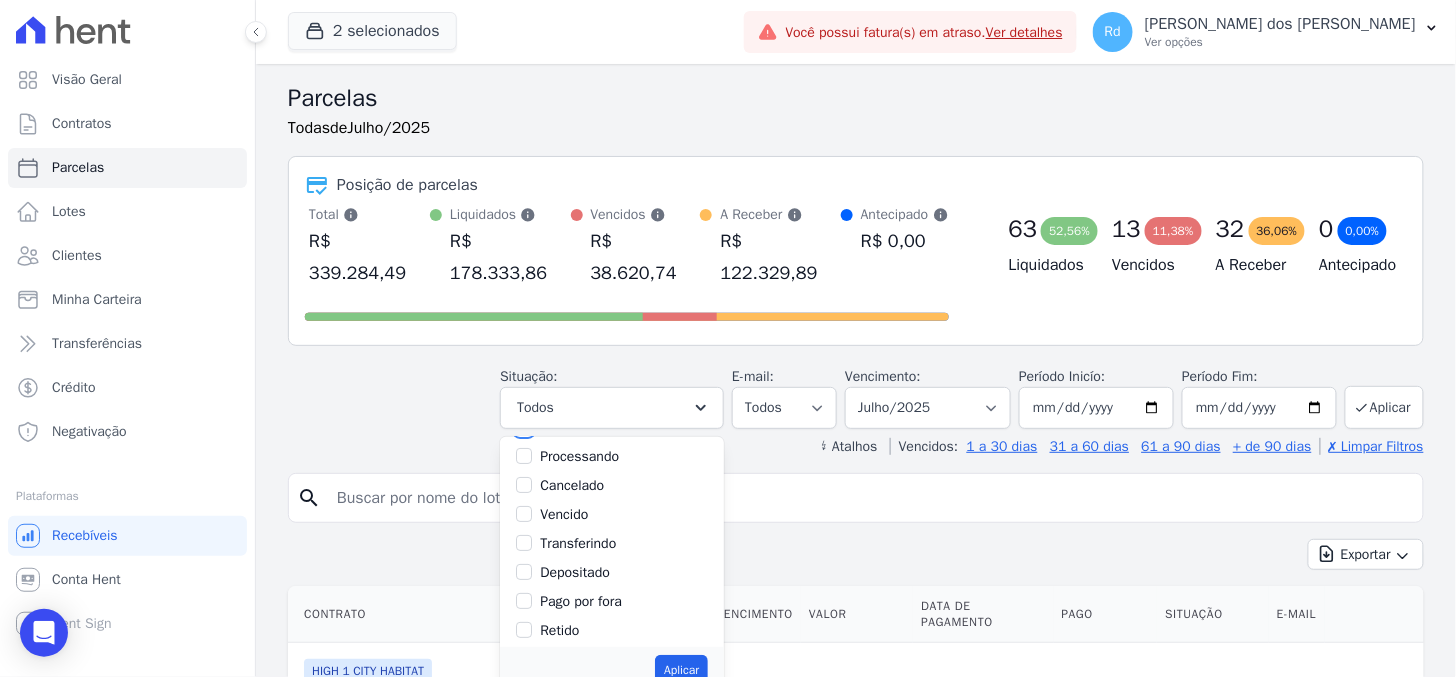 scroll, scrollTop: 133, scrollLeft: 0, axis: vertical 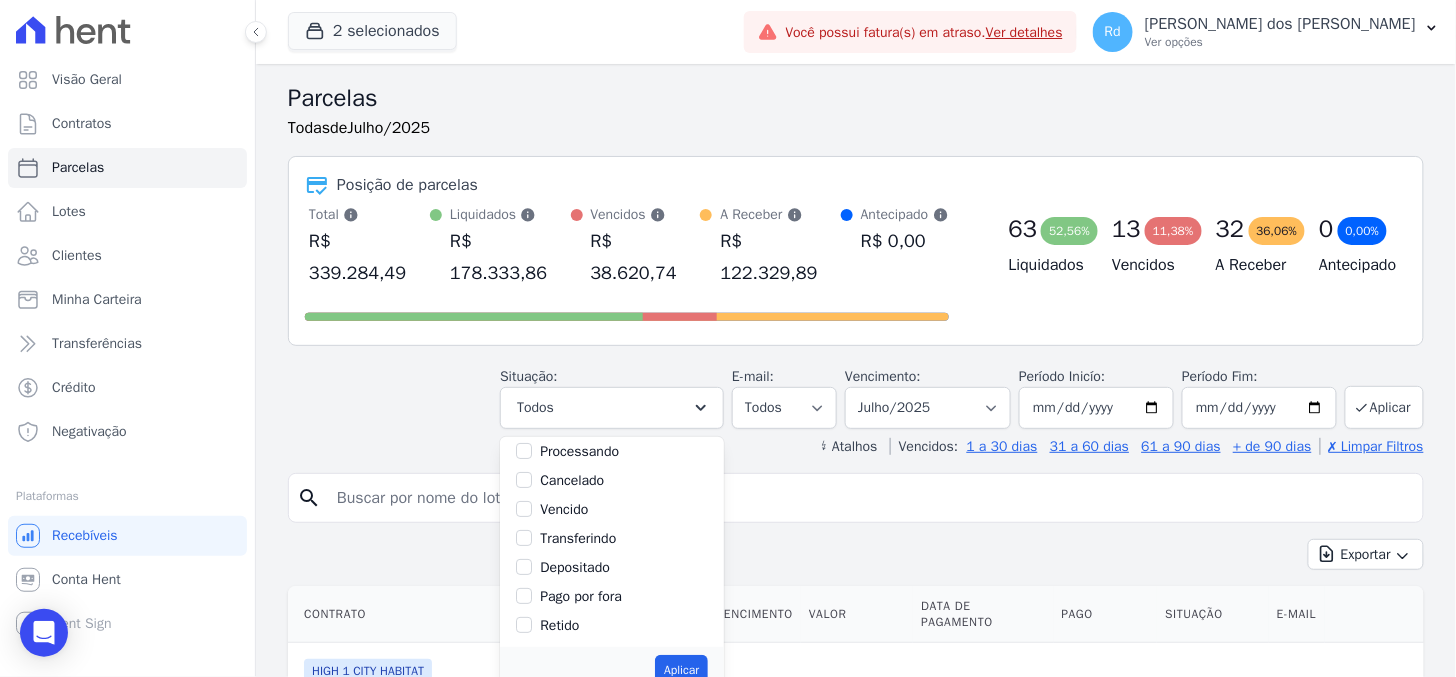 click on "Depositado" at bounding box center [575, 567] 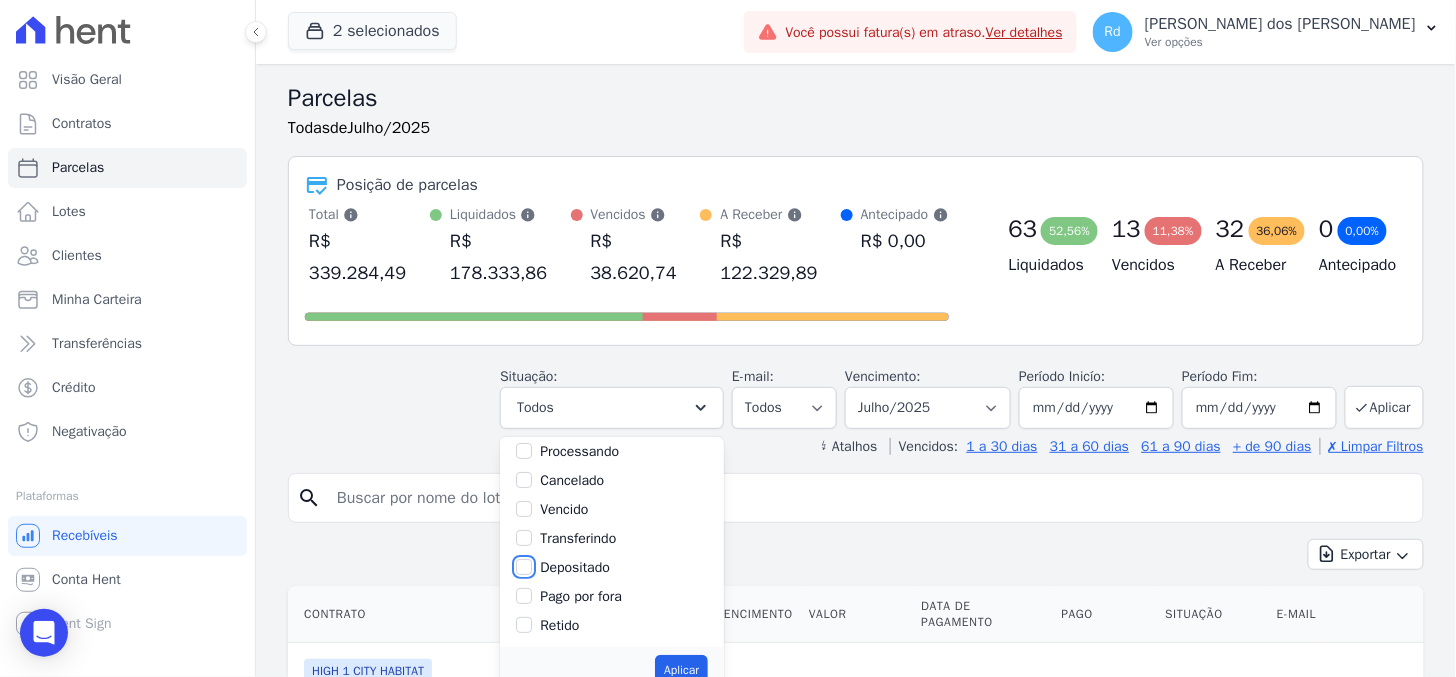 click on "Depositado" at bounding box center (524, 567) 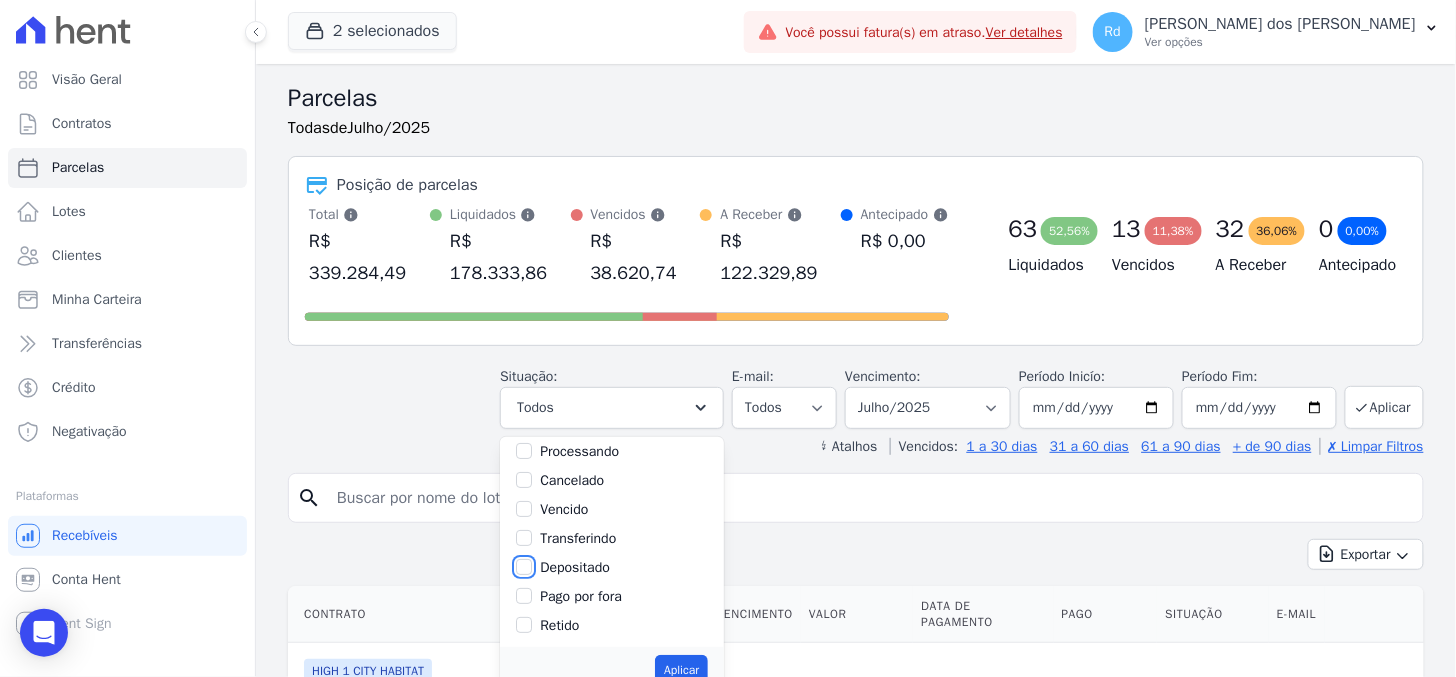 checkbox on "true" 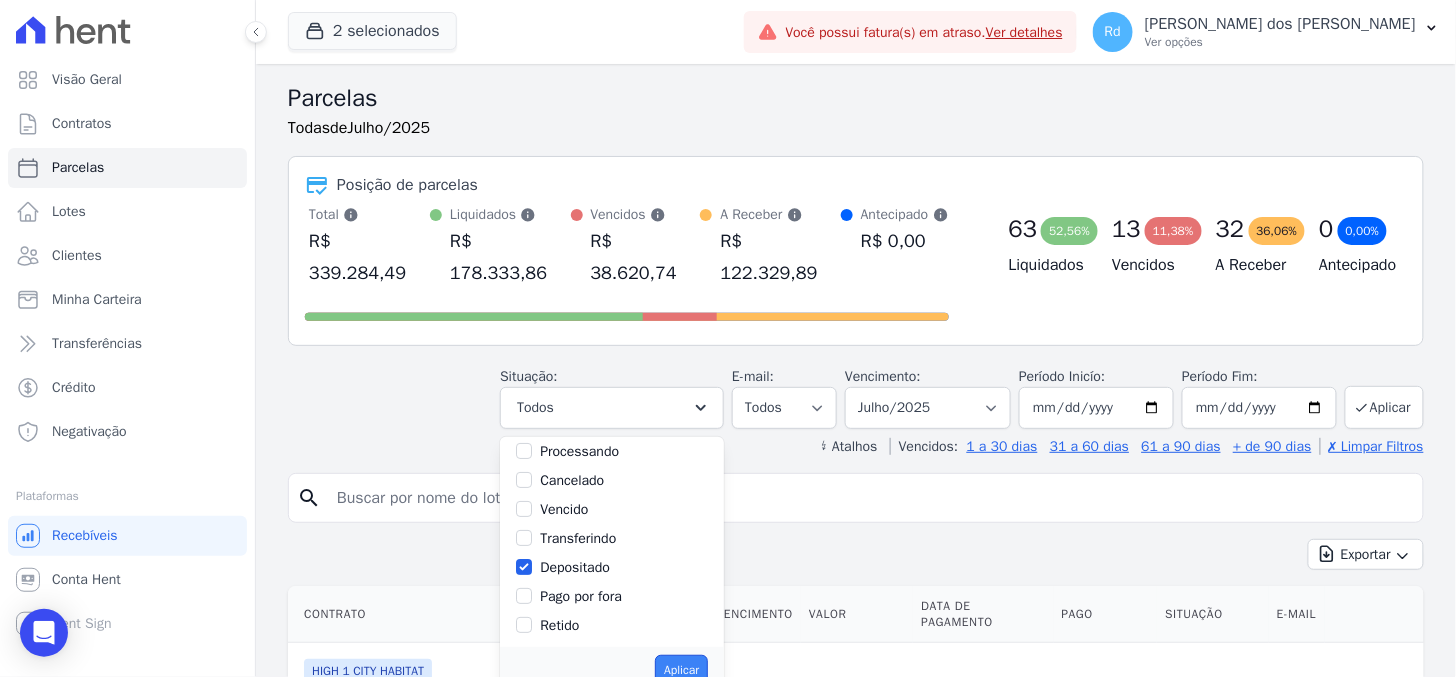 click on "Aplicar" at bounding box center [681, 670] 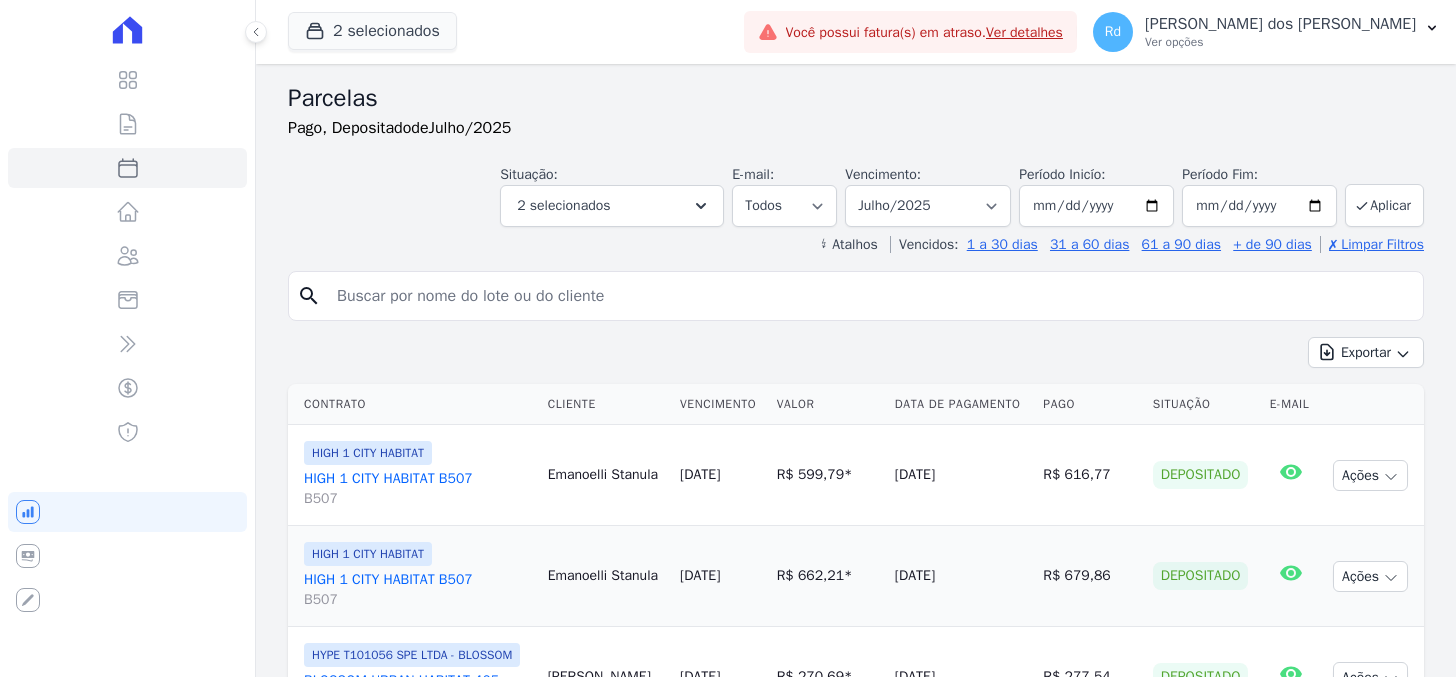 select 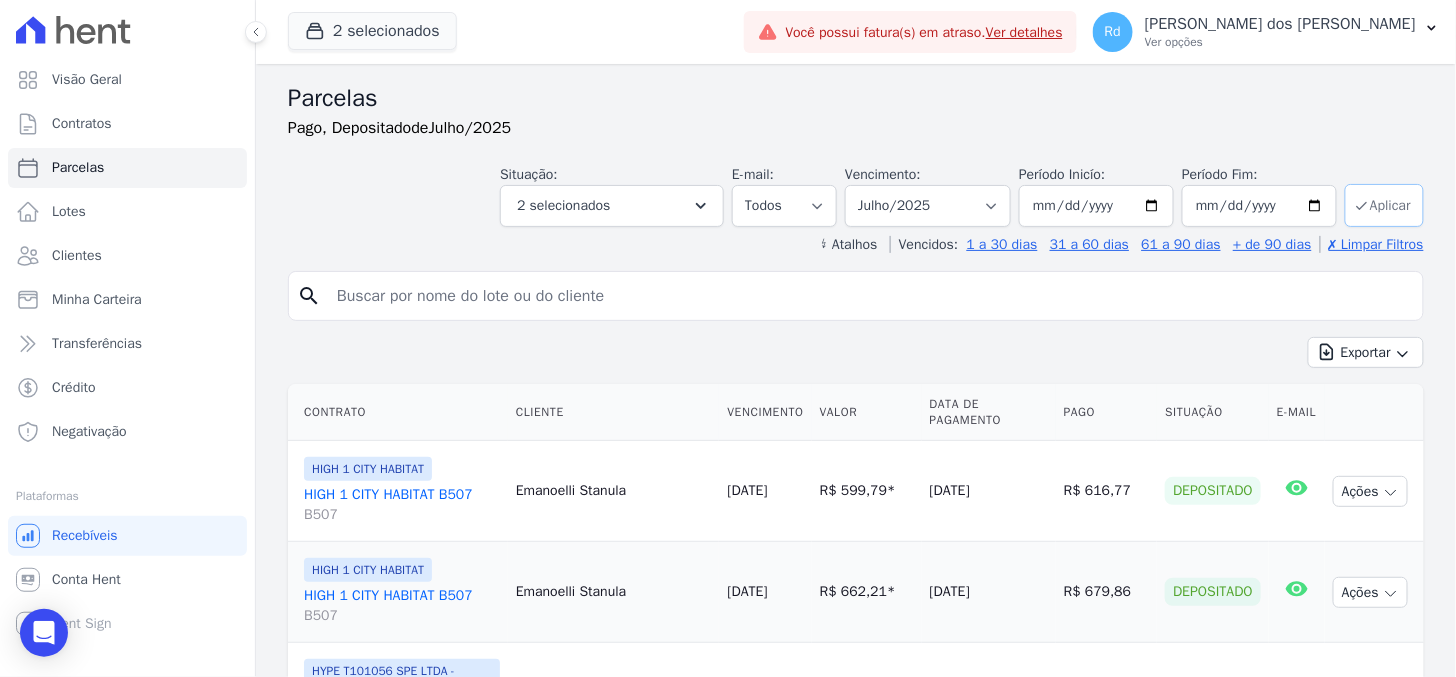 click on "Aplicar" at bounding box center (1384, 205) 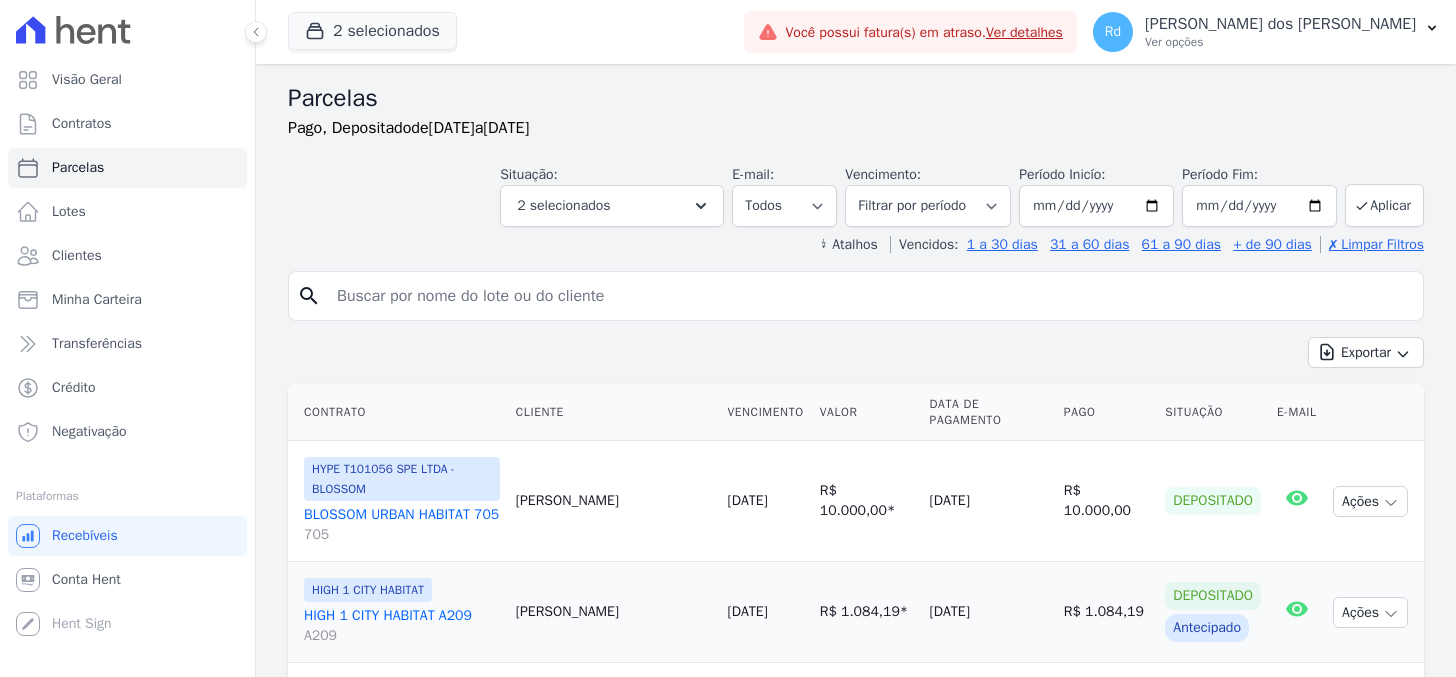 select 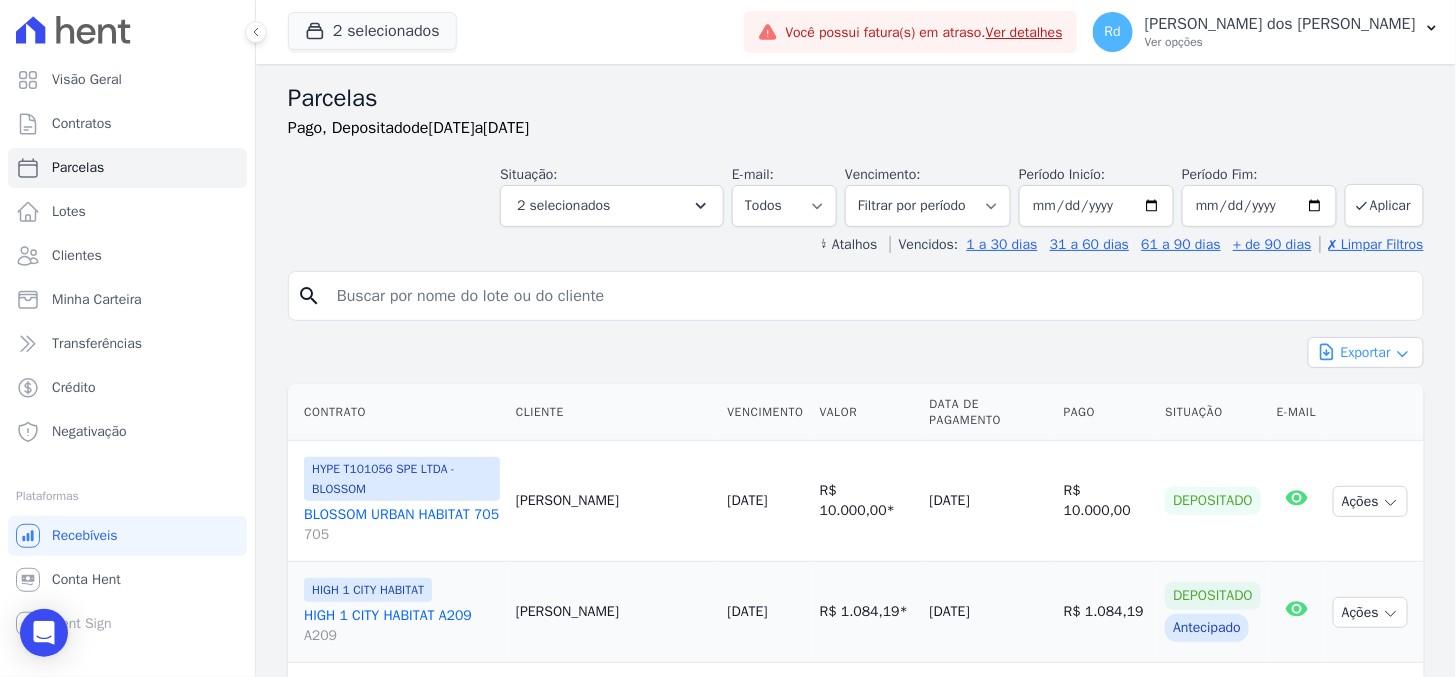 click on "Exportar" at bounding box center (1366, 352) 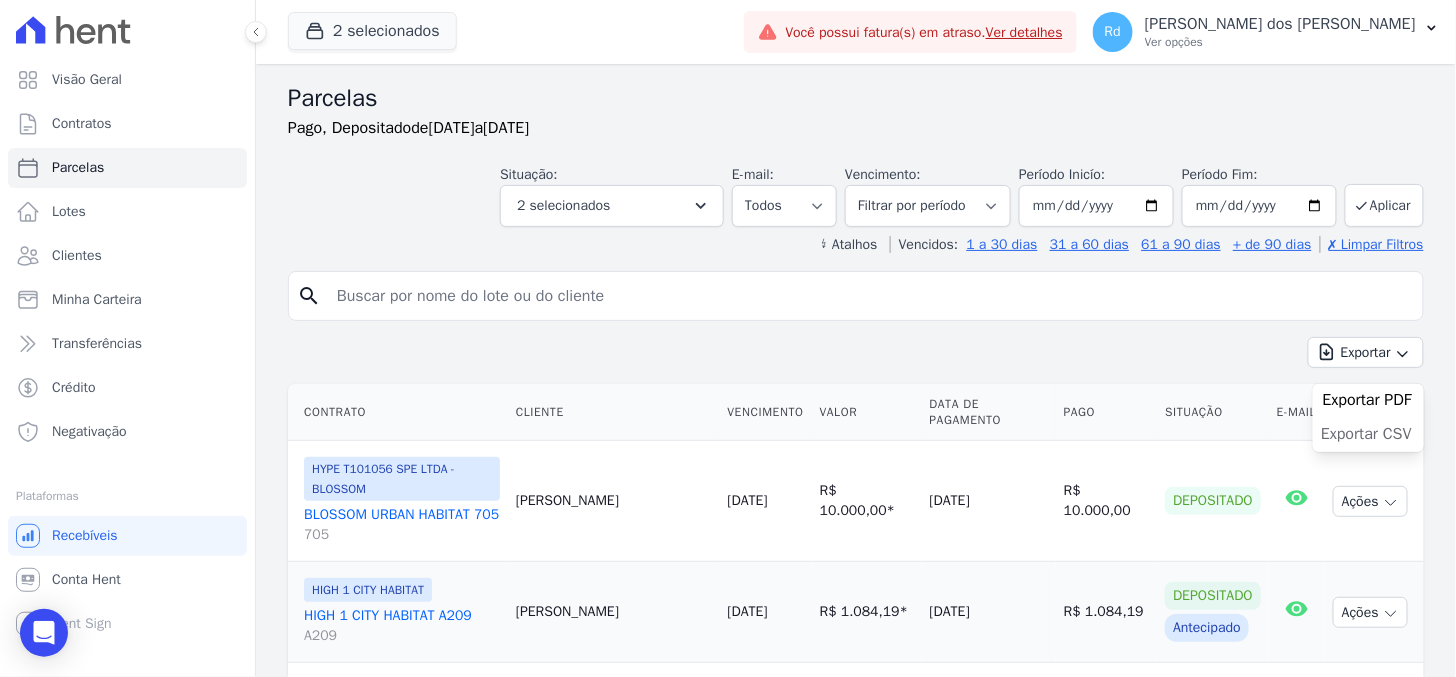 click on "Exportar CSV" at bounding box center [1366, 434] 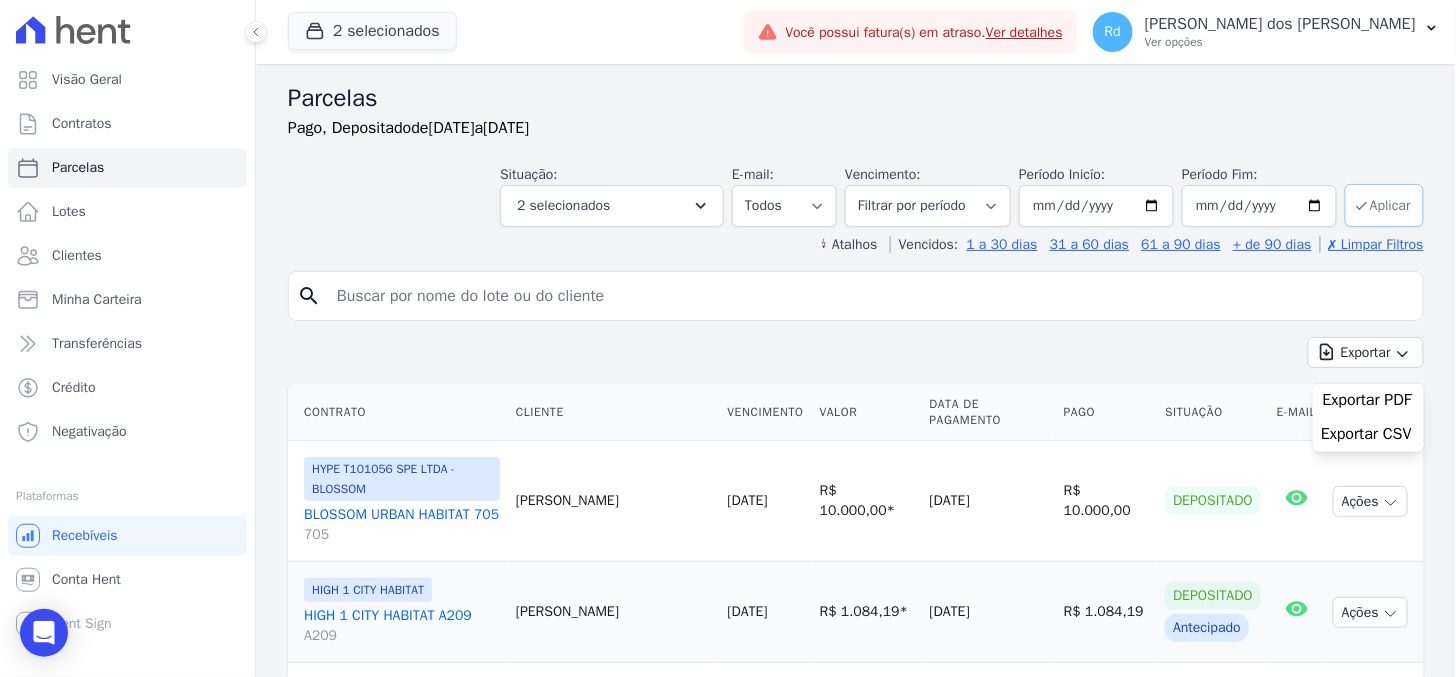 click on "Aplicar" at bounding box center (1384, 205) 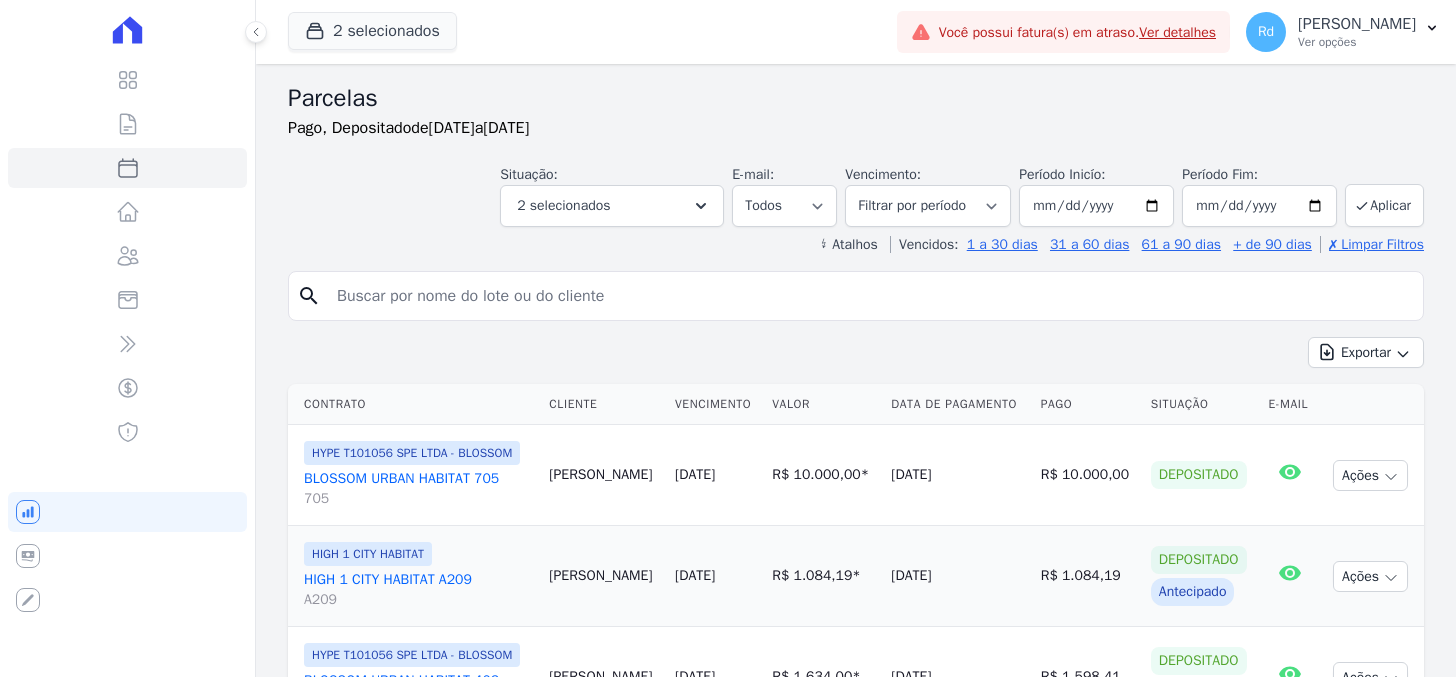 select 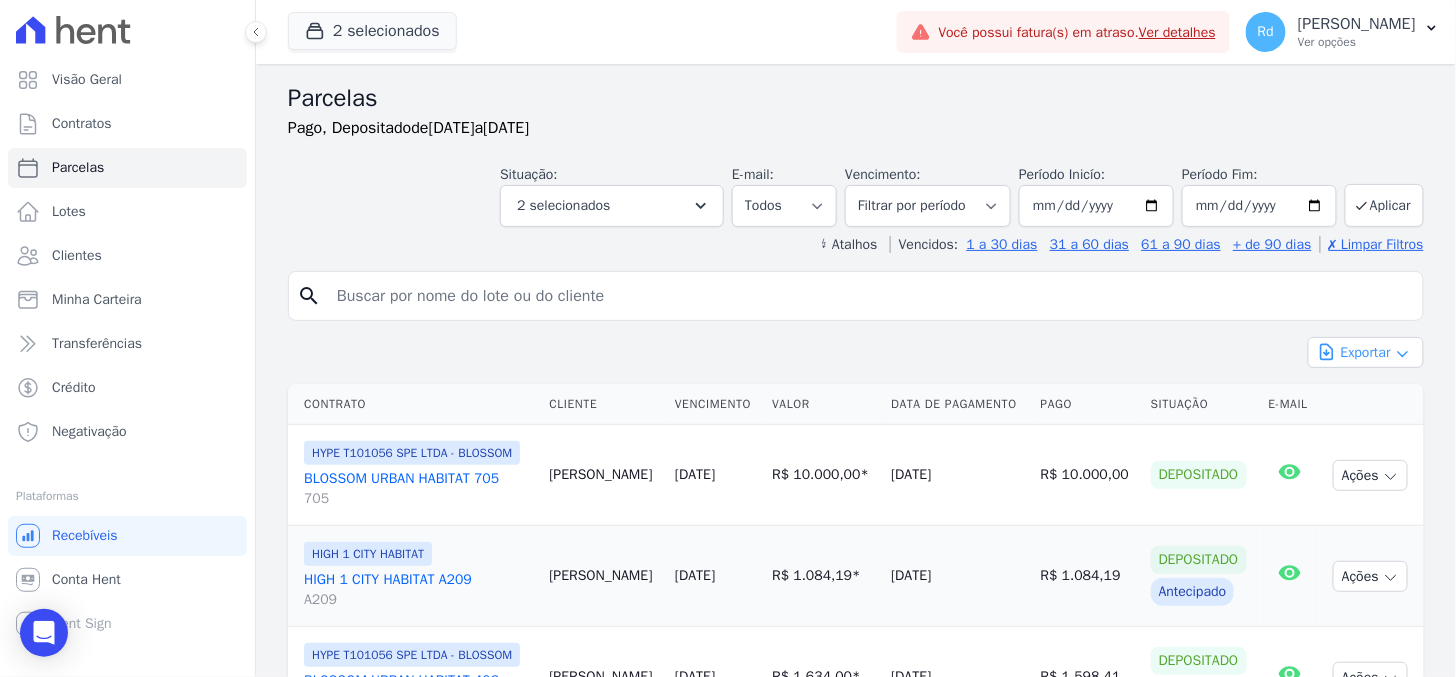 click on "Exportar" at bounding box center [1366, 352] 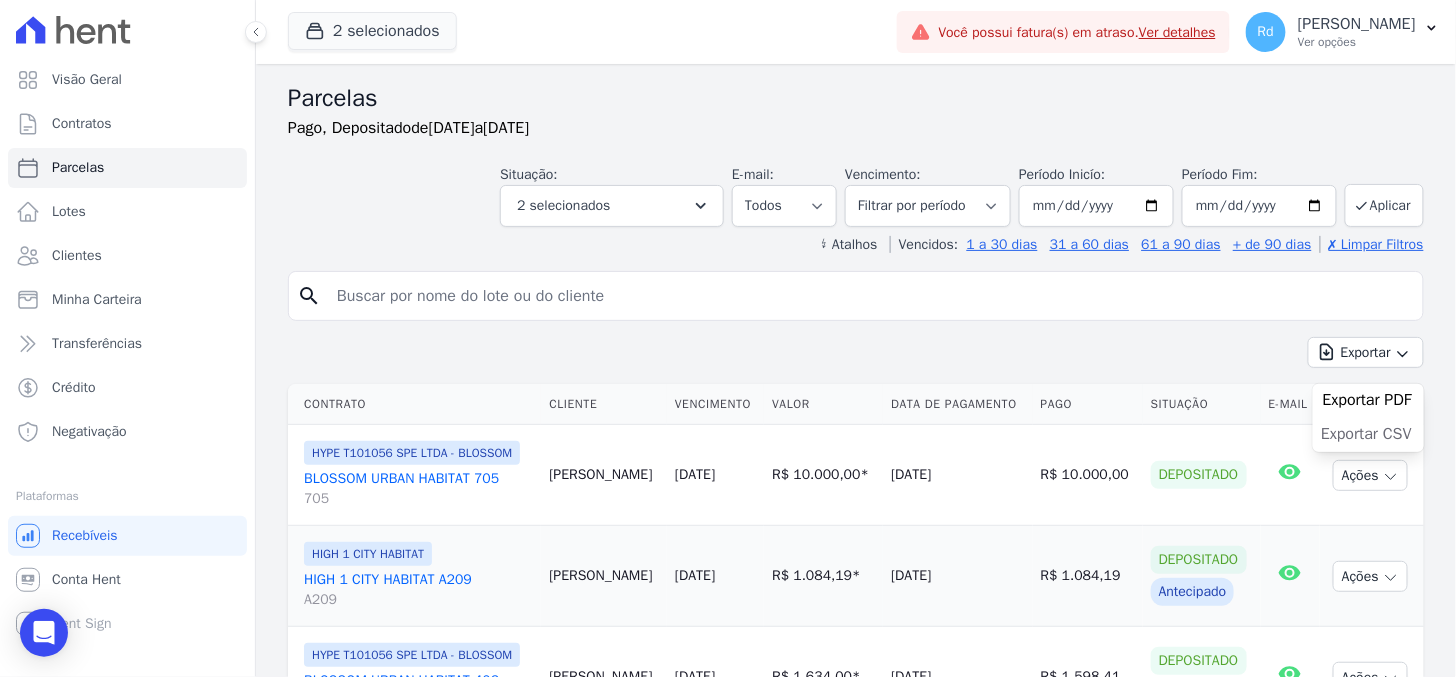 click on "Exportar CSV" at bounding box center [1366, 434] 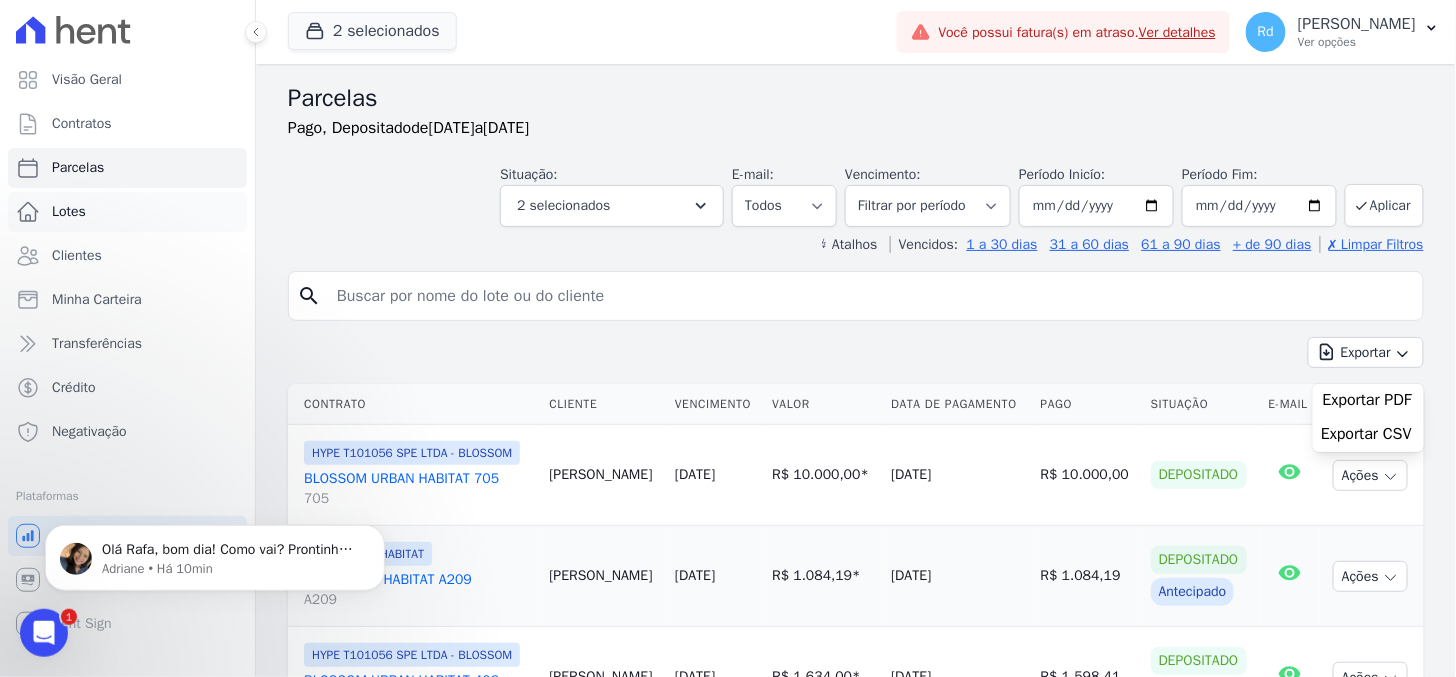 scroll, scrollTop: 0, scrollLeft: 0, axis: both 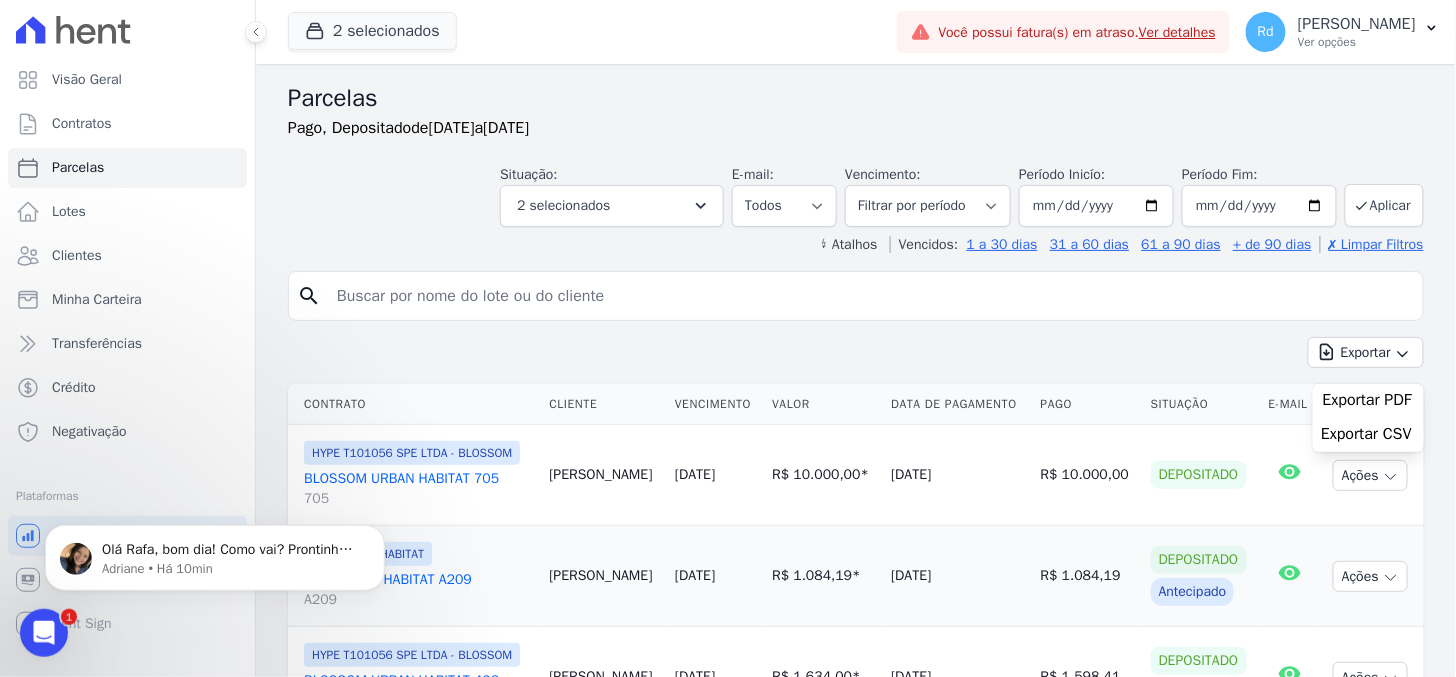 click 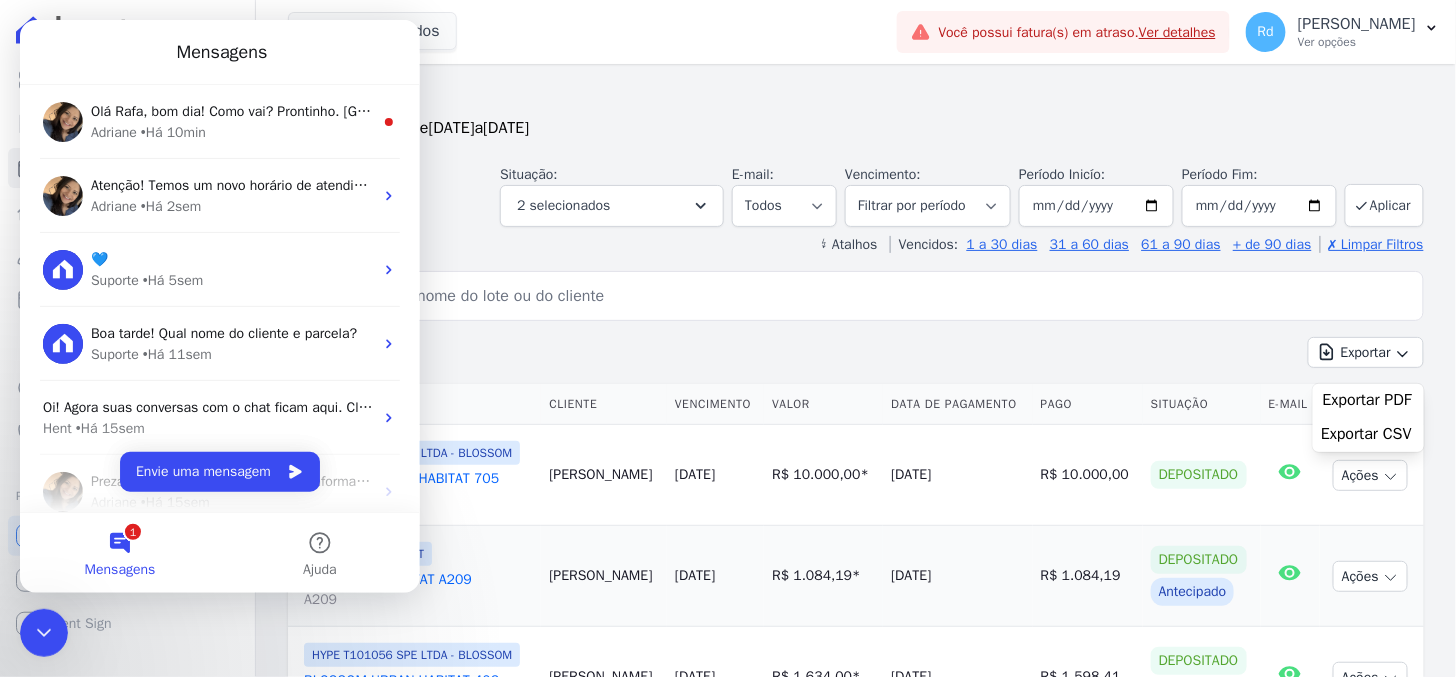 scroll, scrollTop: 0, scrollLeft: 0, axis: both 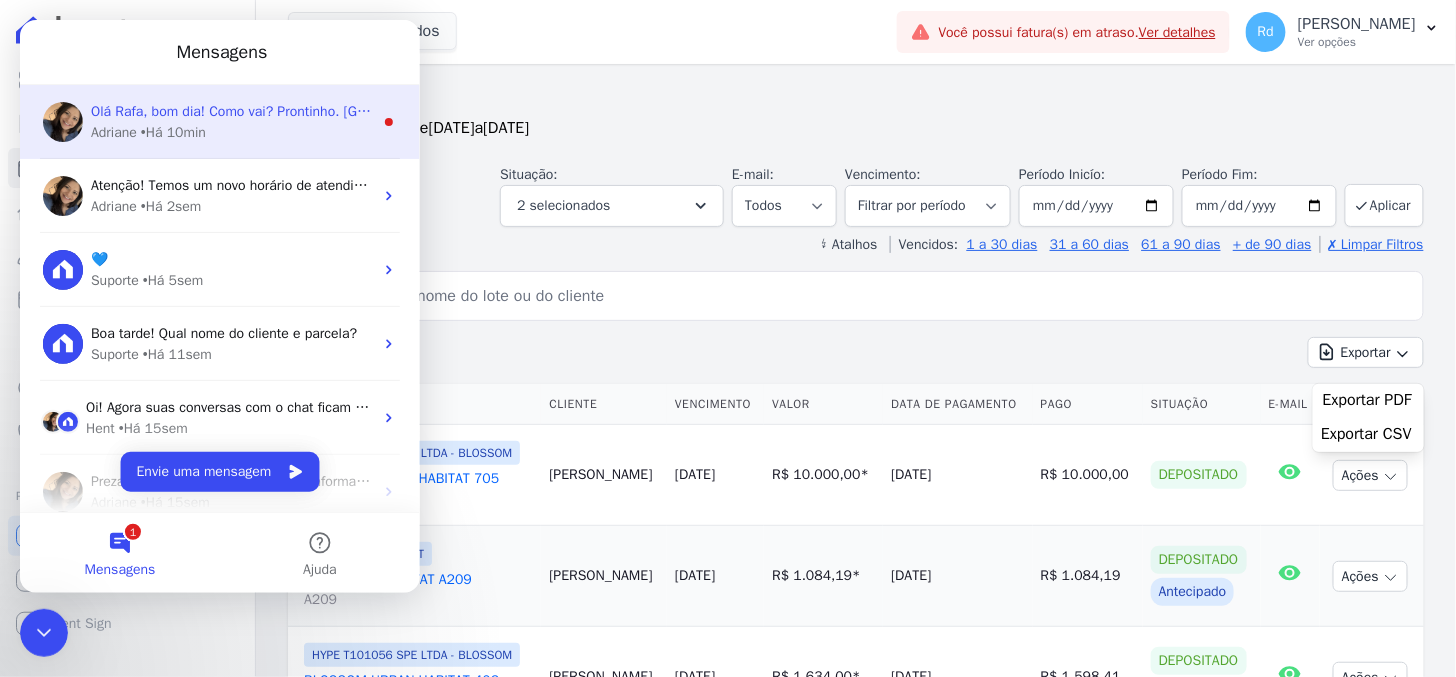 click on "Olá Rafa, bom dia! Como vai?    Prontinho. Parcelas descartadas. ;) Adriane •  Há 10min" at bounding box center (219, 121) 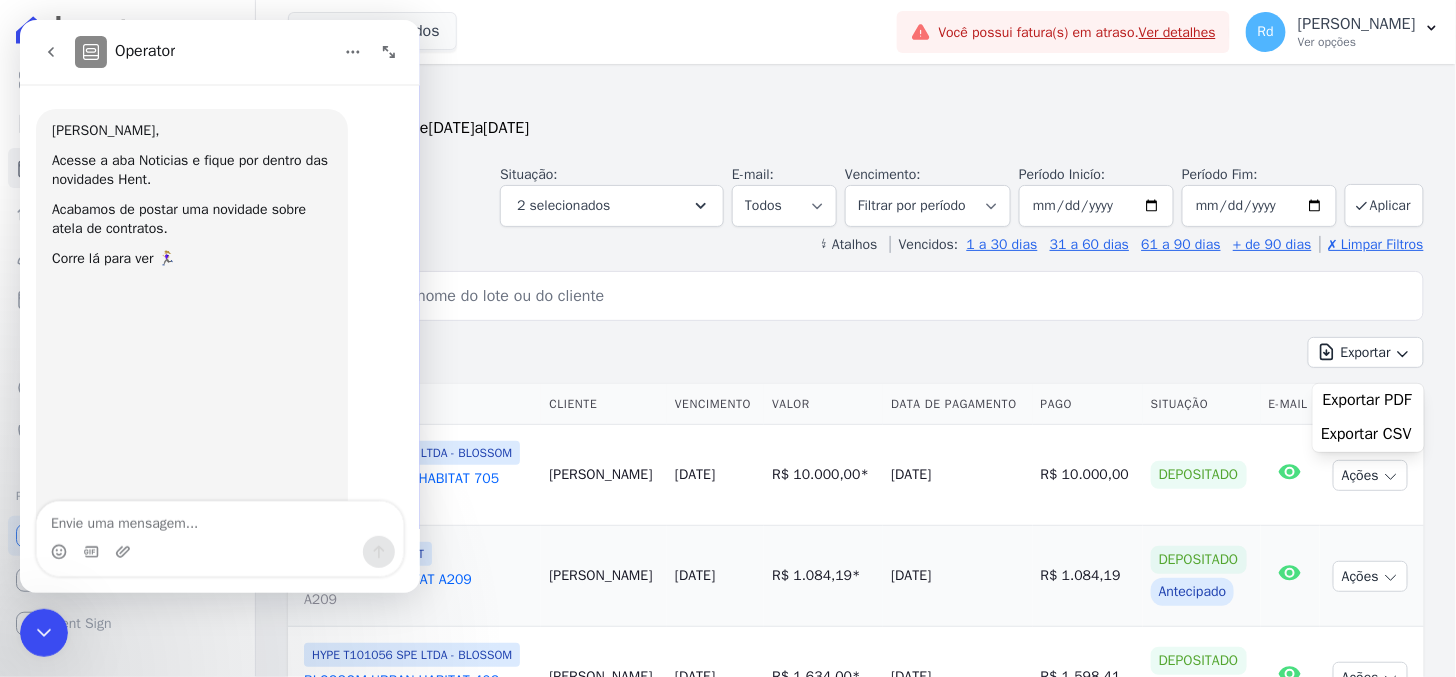 scroll, scrollTop: 3, scrollLeft: 0, axis: vertical 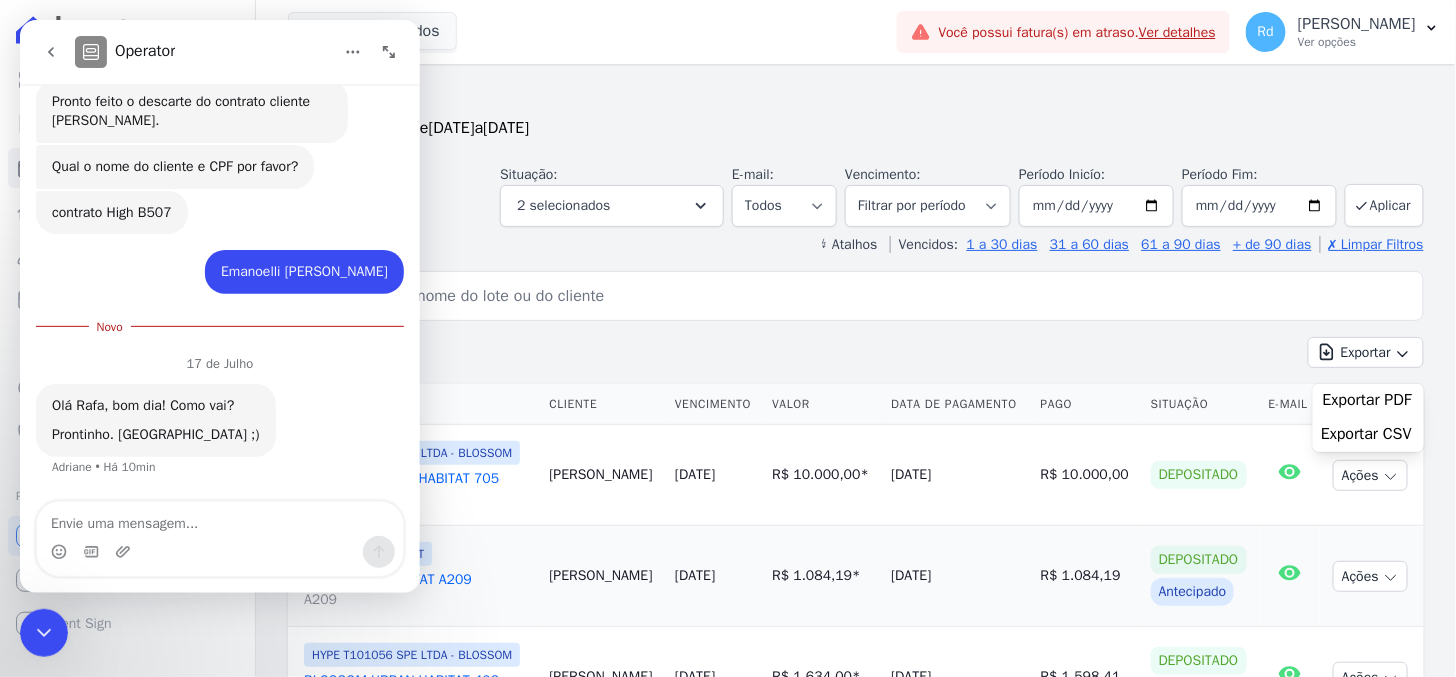 click at bounding box center [219, 518] 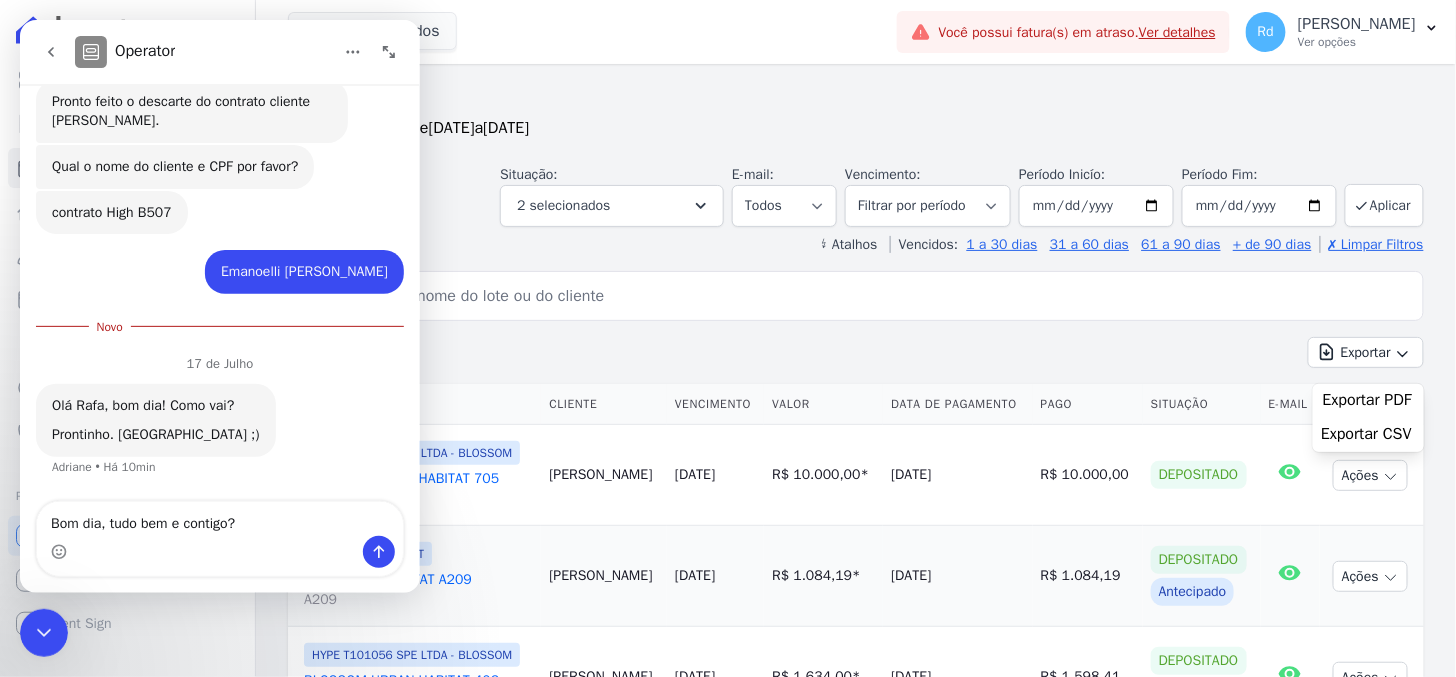 scroll, scrollTop: 22096, scrollLeft: 0, axis: vertical 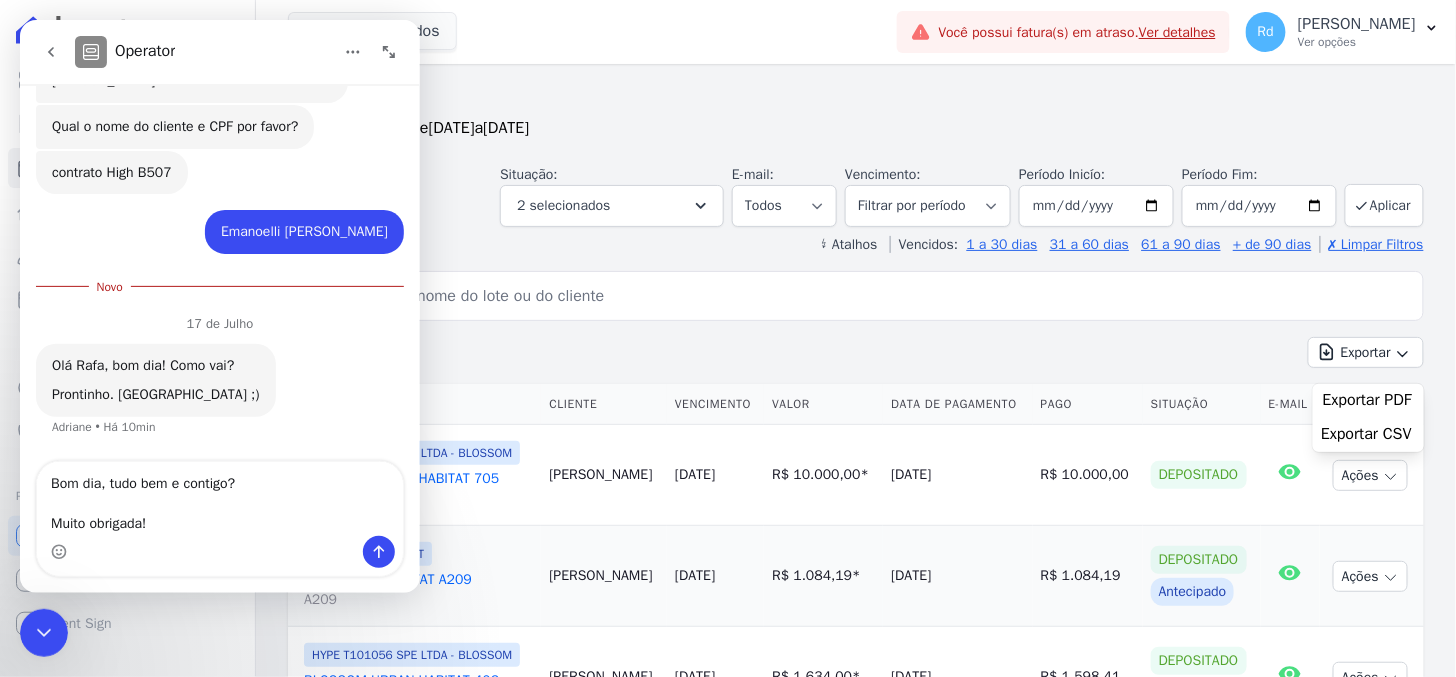 type on "Bom dia, tudo bem e contigo?
Muito obrigada!!" 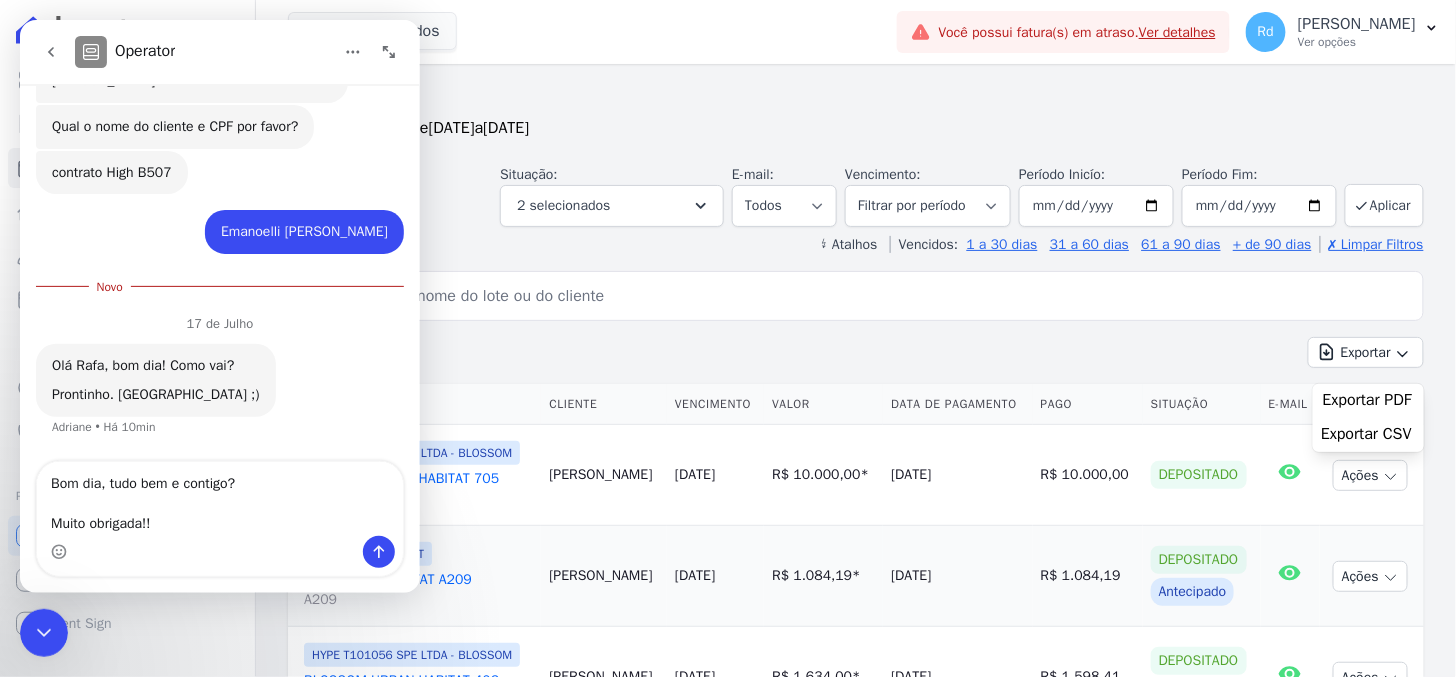 type 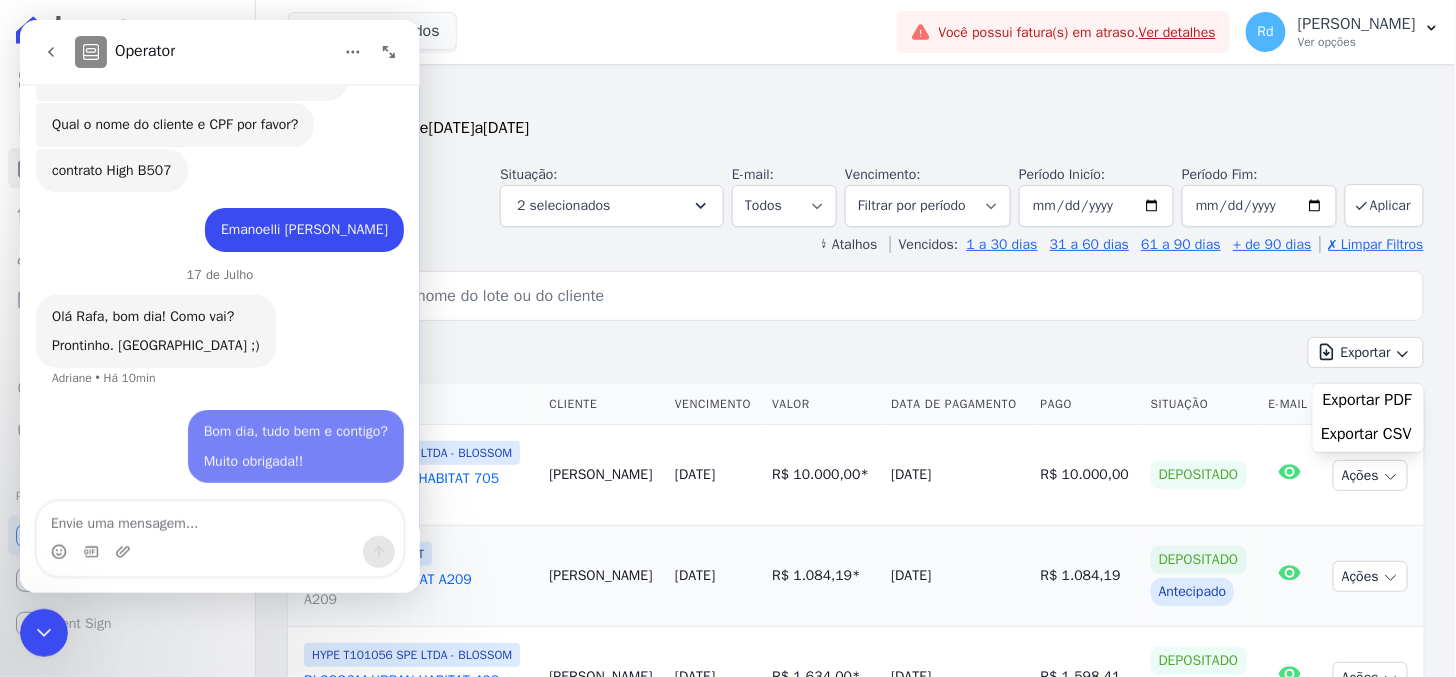 scroll, scrollTop: 22098, scrollLeft: 0, axis: vertical 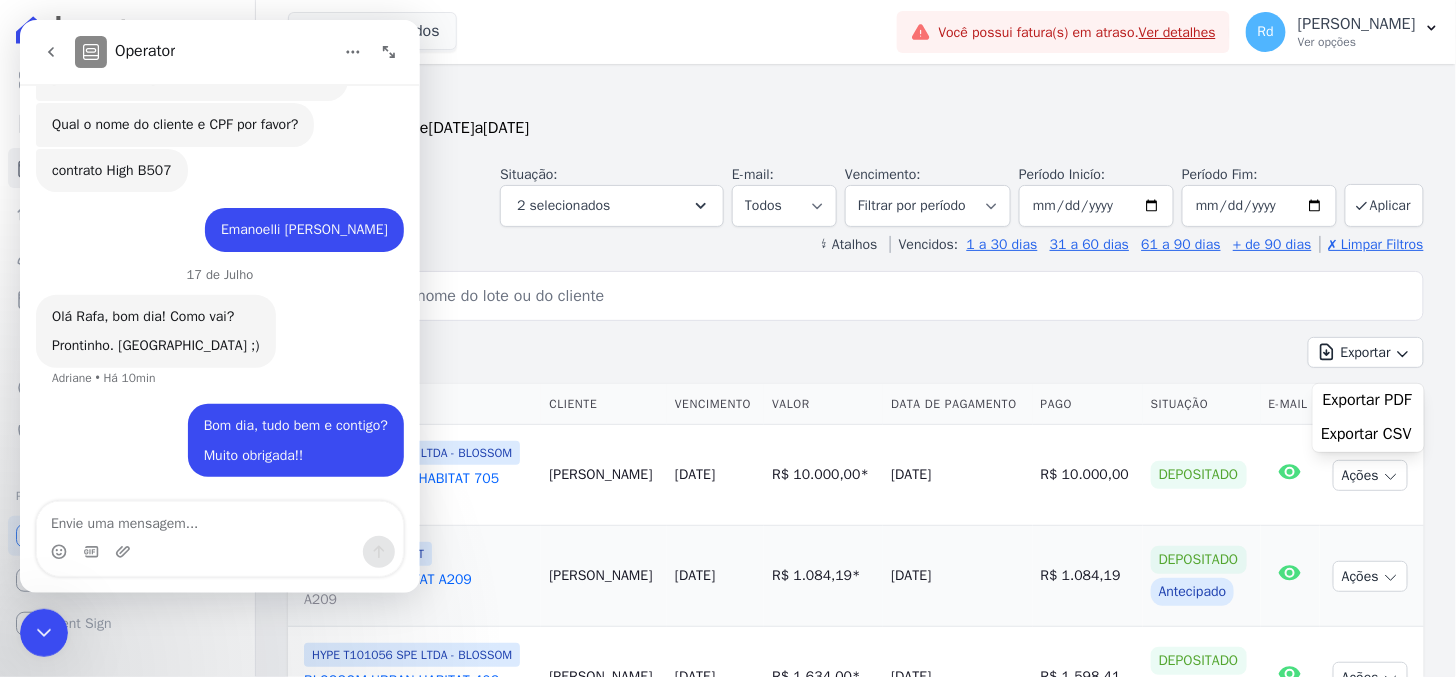 drag, startPoint x: 49, startPoint y: 642, endPoint x: 19, endPoint y: 859, distance: 219.06392 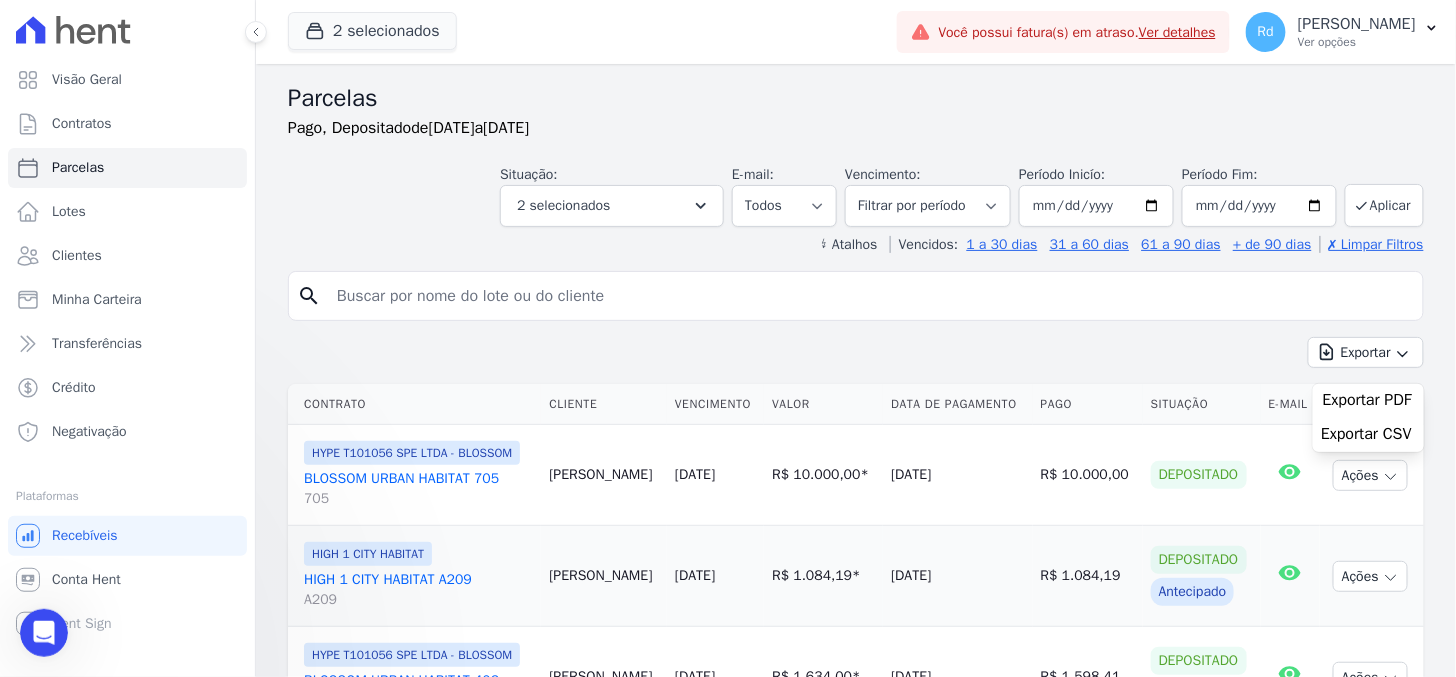 scroll, scrollTop: 0, scrollLeft: 0, axis: both 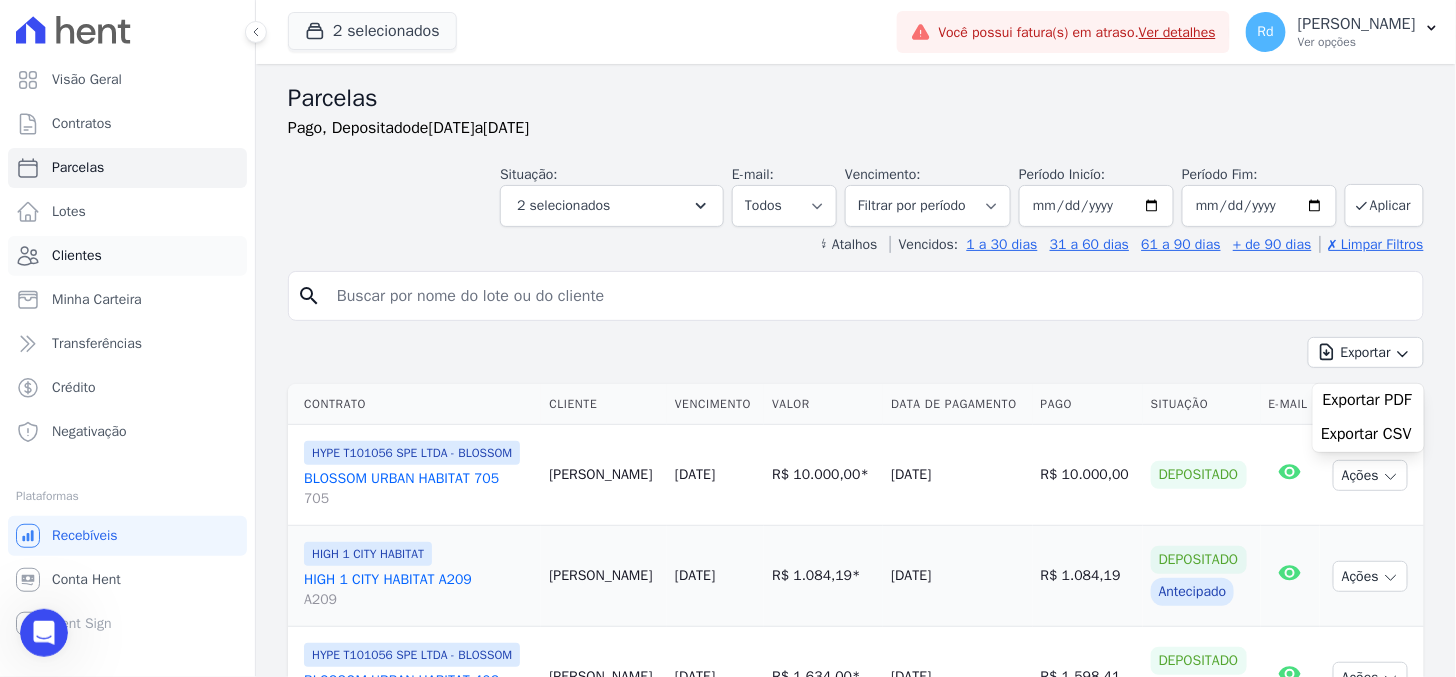 click on "Clientes" at bounding box center [127, 256] 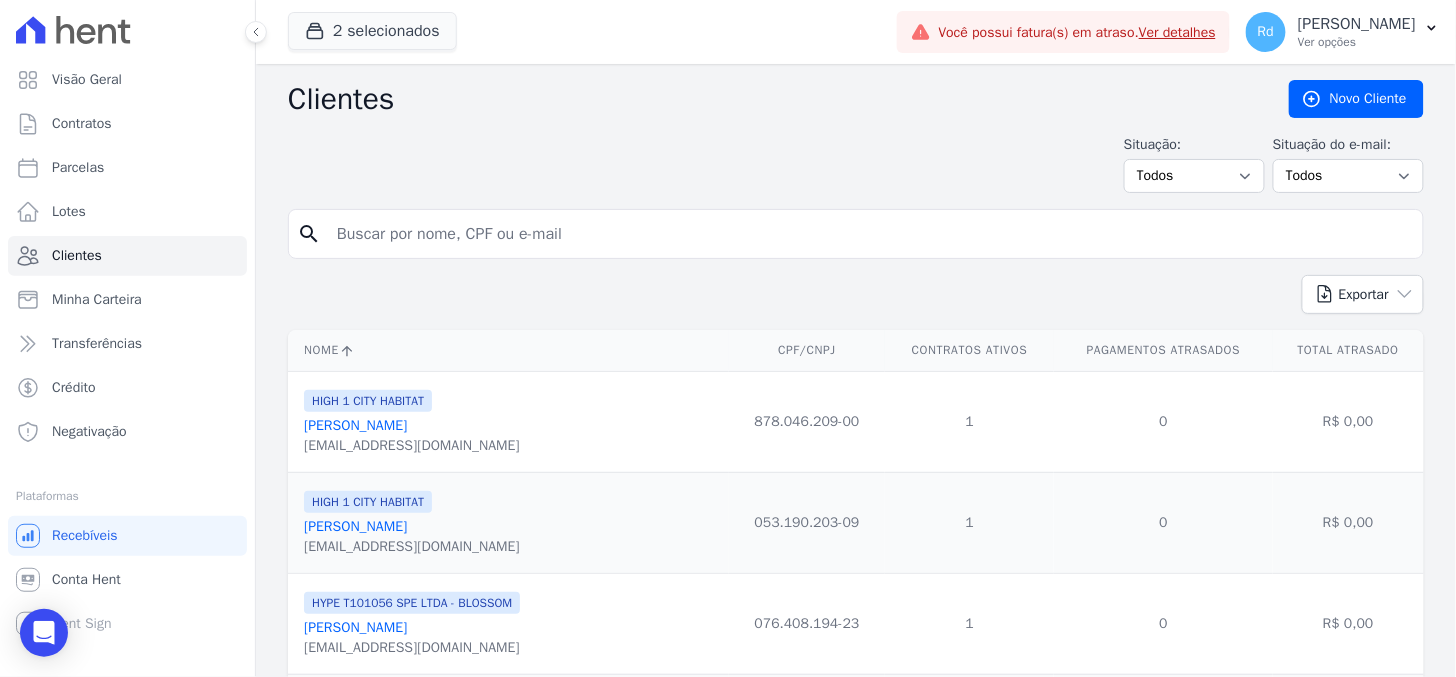 click on "search" at bounding box center (856, 242) 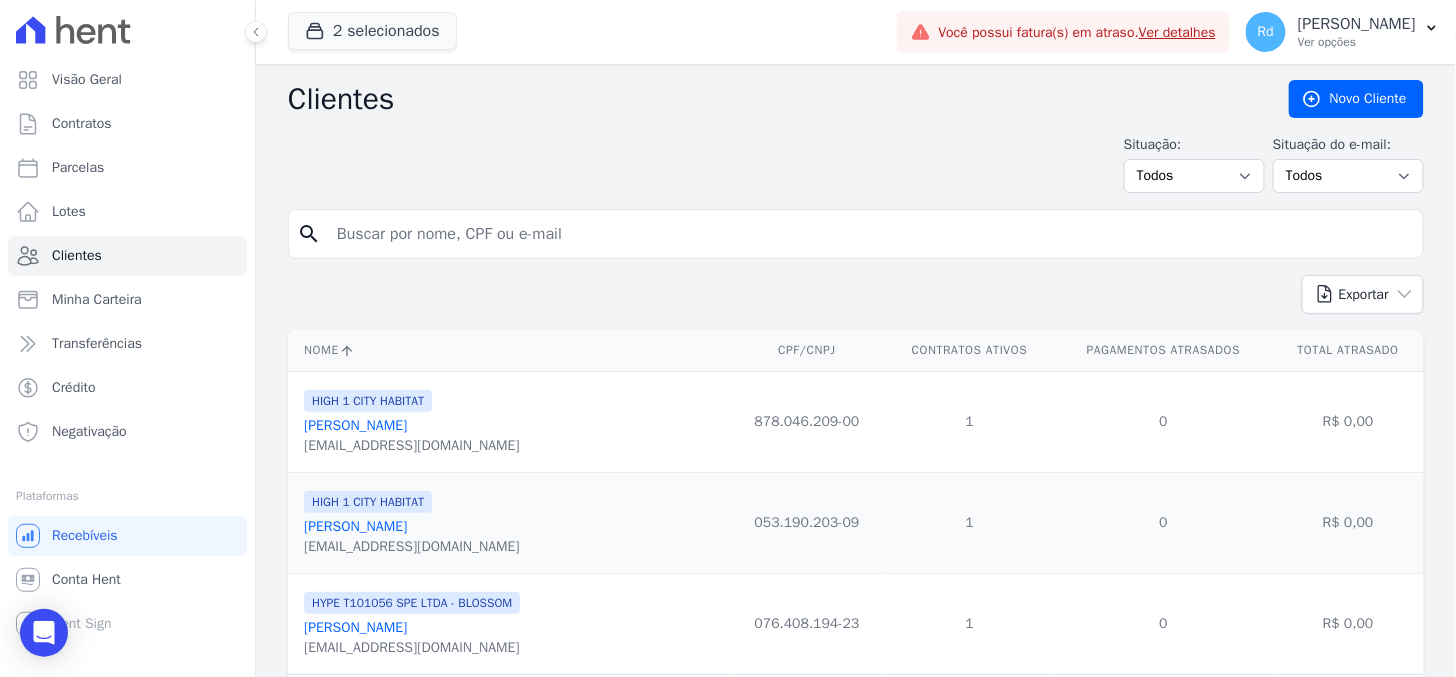 click at bounding box center (870, 234) 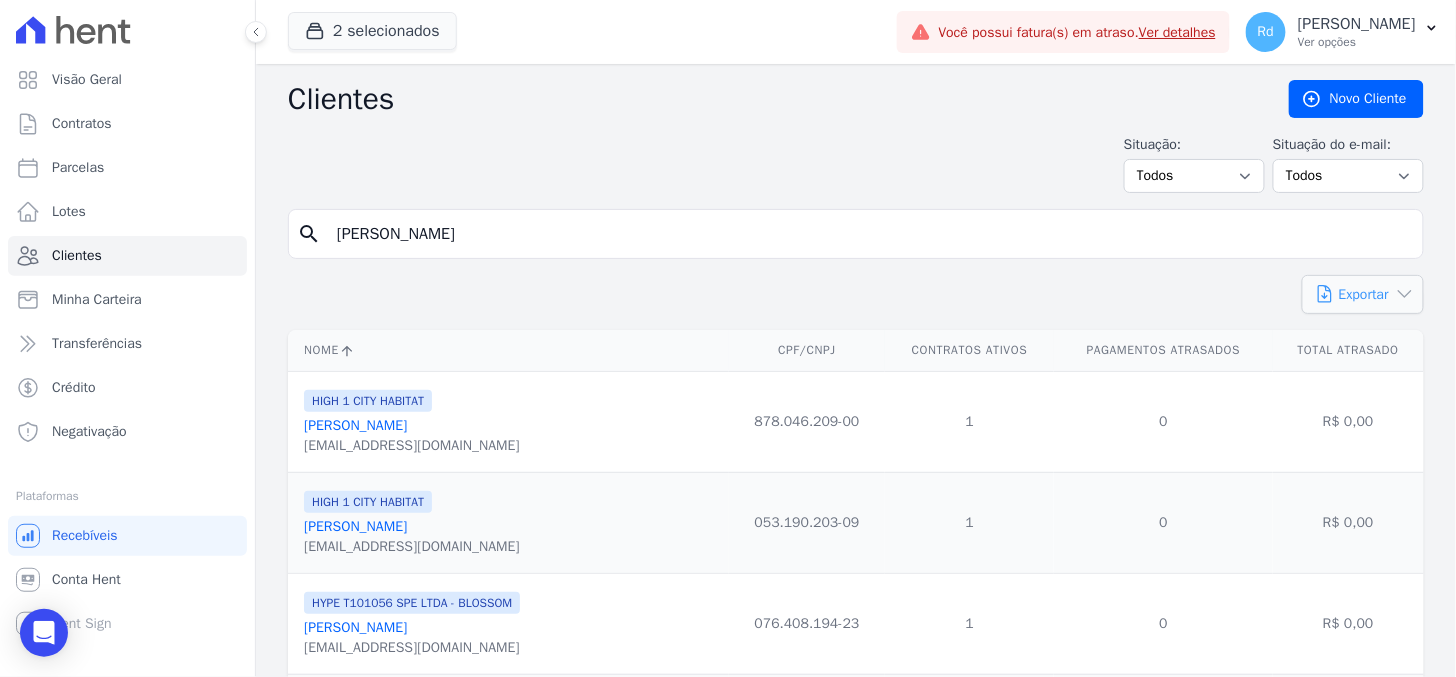 type on "Everton Lucas Silva" 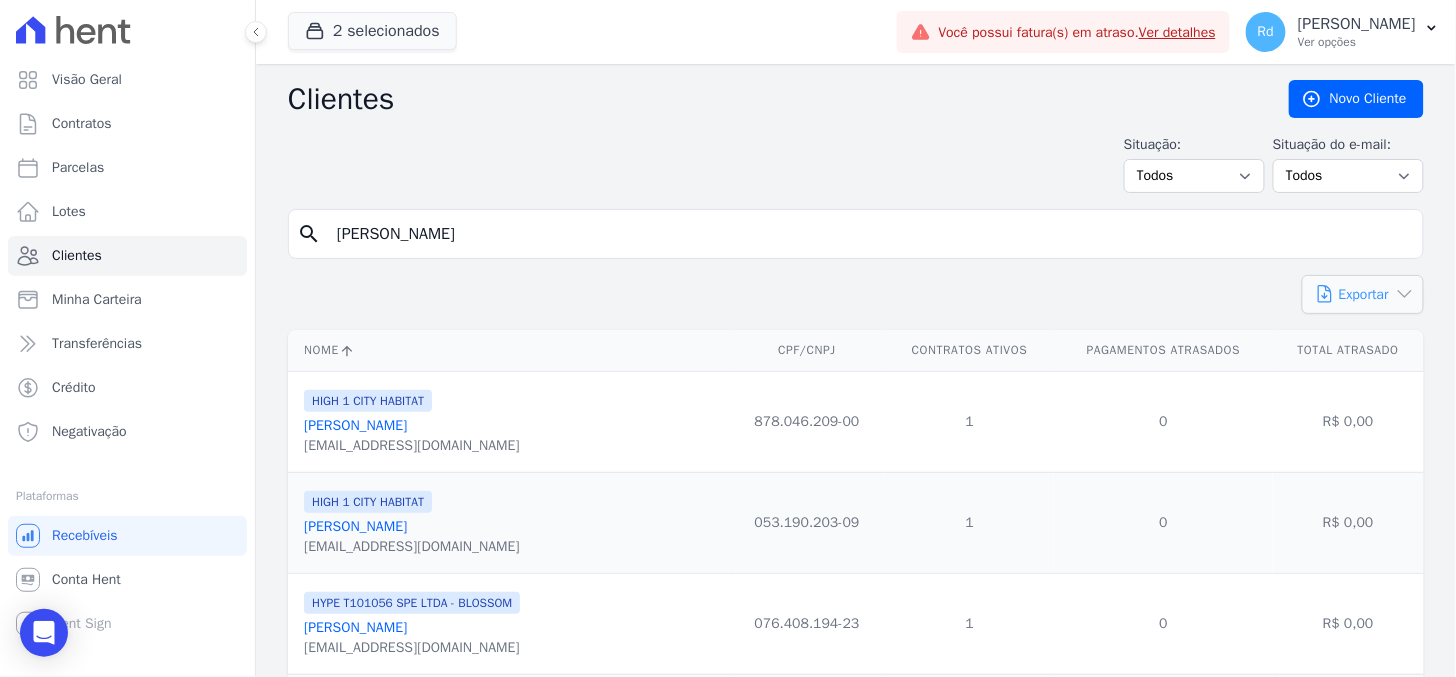 click on "Exportar" at bounding box center (1363, 294) 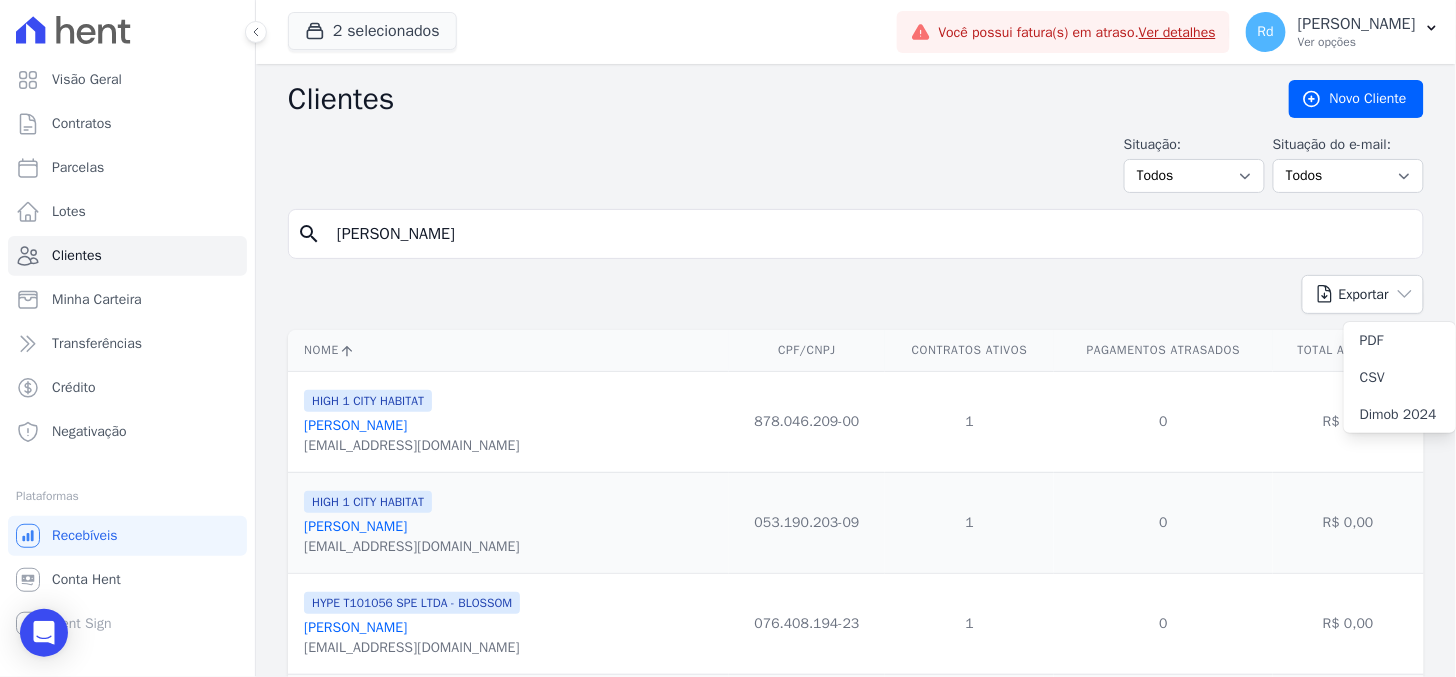 click on "Everton Lucas Silva" at bounding box center [870, 234] 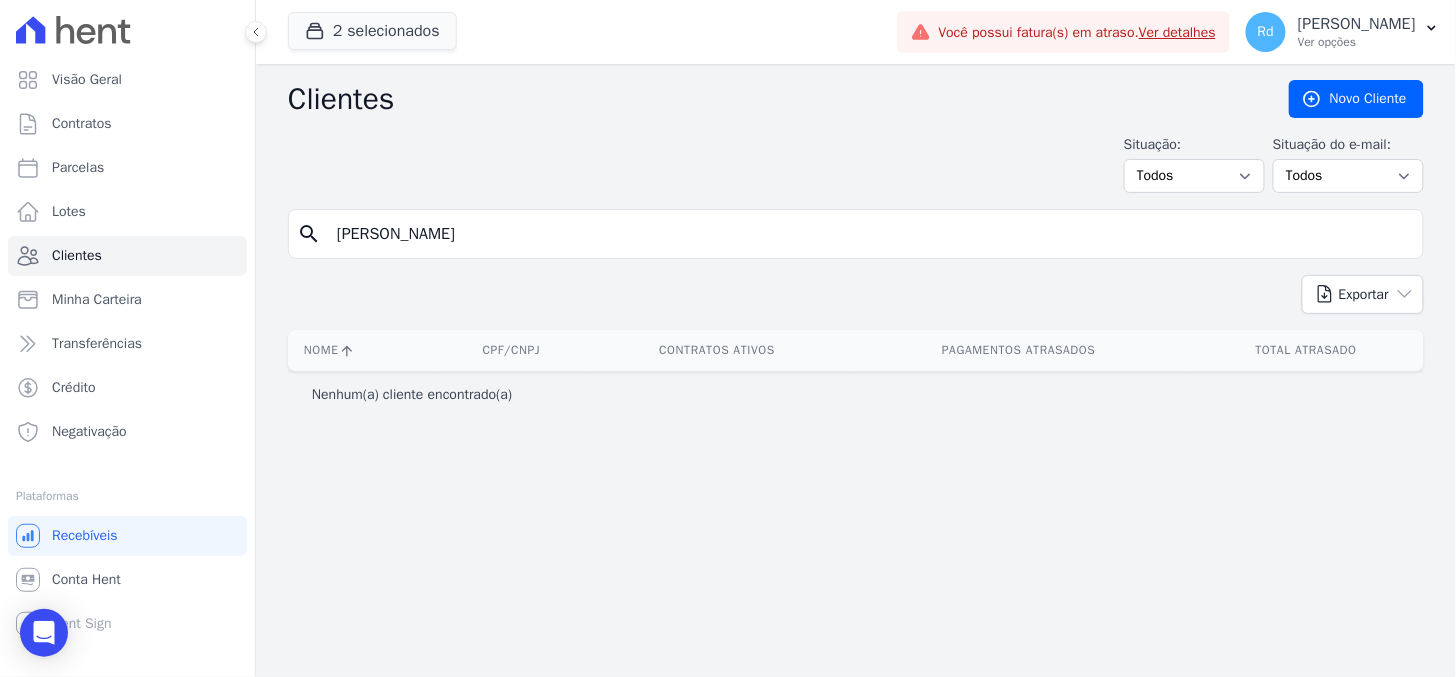 click on "Everton Lucas Silva" at bounding box center (870, 234) 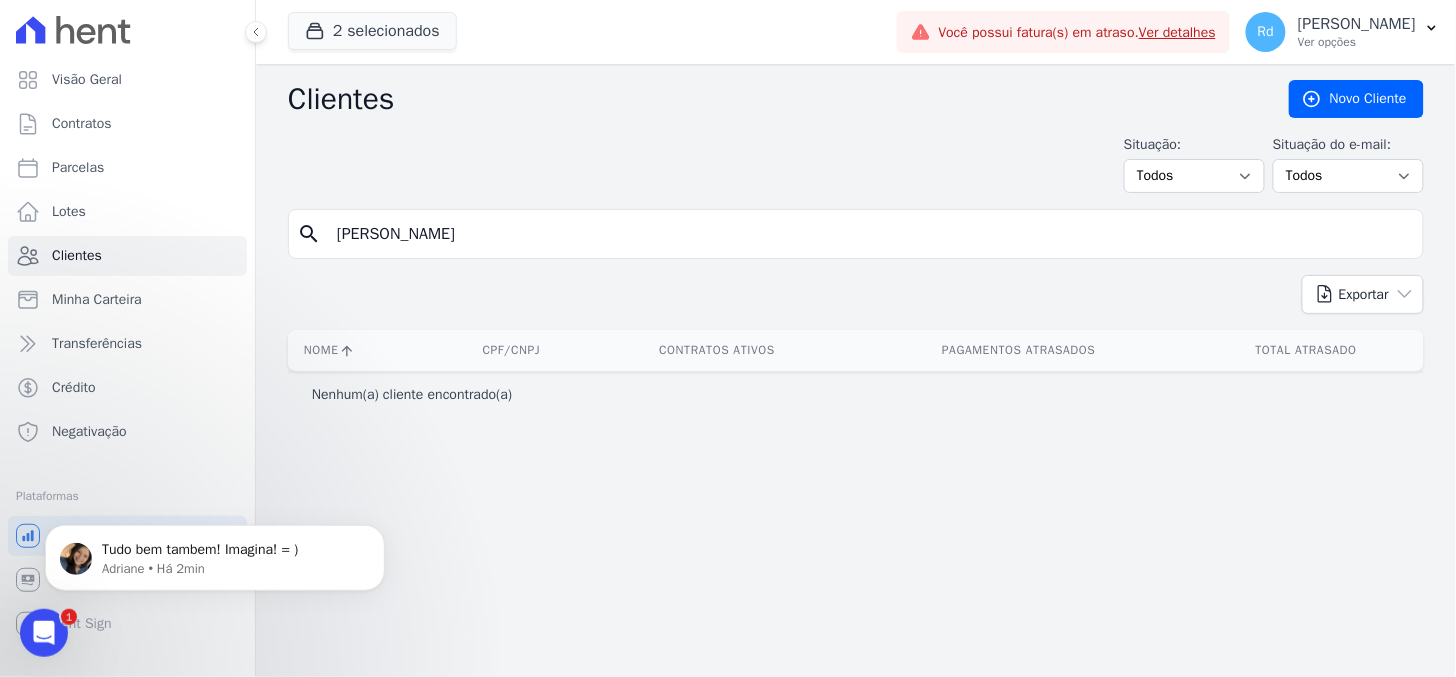 scroll, scrollTop: 0, scrollLeft: 0, axis: both 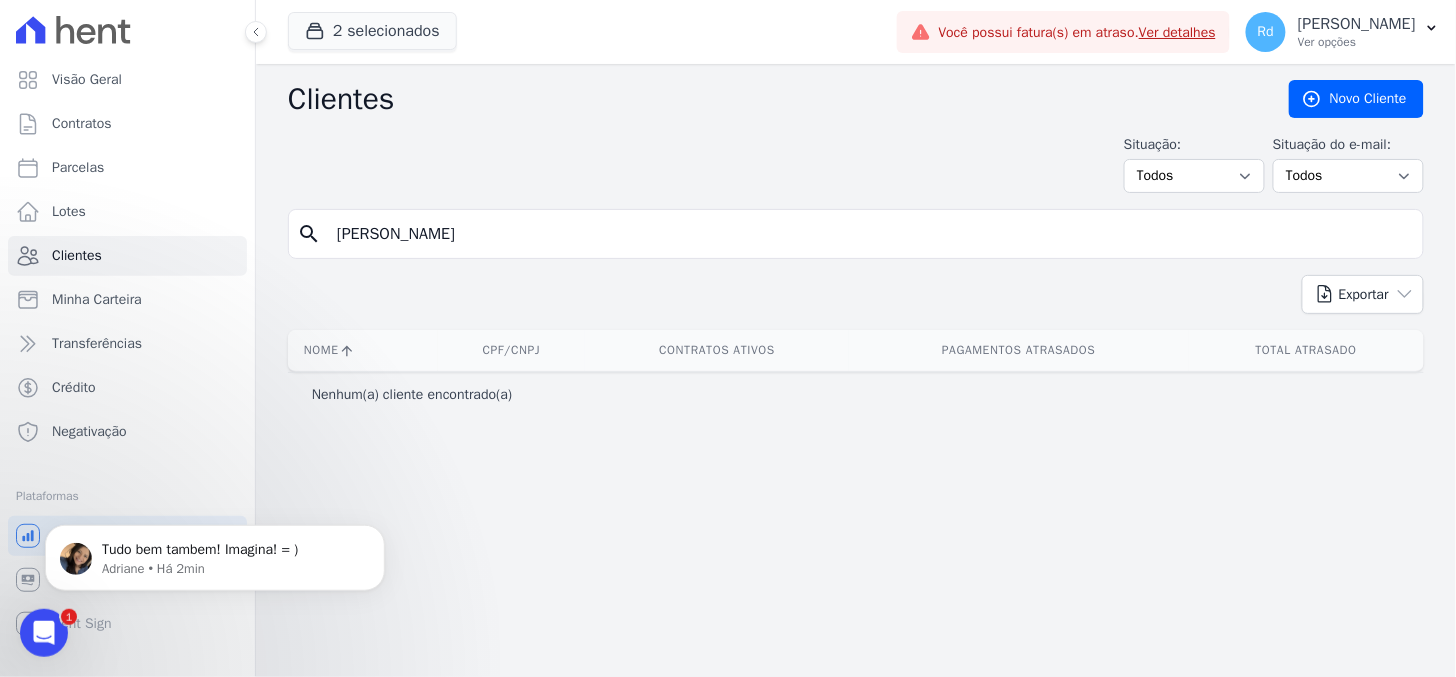 click on "Everton Lucas Silva" at bounding box center (870, 234) 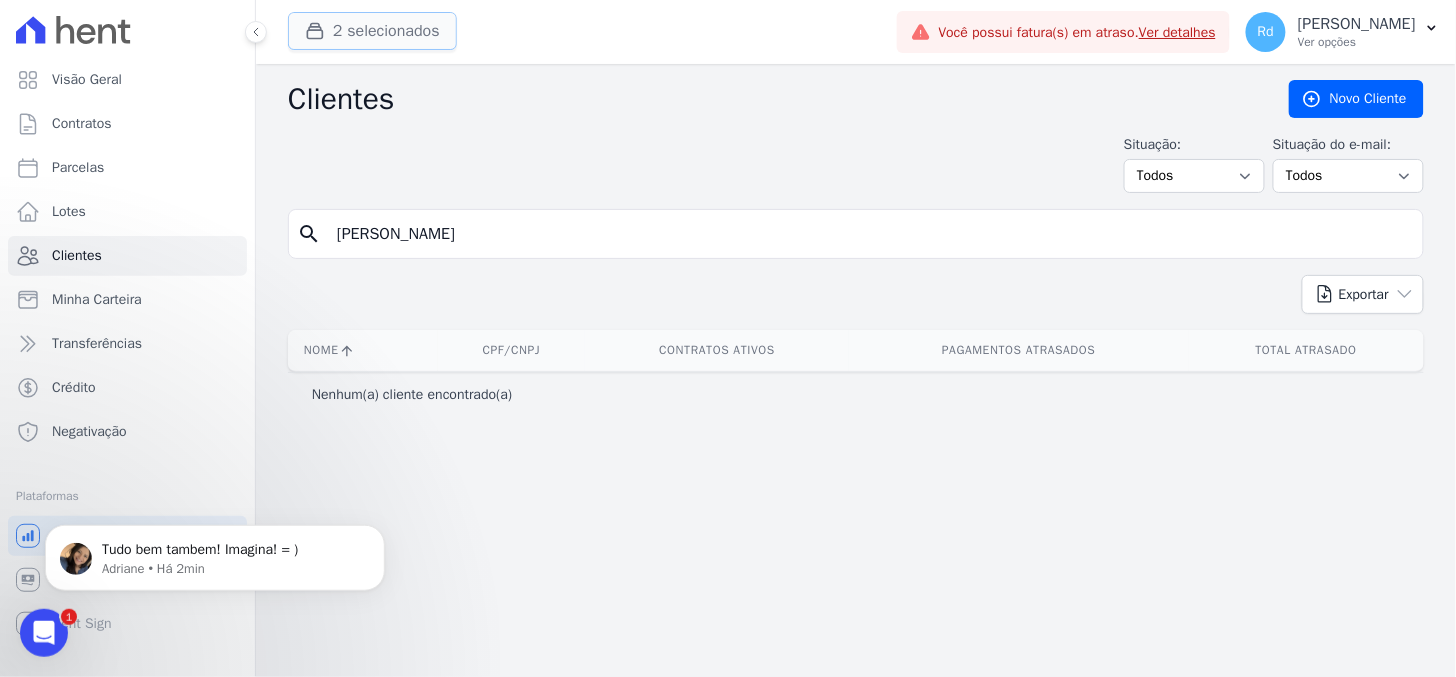click on "2 selecionados" at bounding box center (372, 31) 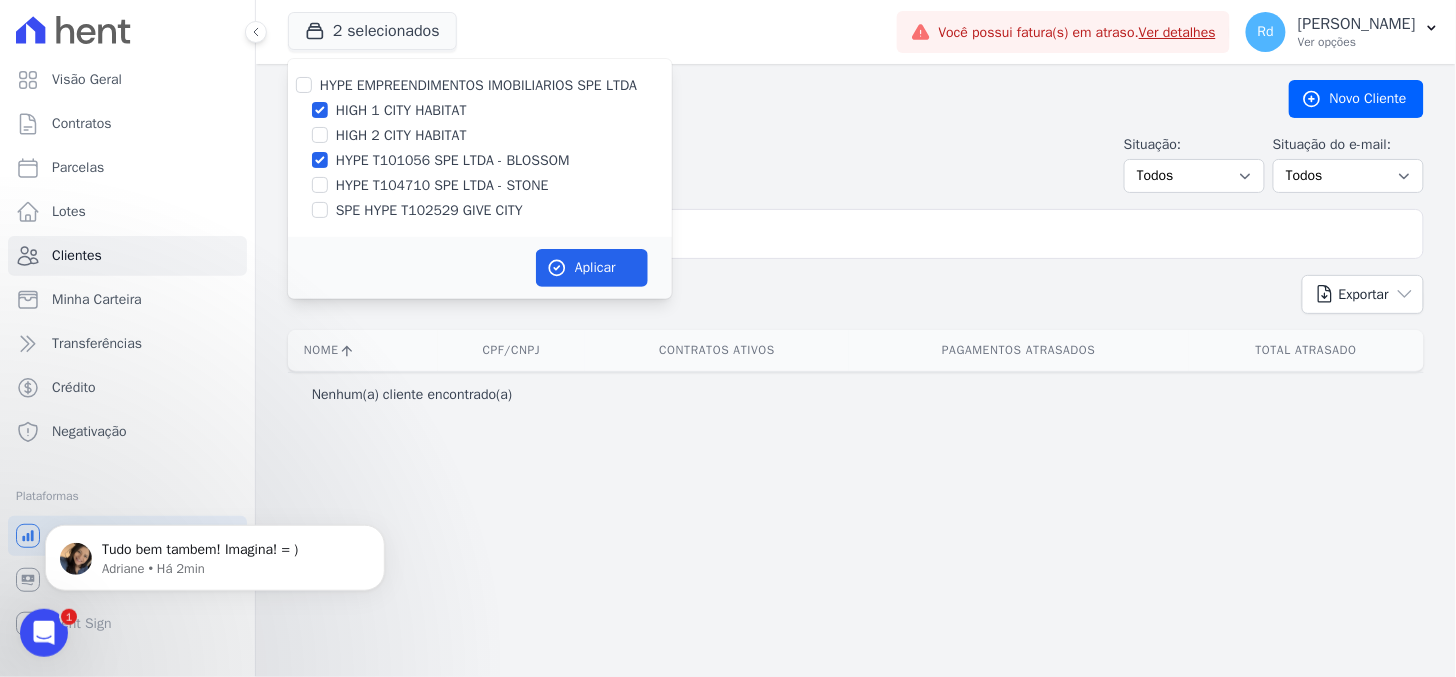 click on "HYPE EMPREENDIMENTOS IMOBILIARIOS SPE LTDA
HIGH 1 CITY HABITAT
HIGH 2 CITY HABITAT
HYPE T101056 SPE LTDA  - BLOSSOM
HYPE T104710 SPE LTDA - STONE
SPE HYPE T102529 GIVE CITY" at bounding box center (480, 148) 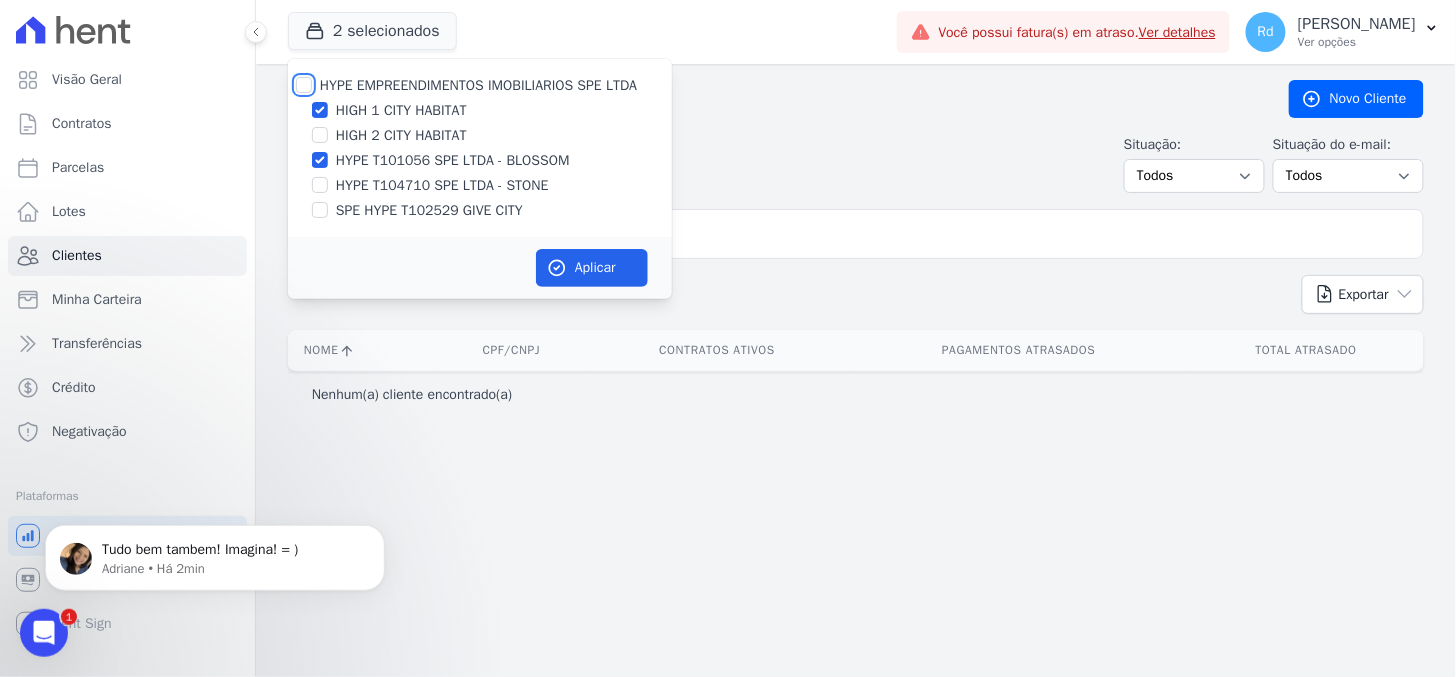 click on "HYPE EMPREENDIMENTOS IMOBILIARIOS SPE LTDA" at bounding box center (304, 85) 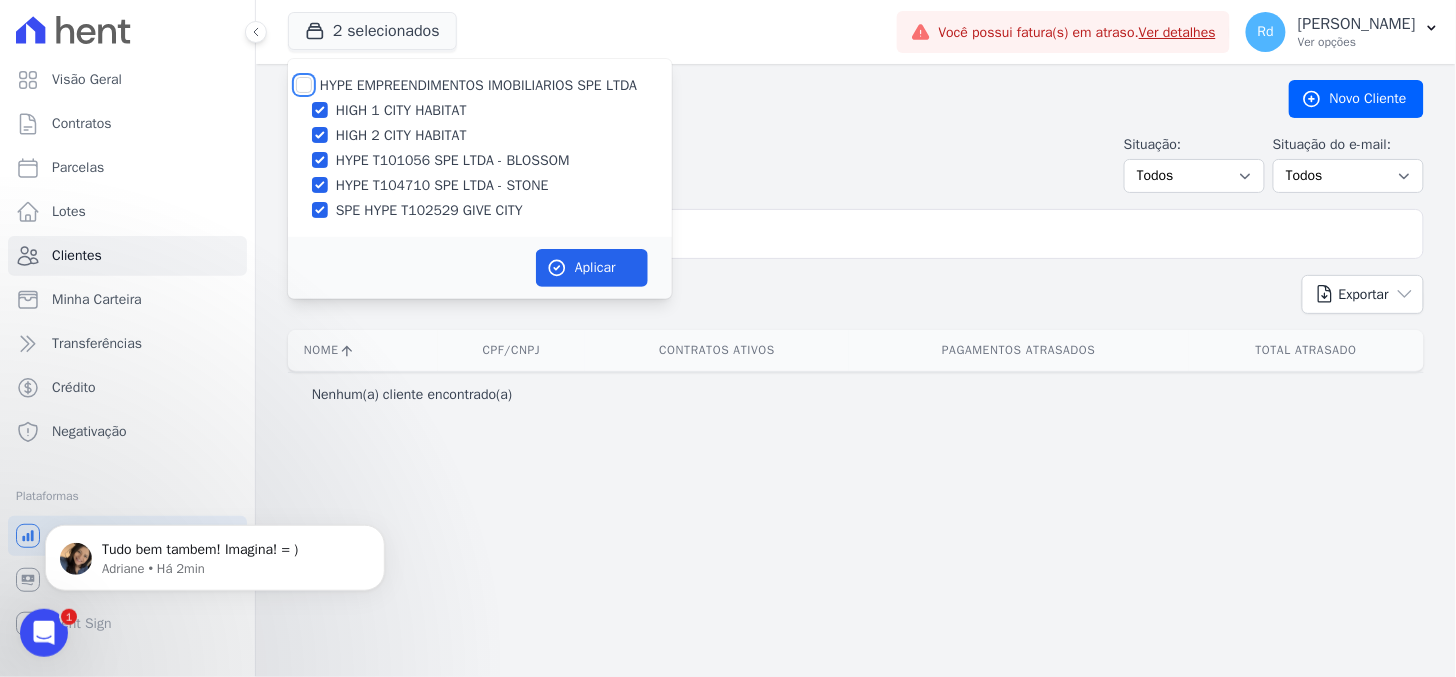 checkbox on "true" 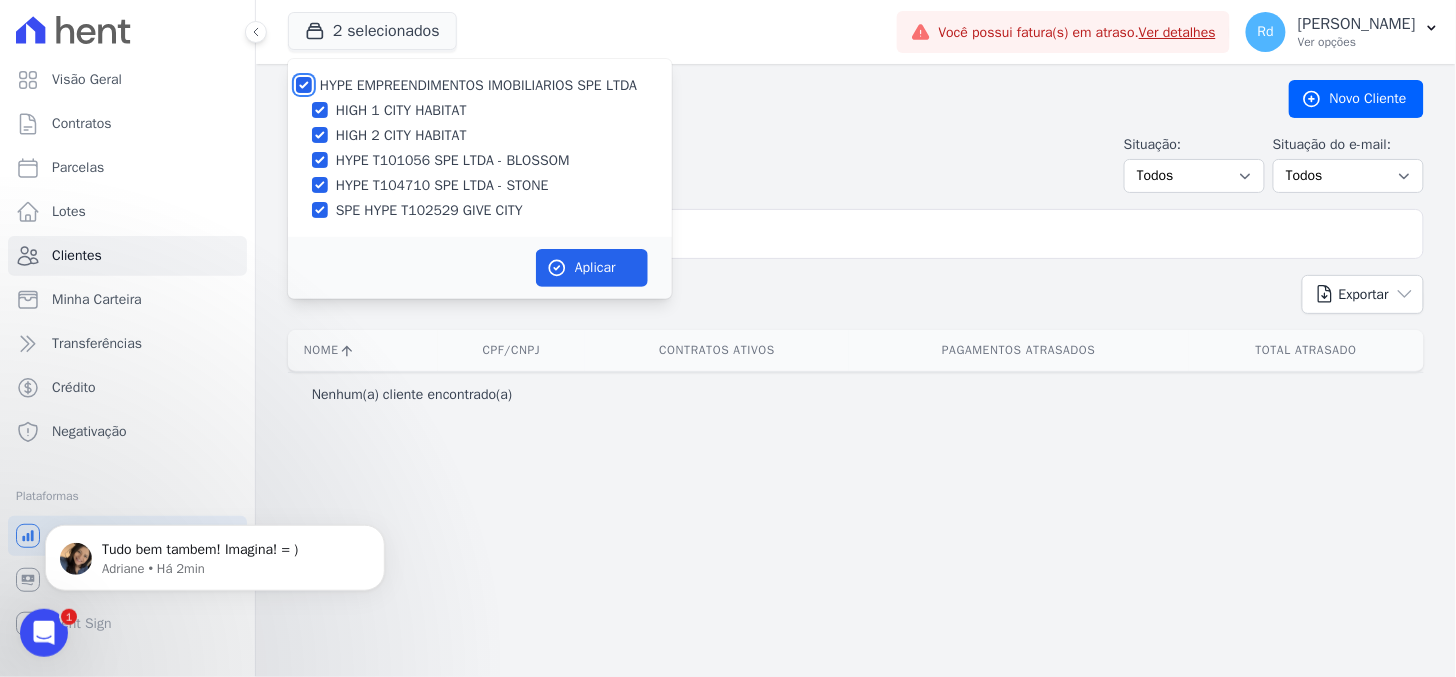 checkbox on "true" 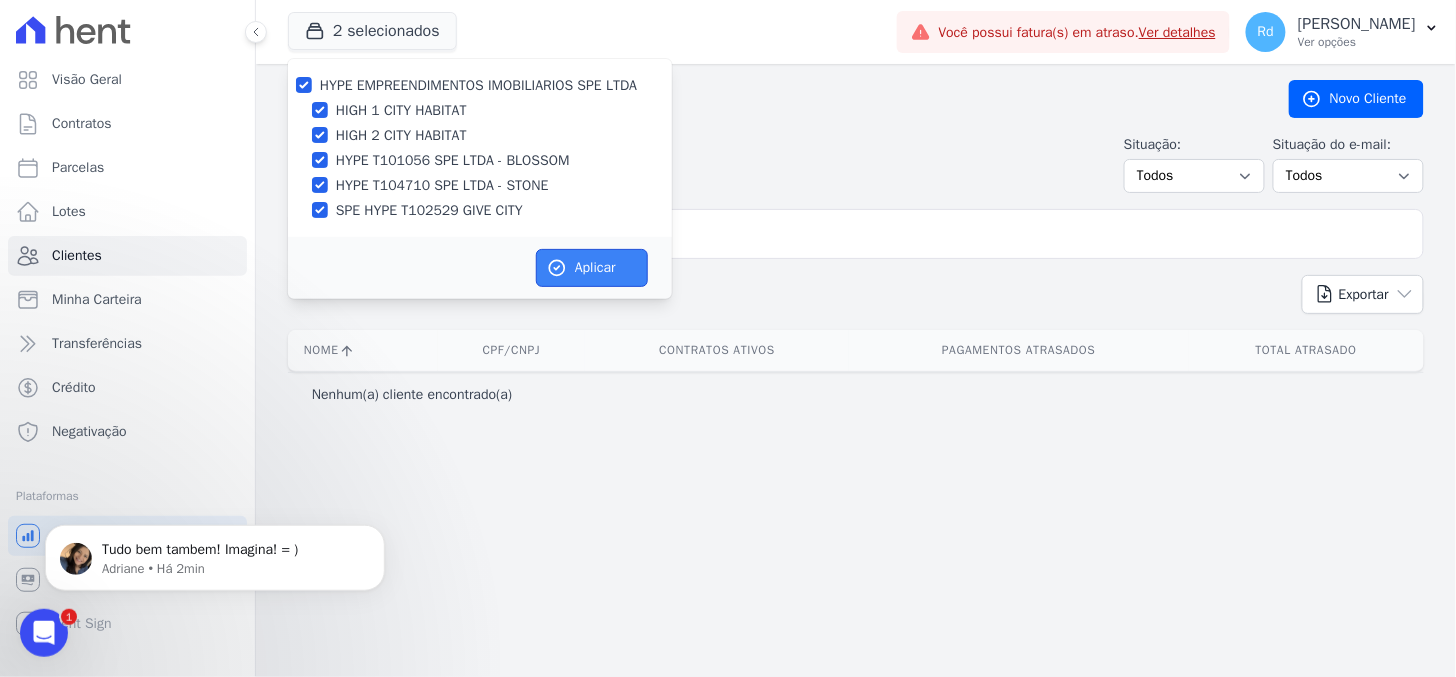 click on "Aplicar" at bounding box center (592, 268) 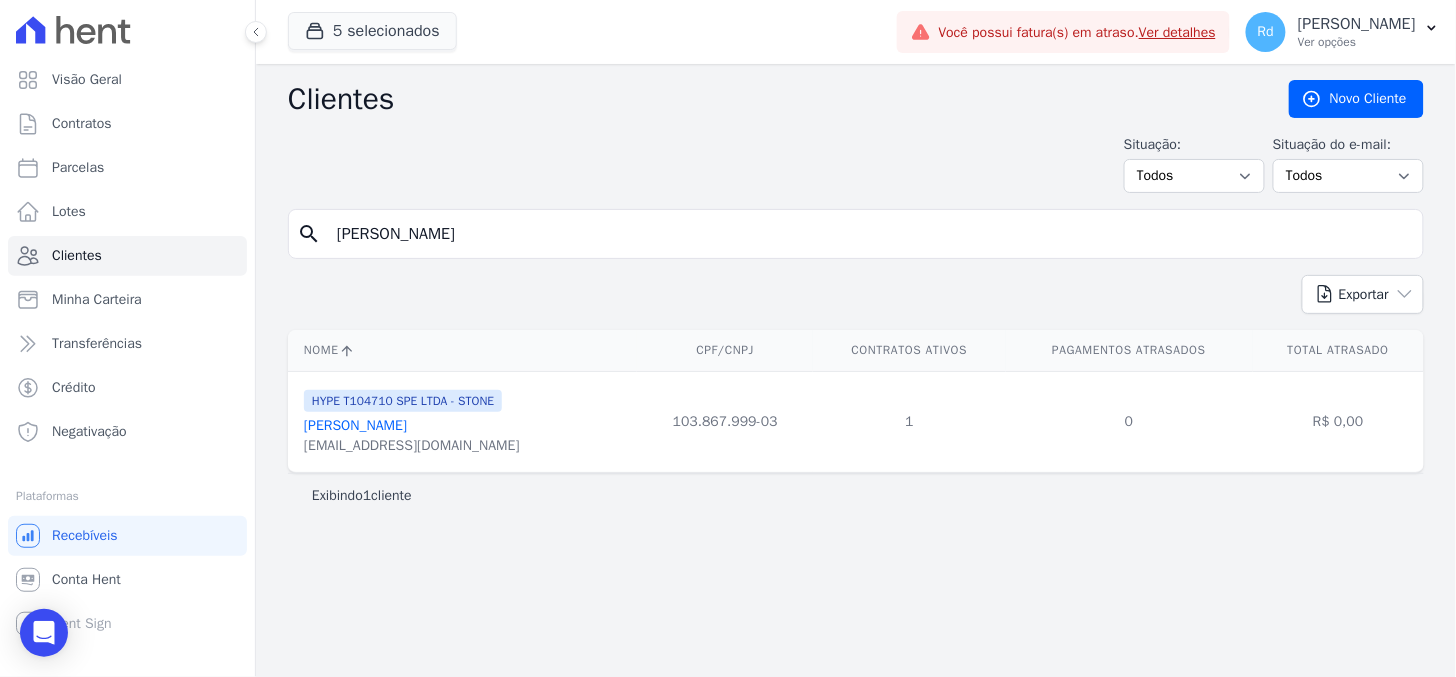 click on "Everton Lucas Silva" at bounding box center [355, 425] 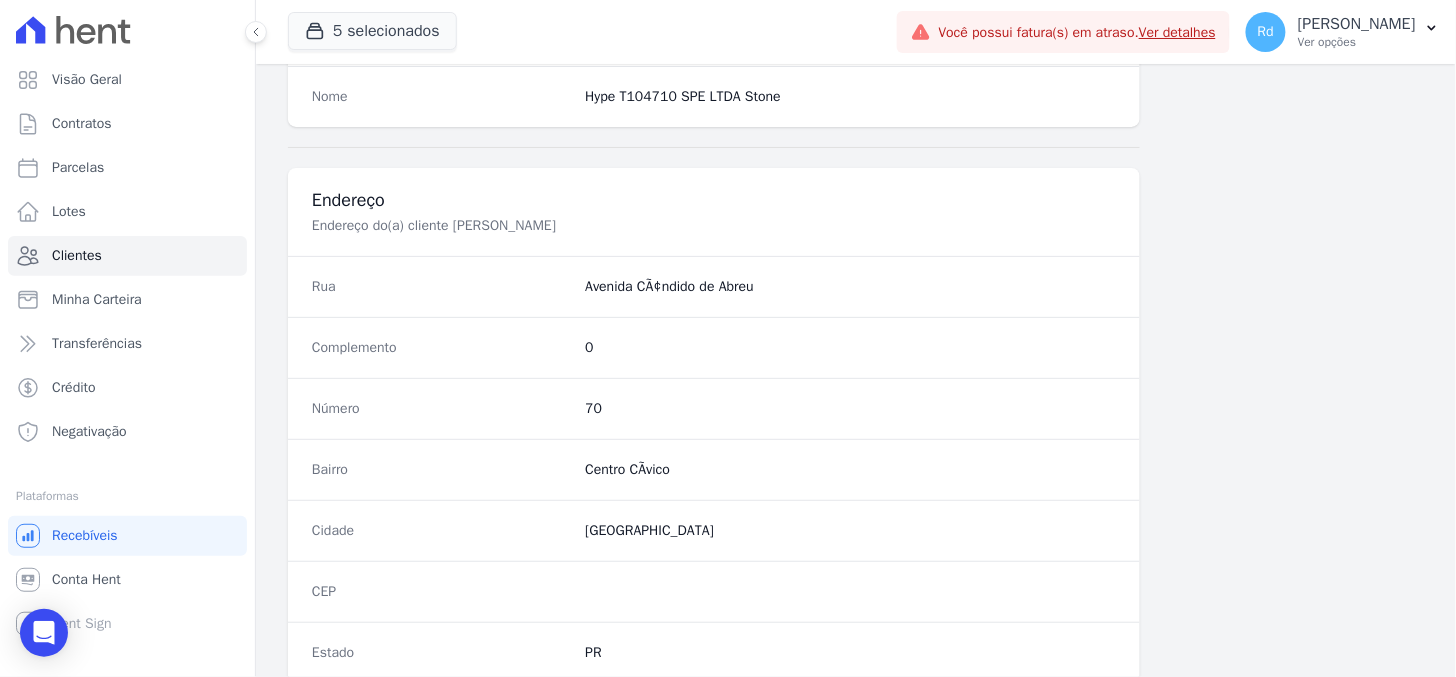 scroll, scrollTop: 1196, scrollLeft: 0, axis: vertical 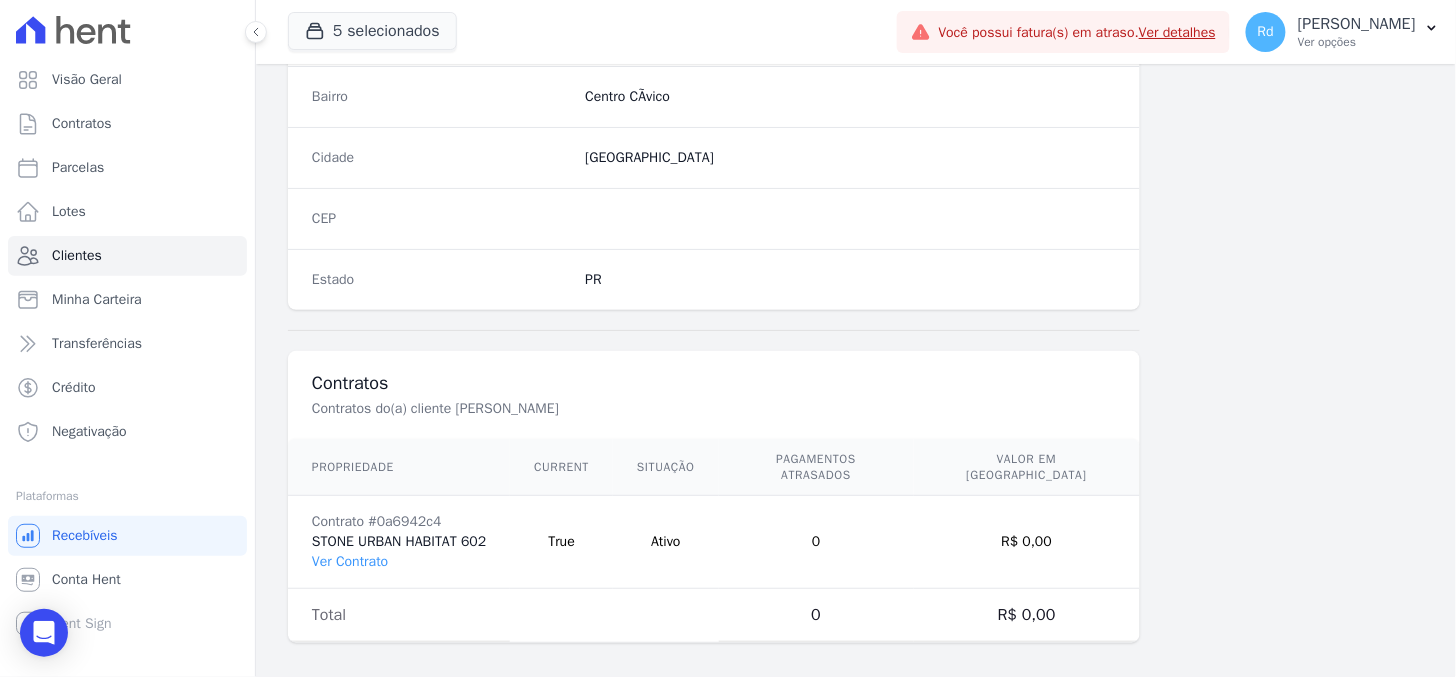 click on "Contrato #0a6942c4
STONE URBAN HABITAT 602
Ver Contrato" at bounding box center (399, 542) 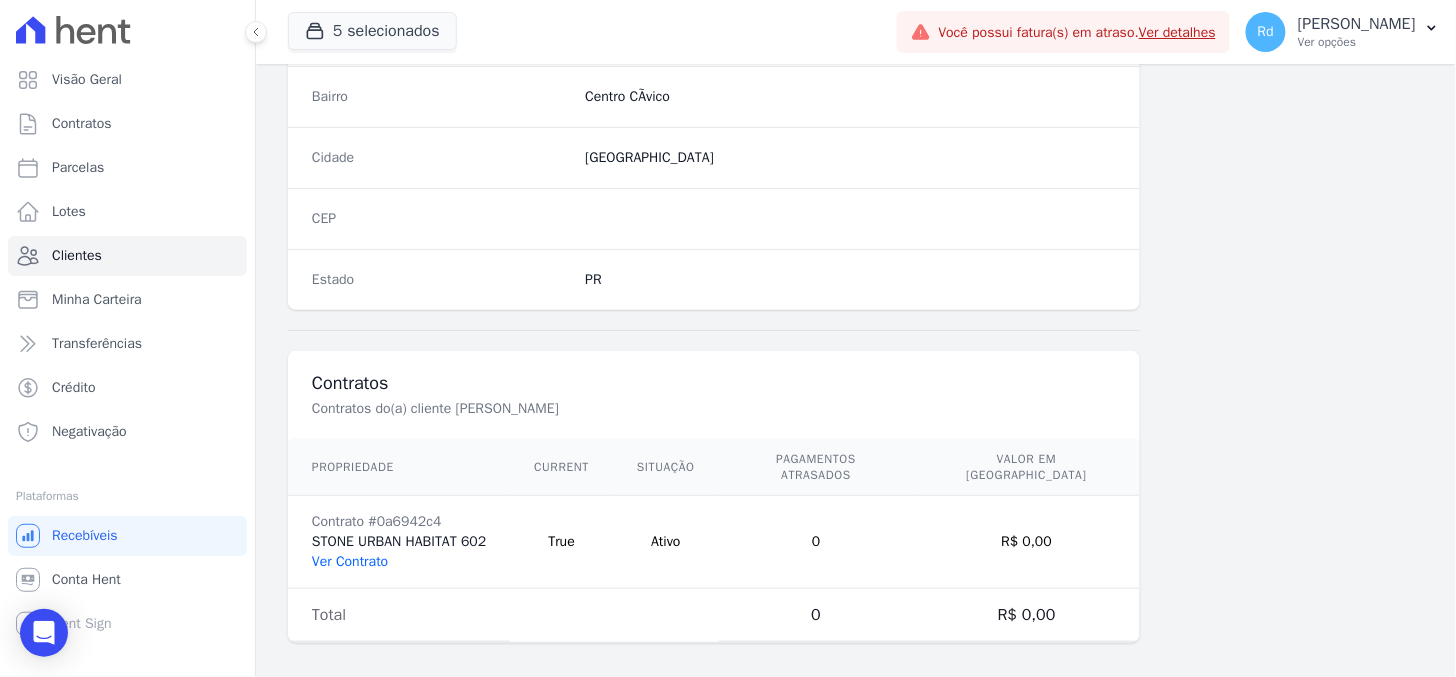 click on "Ver Contrato" at bounding box center [350, 561] 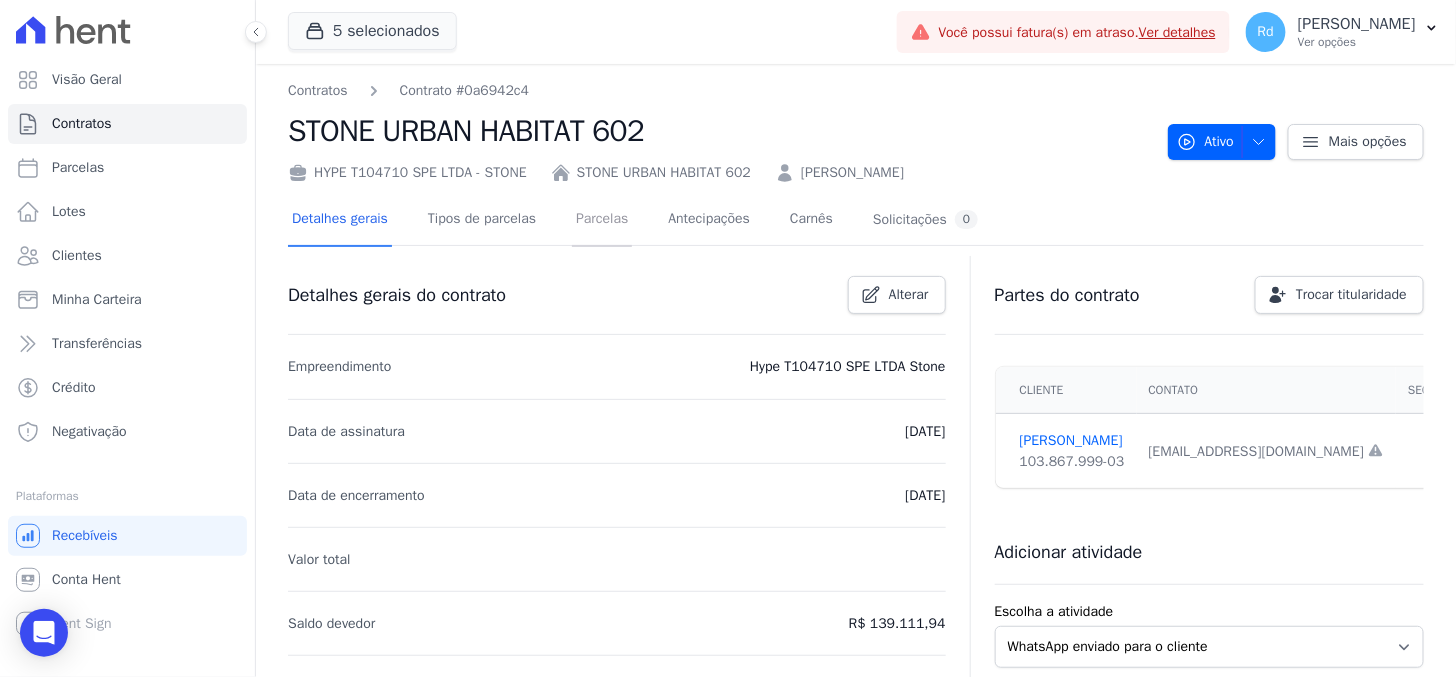 click on "Parcelas" at bounding box center [602, 220] 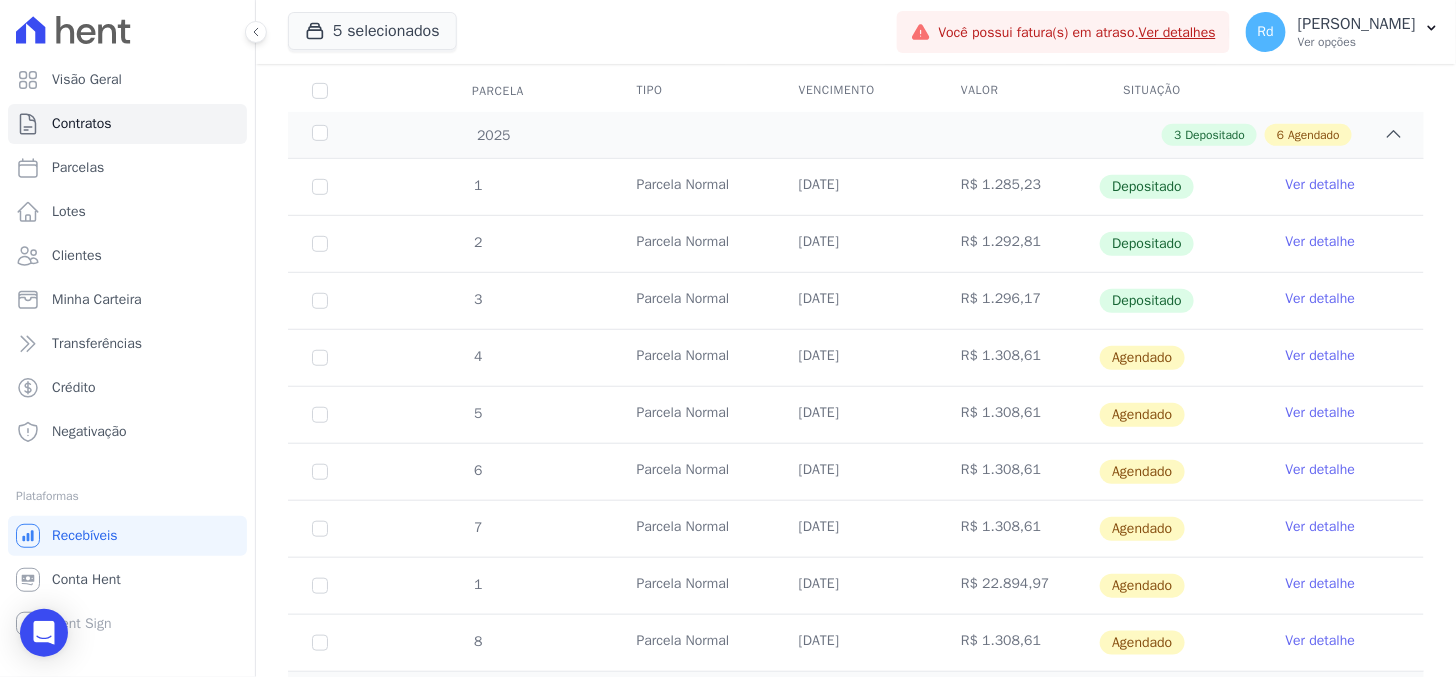 scroll, scrollTop: 333, scrollLeft: 0, axis: vertical 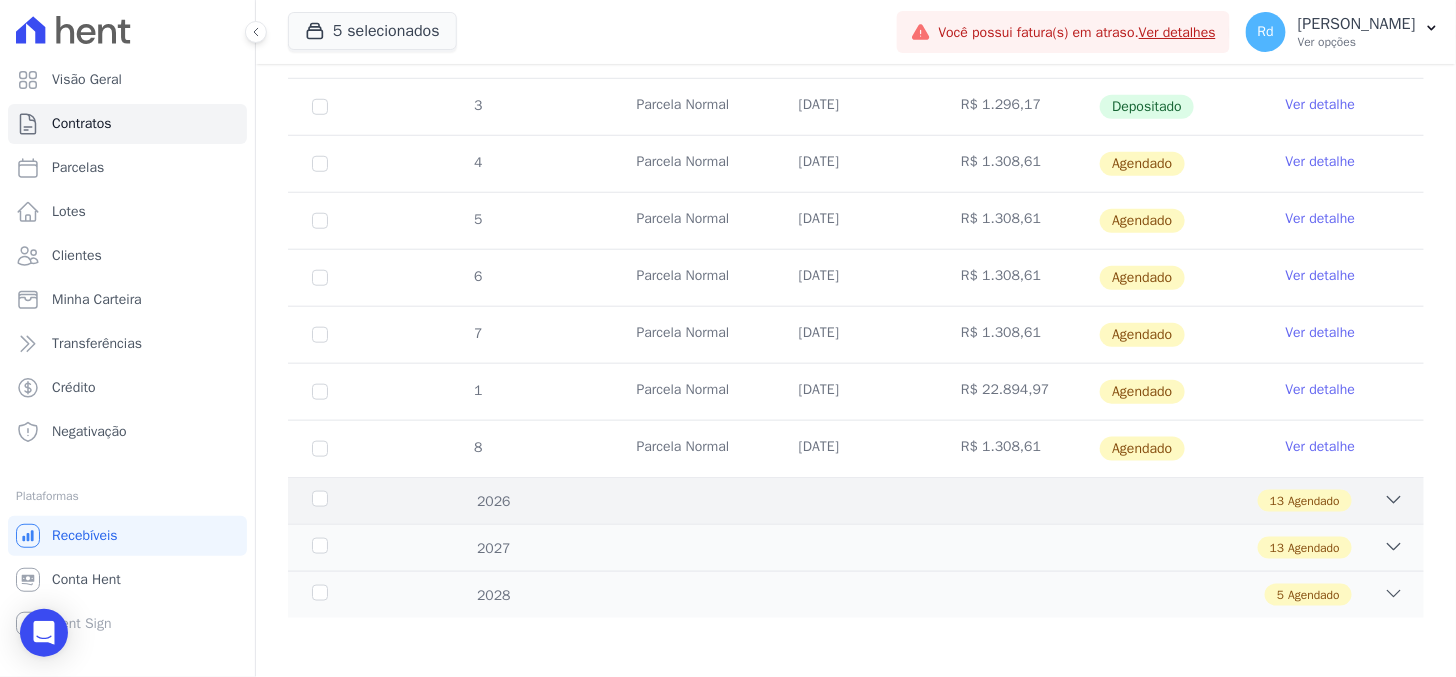 click 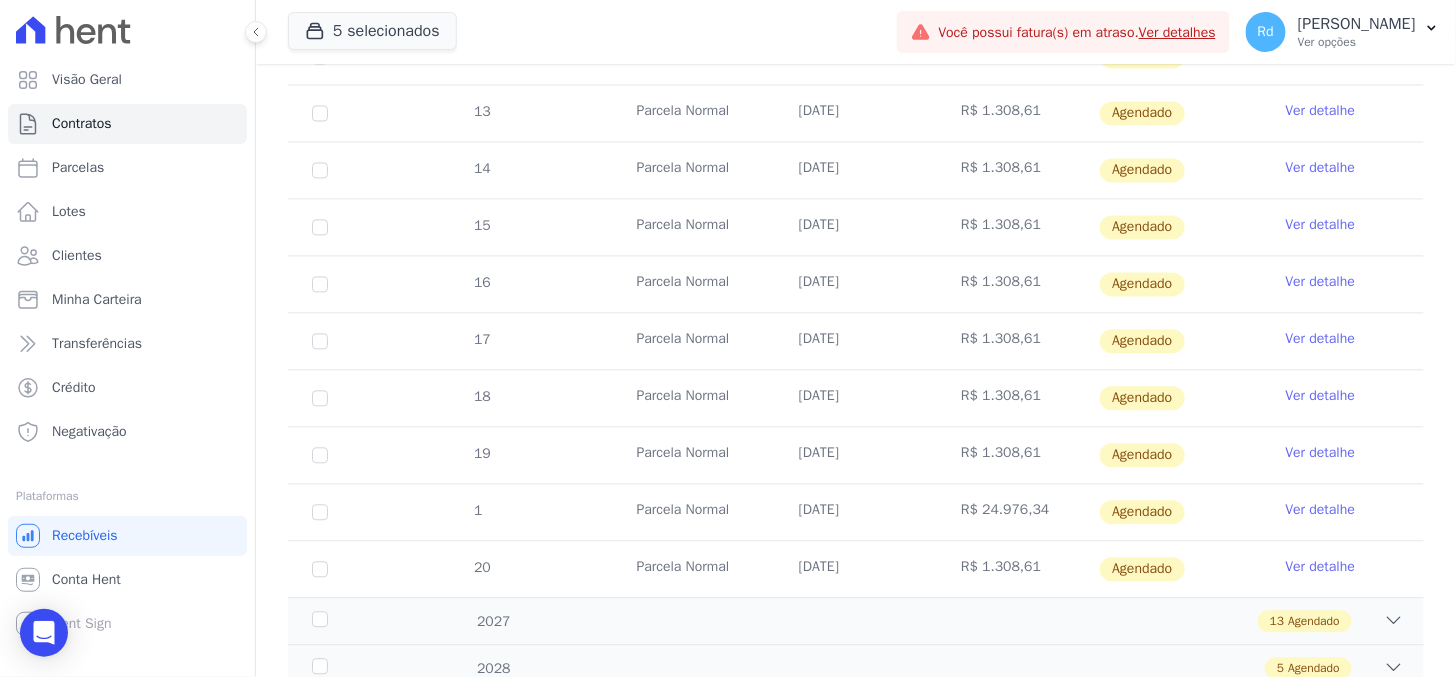 scroll, scrollTop: 1200, scrollLeft: 0, axis: vertical 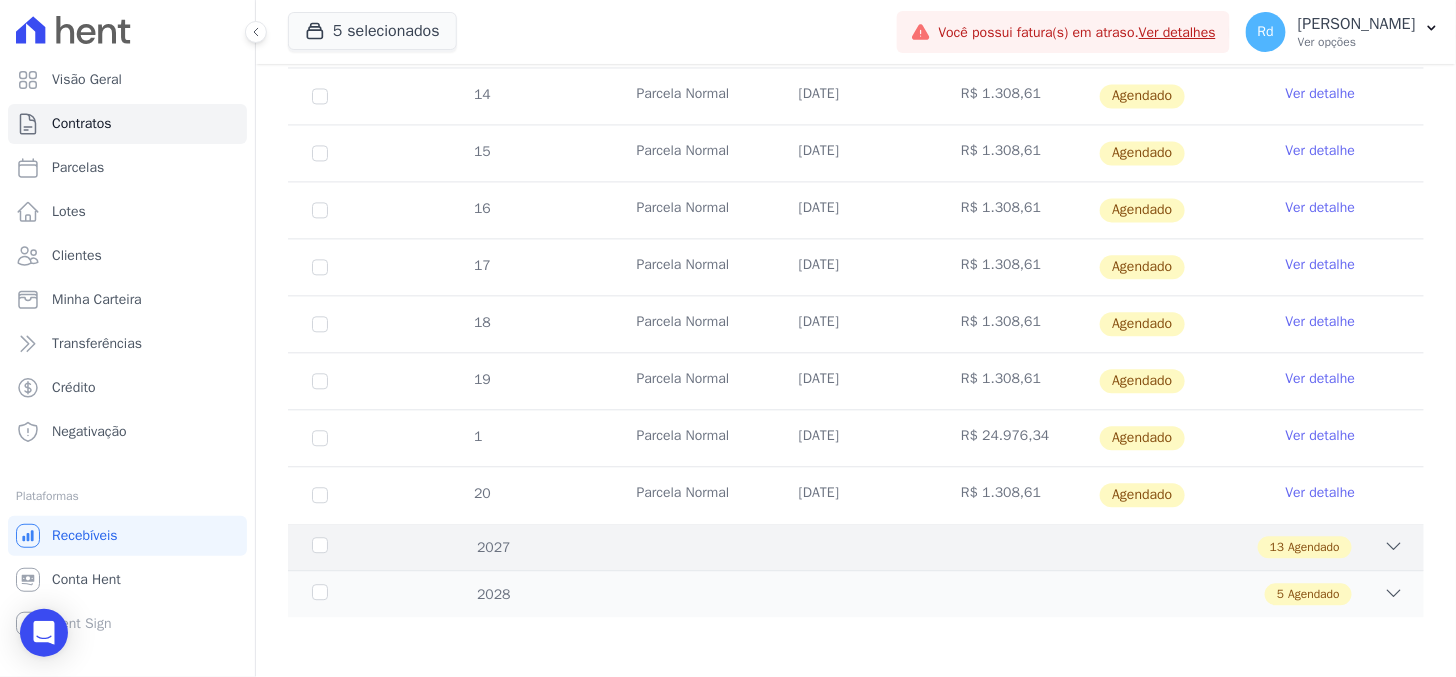 click 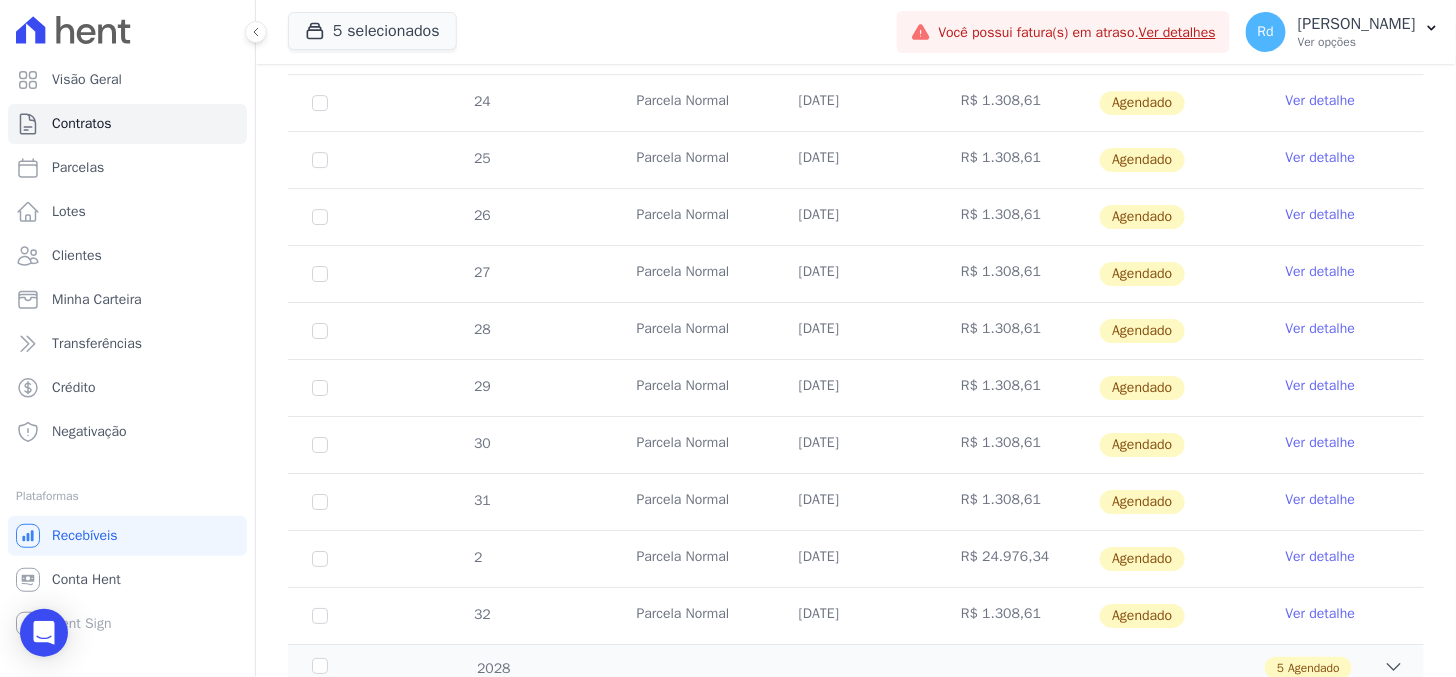 scroll, scrollTop: 1942, scrollLeft: 0, axis: vertical 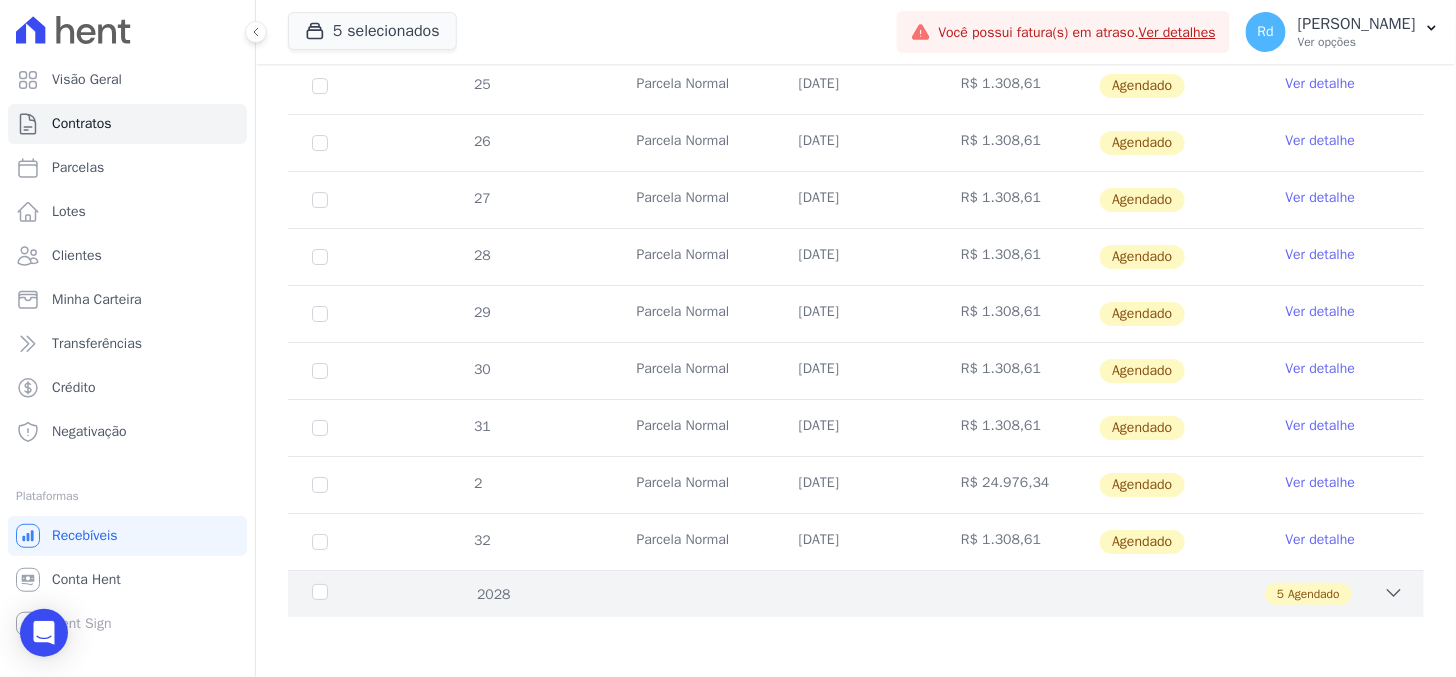 click 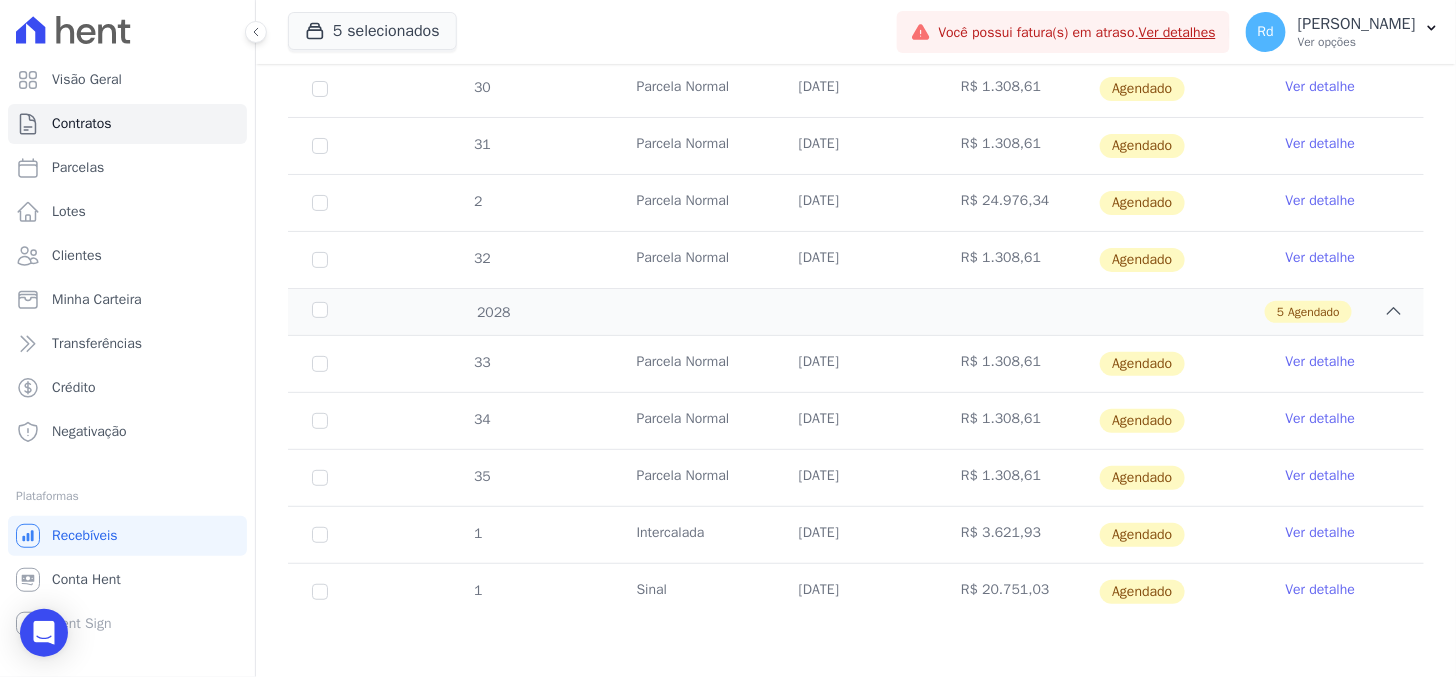 scroll, scrollTop: 2226, scrollLeft: 0, axis: vertical 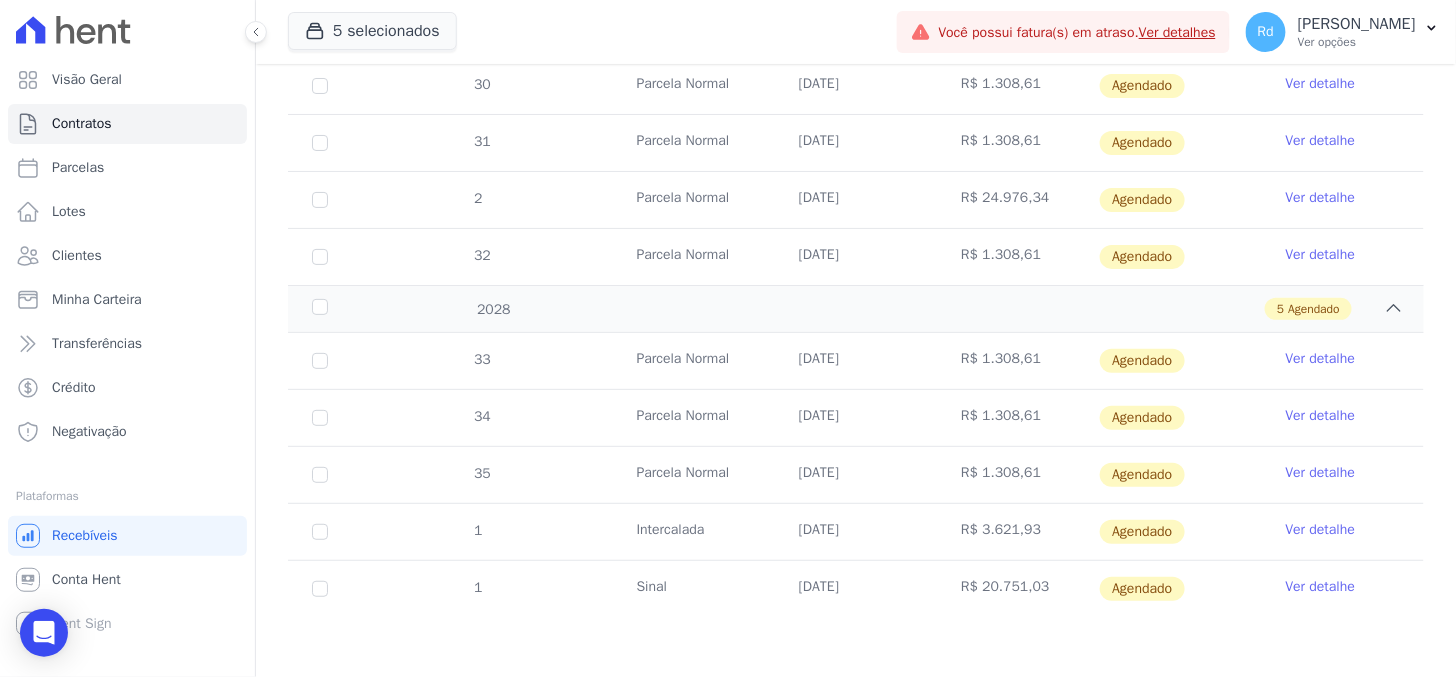 click on "Ver detalhe" at bounding box center (1321, 473) 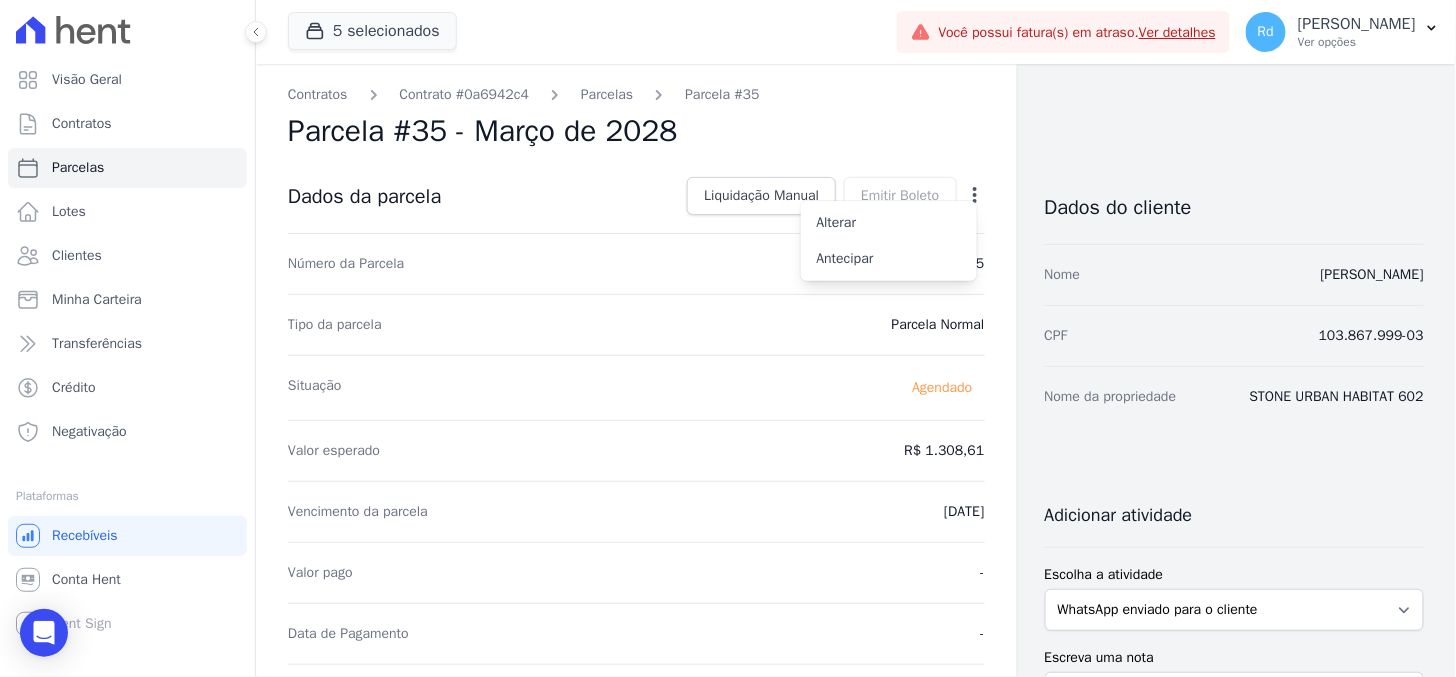 click on "Dados do cliente
Nome
Everton Lucas Silva
CPF
103.867.999-03
Nome da propriedade
STONE URBAN HABITAT 602
Adicionar atividade
Escolha a atividade
WhatsApp enviado para o cliente
Adicionar um comentário
Ligação feita para o cliente
E-mail enviado para o cliente
Cobrança criada
Negativação solicitada
Correção monetária realizada
Cliente atualizado
Translation missing: pt-BR.views.activity.kind.file
Escreva uma nota
Registrar atividade
Histórico de atividades" at bounding box center [1234, 915] 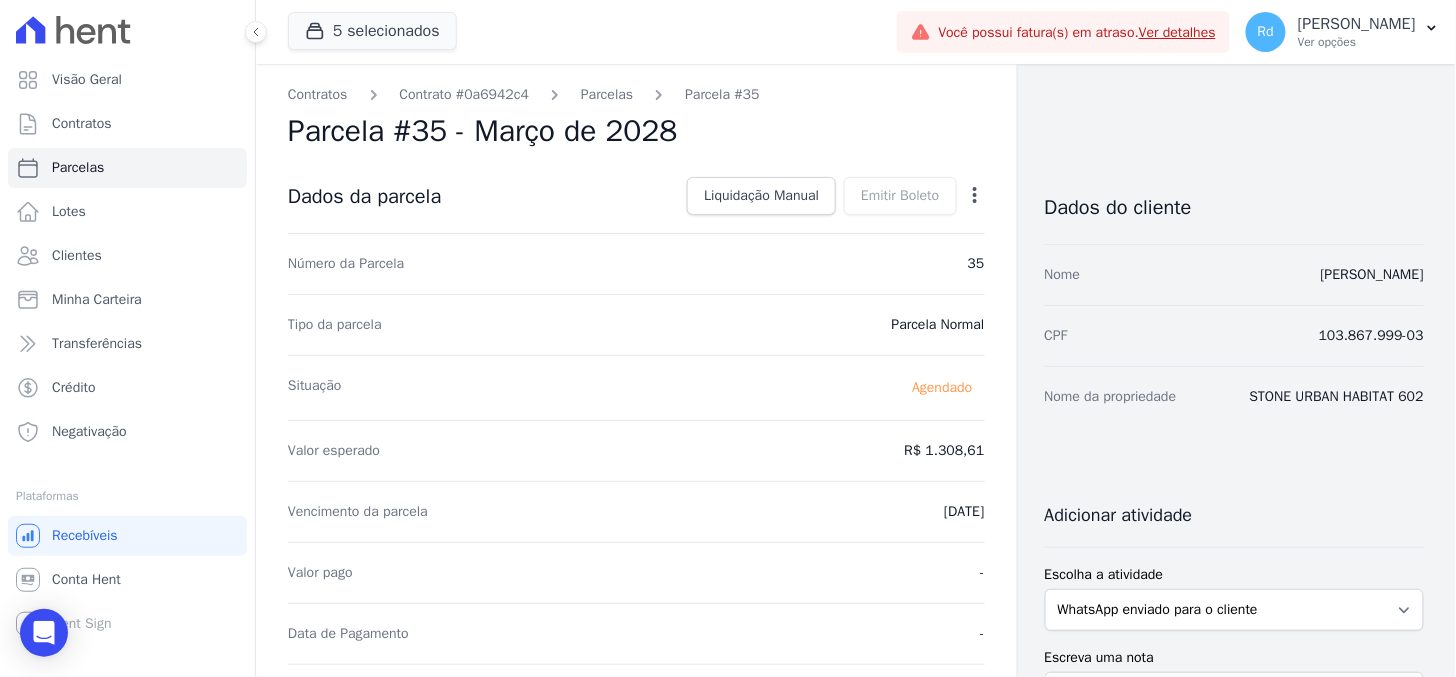 click 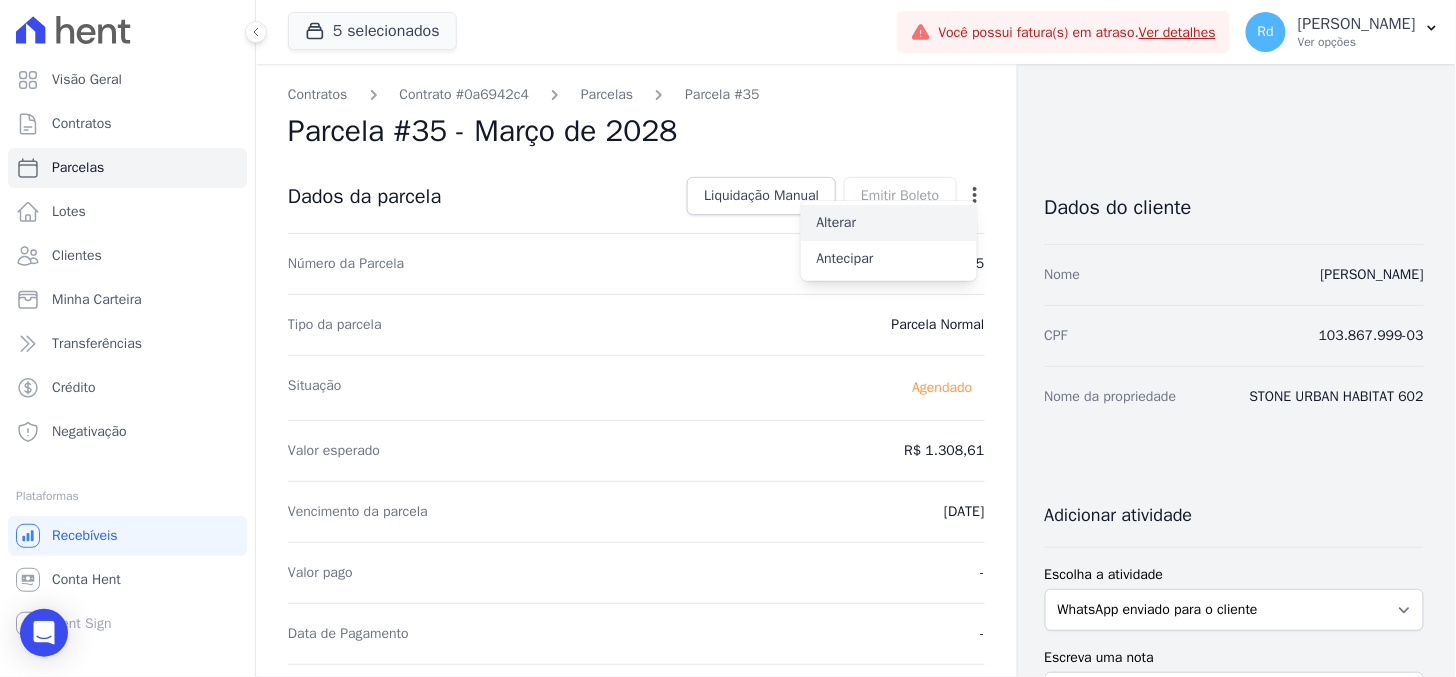 click on "Alterar" at bounding box center [889, 223] 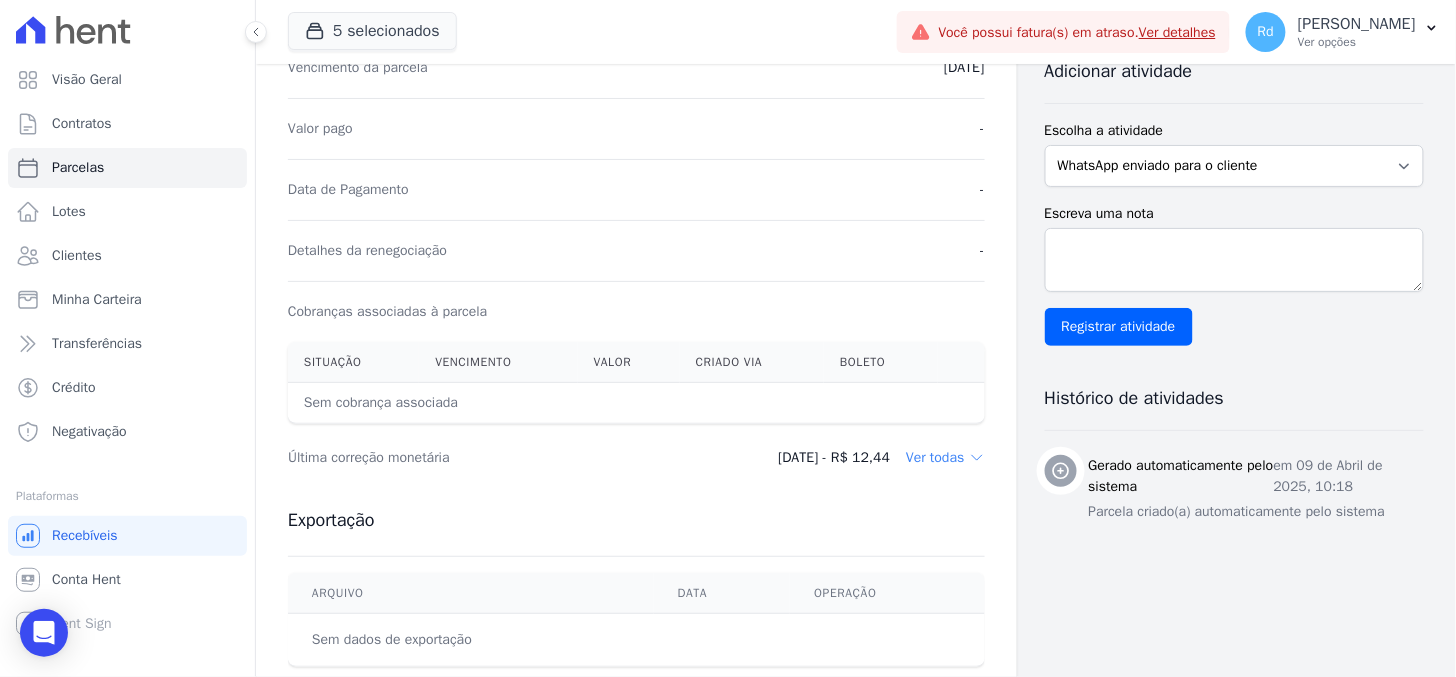 scroll, scrollTop: 0, scrollLeft: 0, axis: both 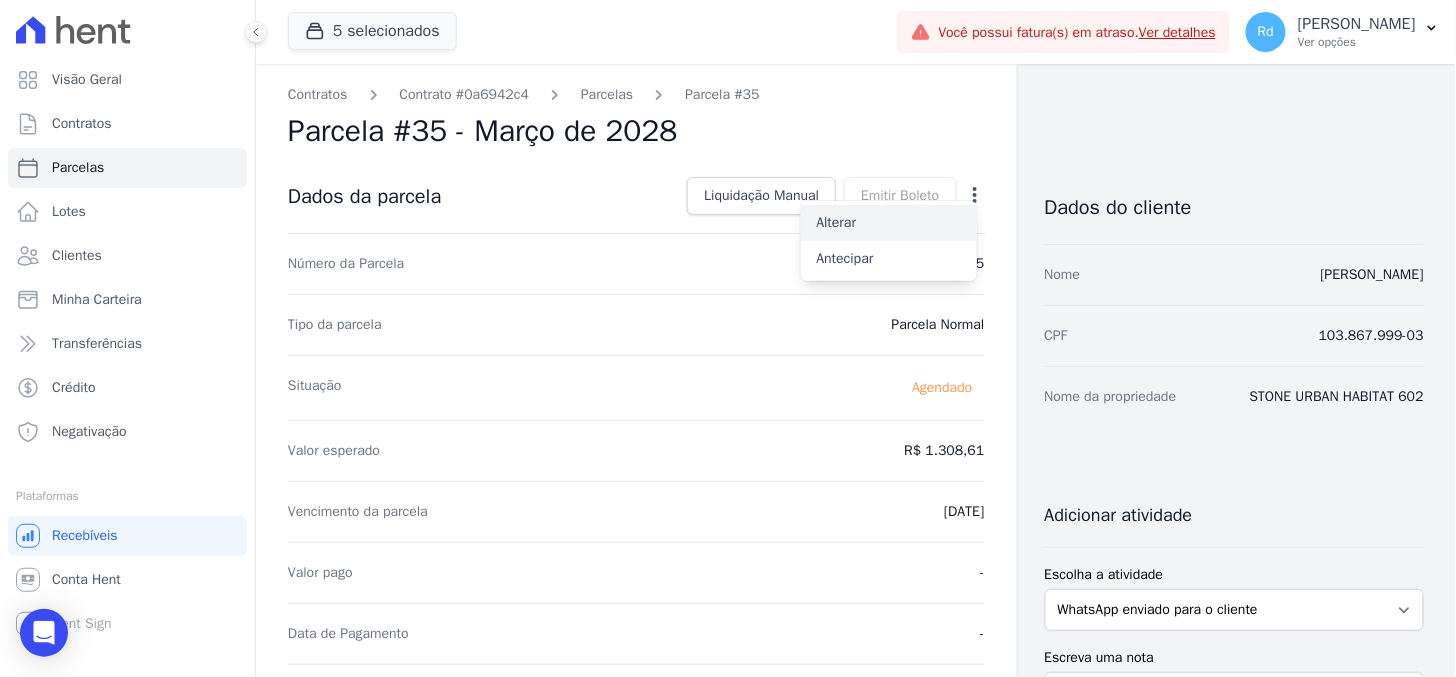 click on "Alterar" at bounding box center (889, 223) 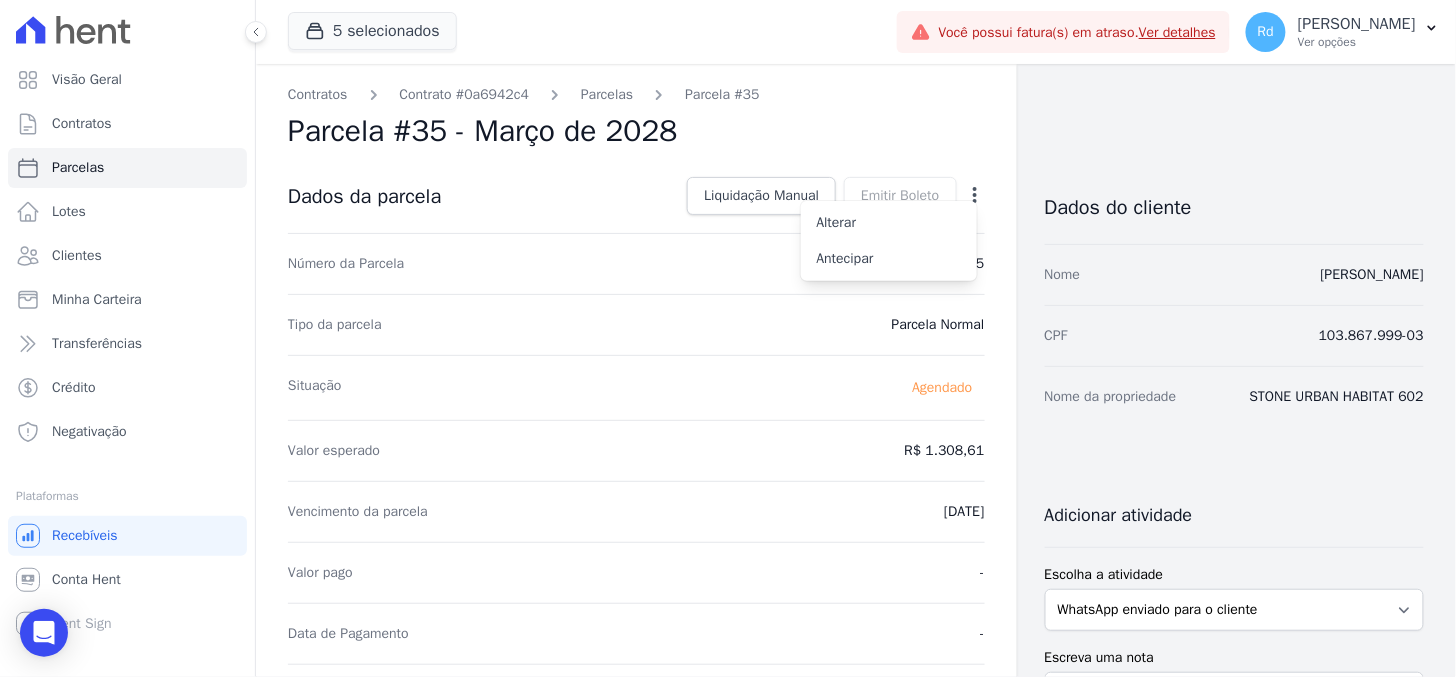click on "Parcela #35 - Março de 2028" at bounding box center [636, 131] 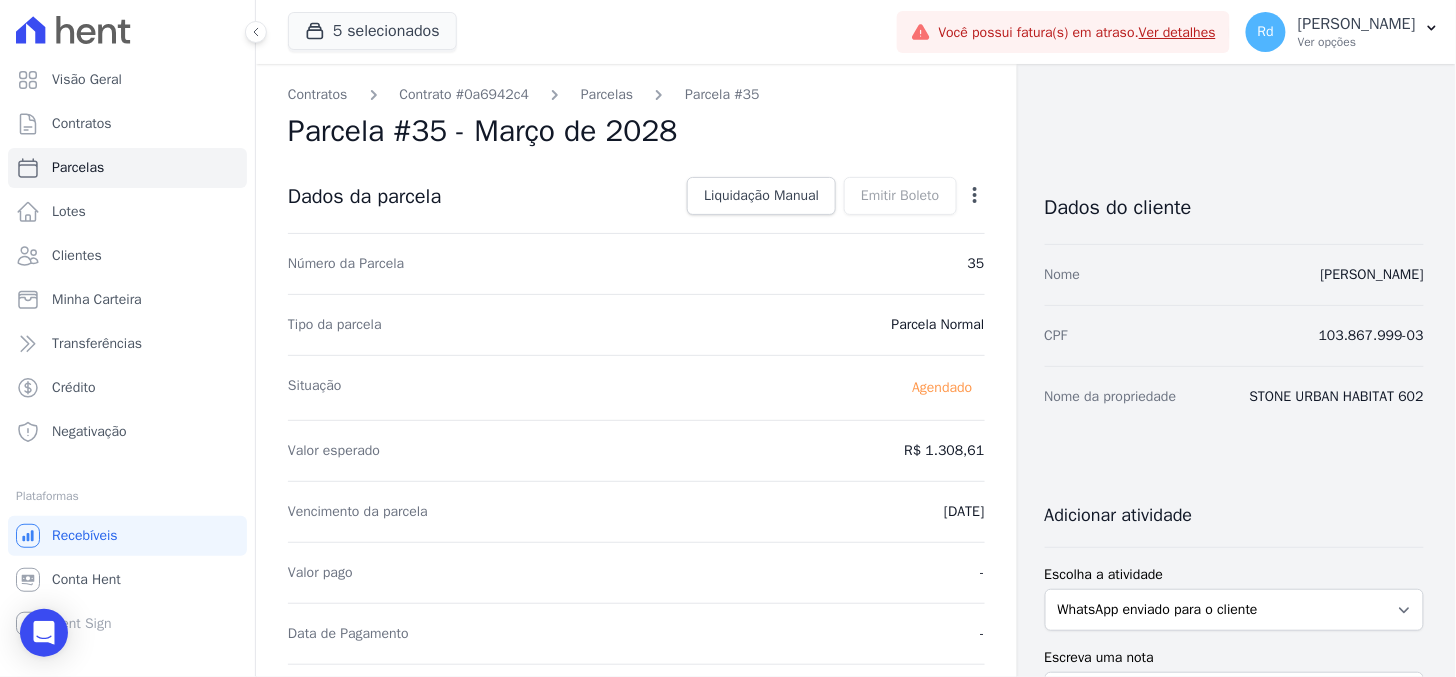click 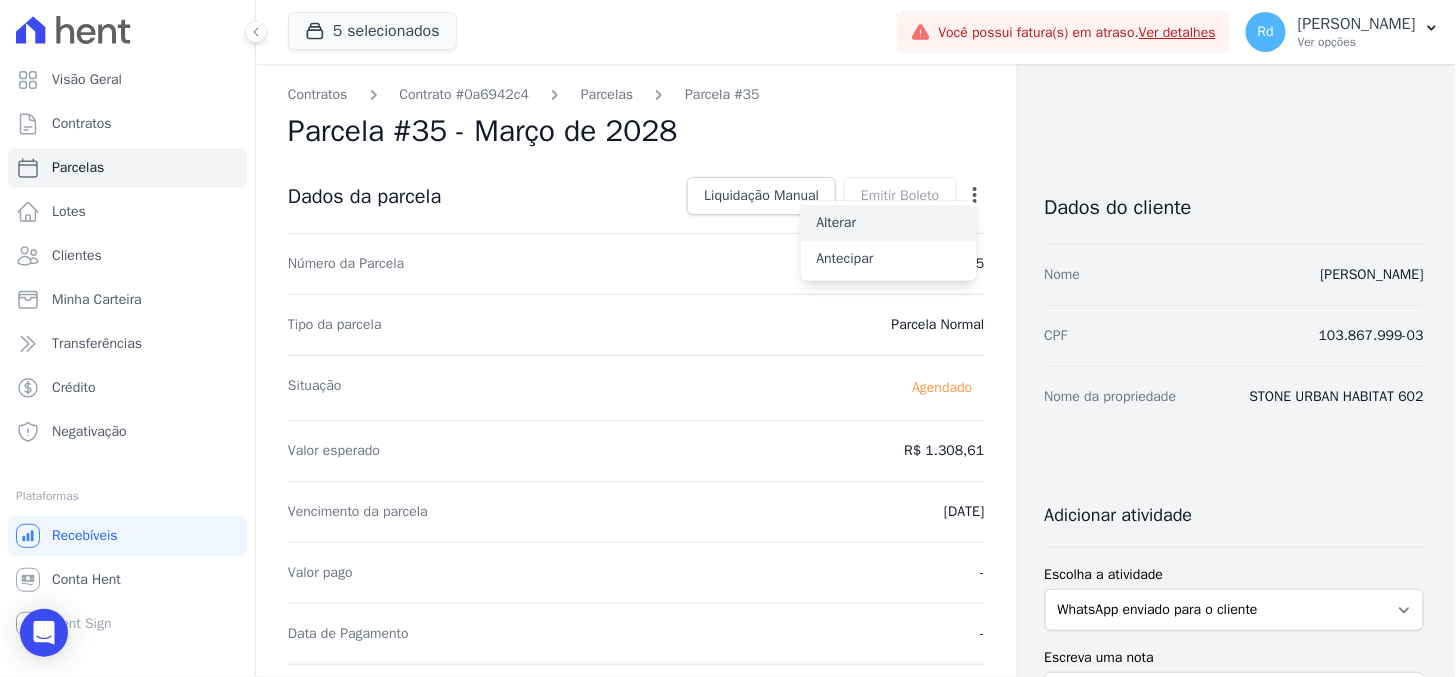click on "Alterar" at bounding box center (889, 223) 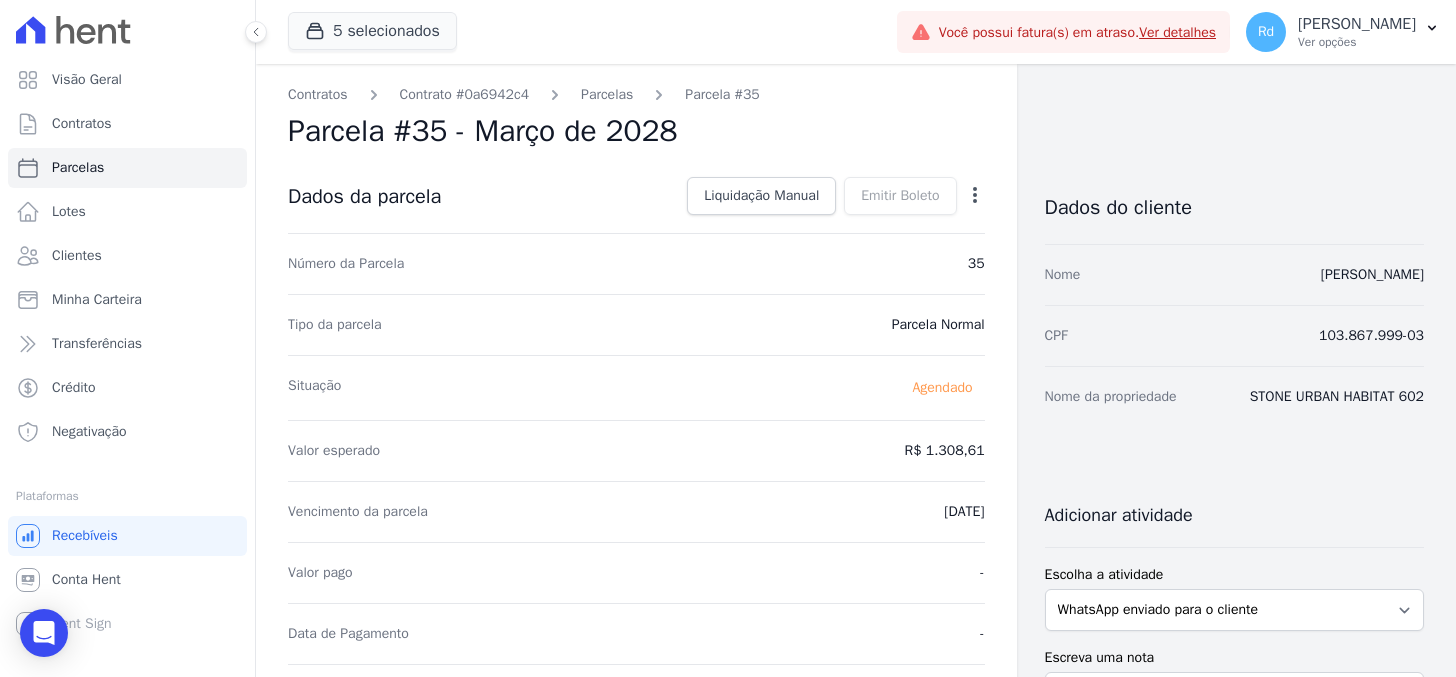 scroll, scrollTop: 0, scrollLeft: 0, axis: both 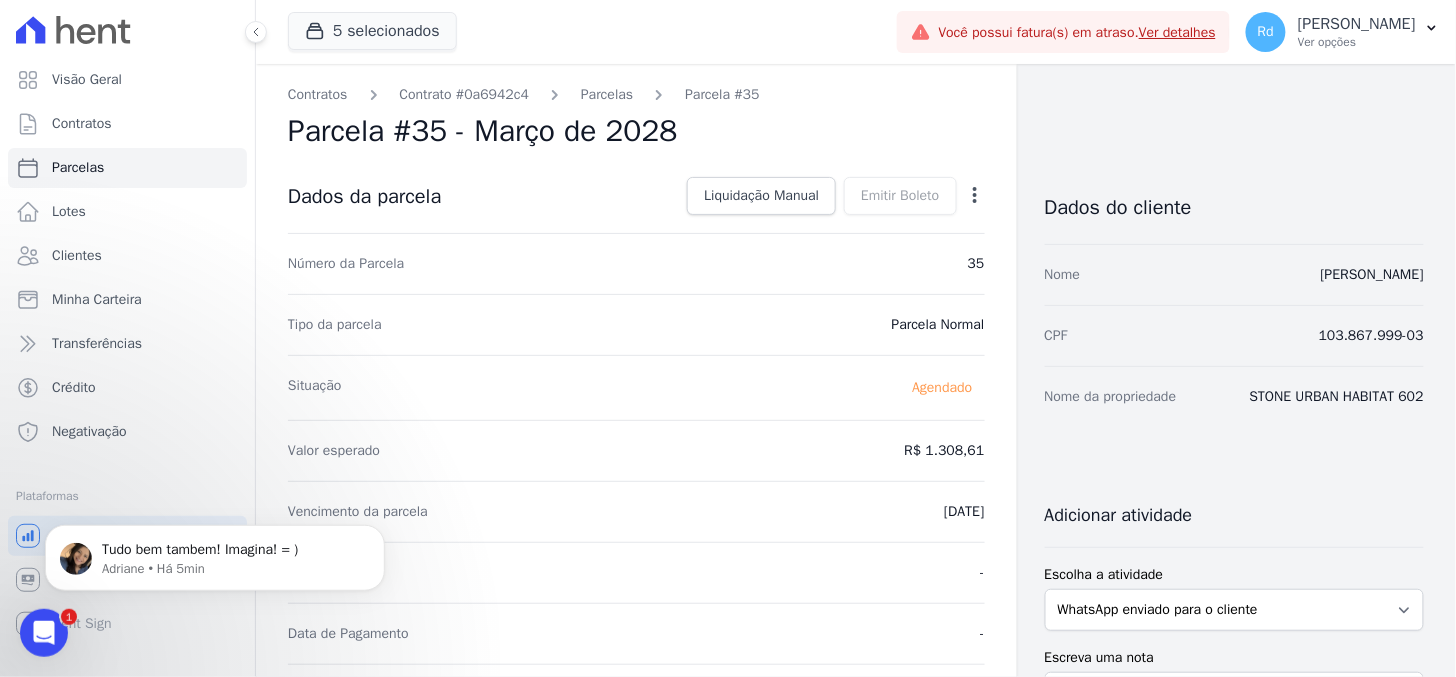 click on "Contratos
Contrato
#0a6942c4
Parcelas
Parcela
#35
Parcela #35 - Março de 2028
Dados da parcela
Liquidação Manual
Liquidação Manual
Data de Pagamento
2025-07-17
Valor pago
R$
1308.61" at bounding box center (636, 707) 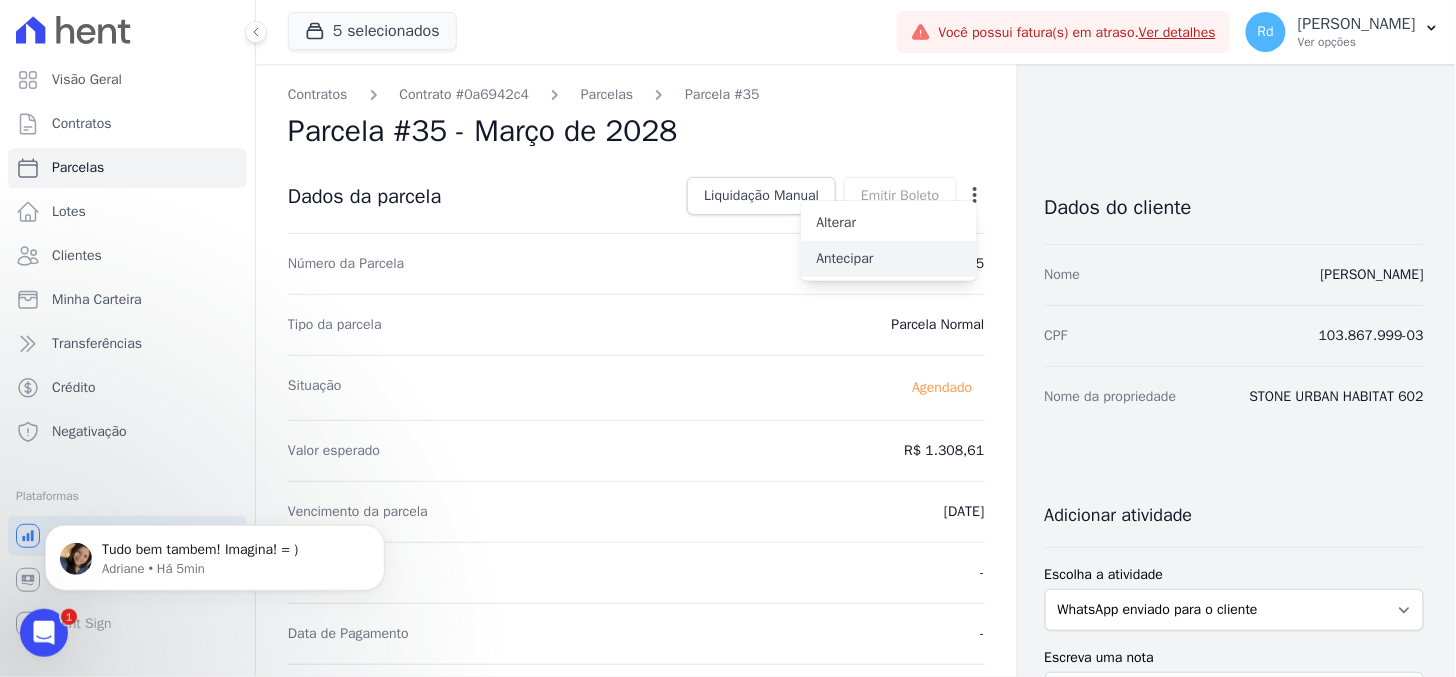 click on "Antecipar" at bounding box center [889, 259] 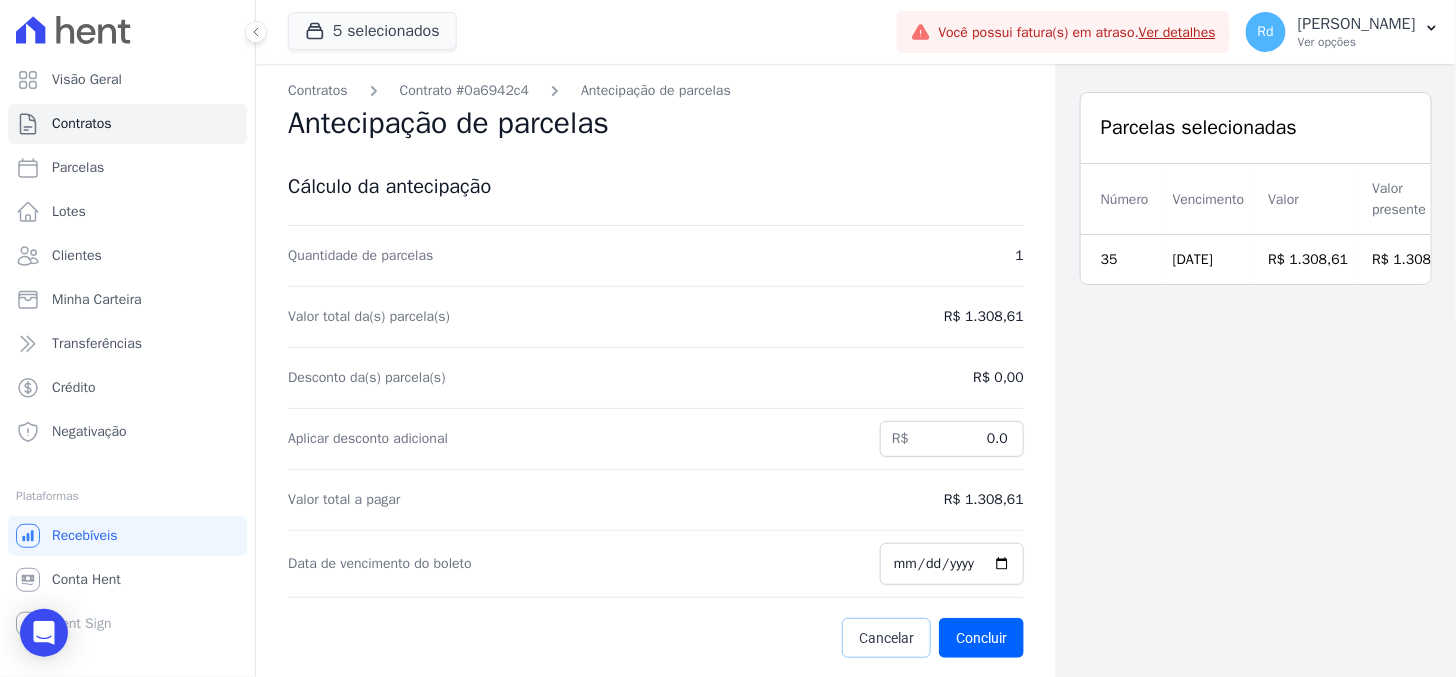 click on "Cancelar" at bounding box center (886, 638) 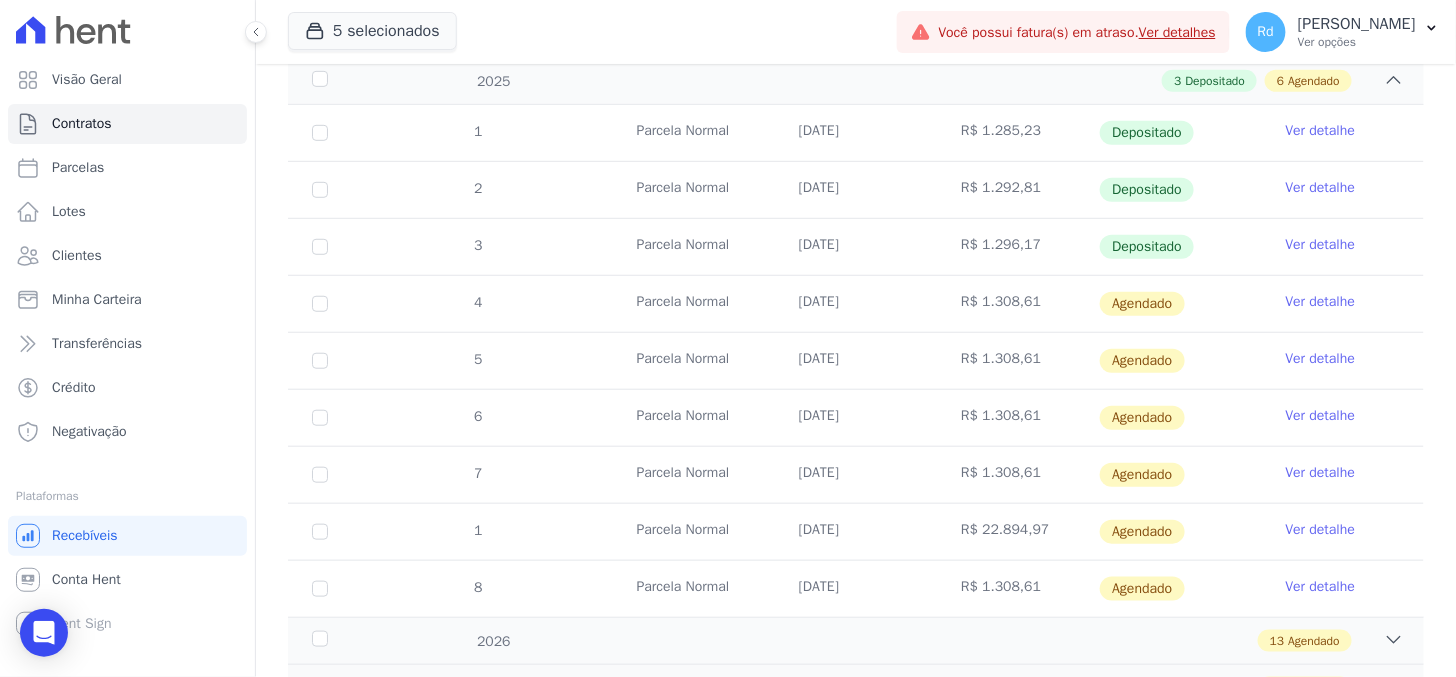 scroll, scrollTop: 457, scrollLeft: 0, axis: vertical 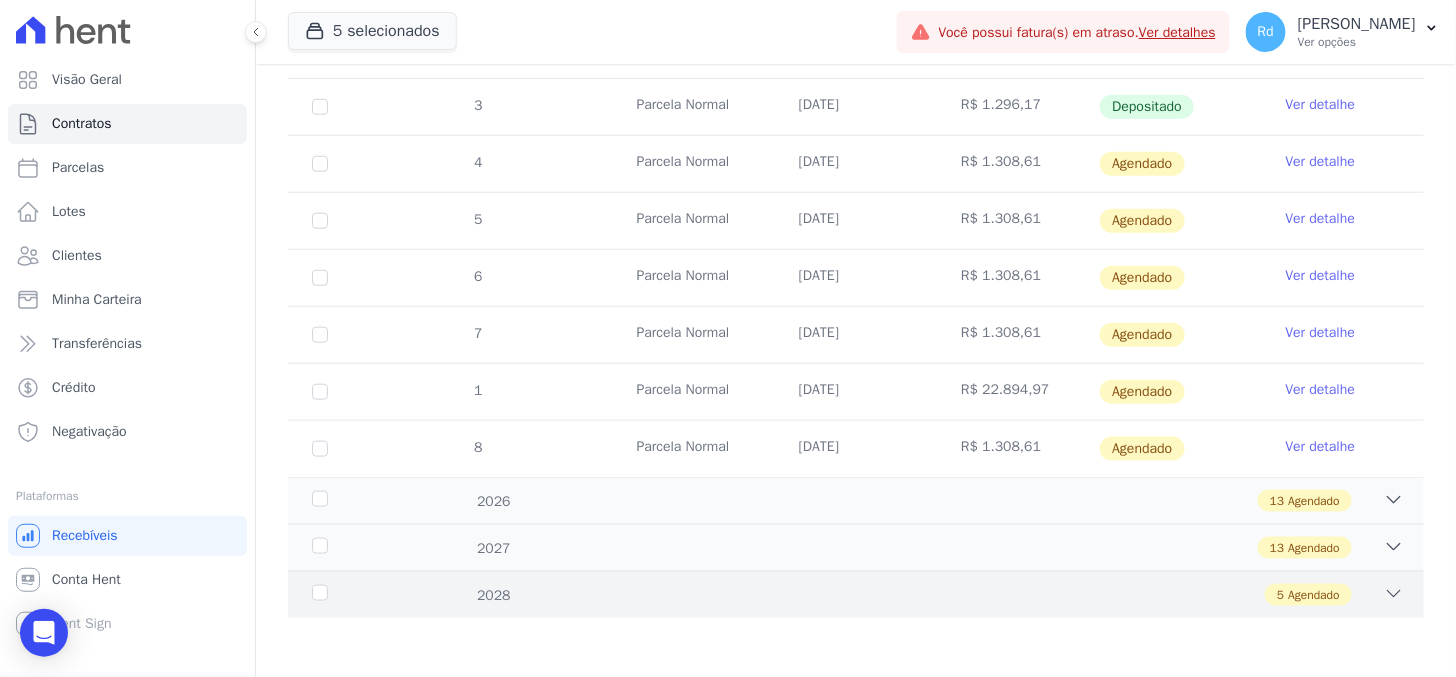 click on "5
Agendado" at bounding box center (911, 595) 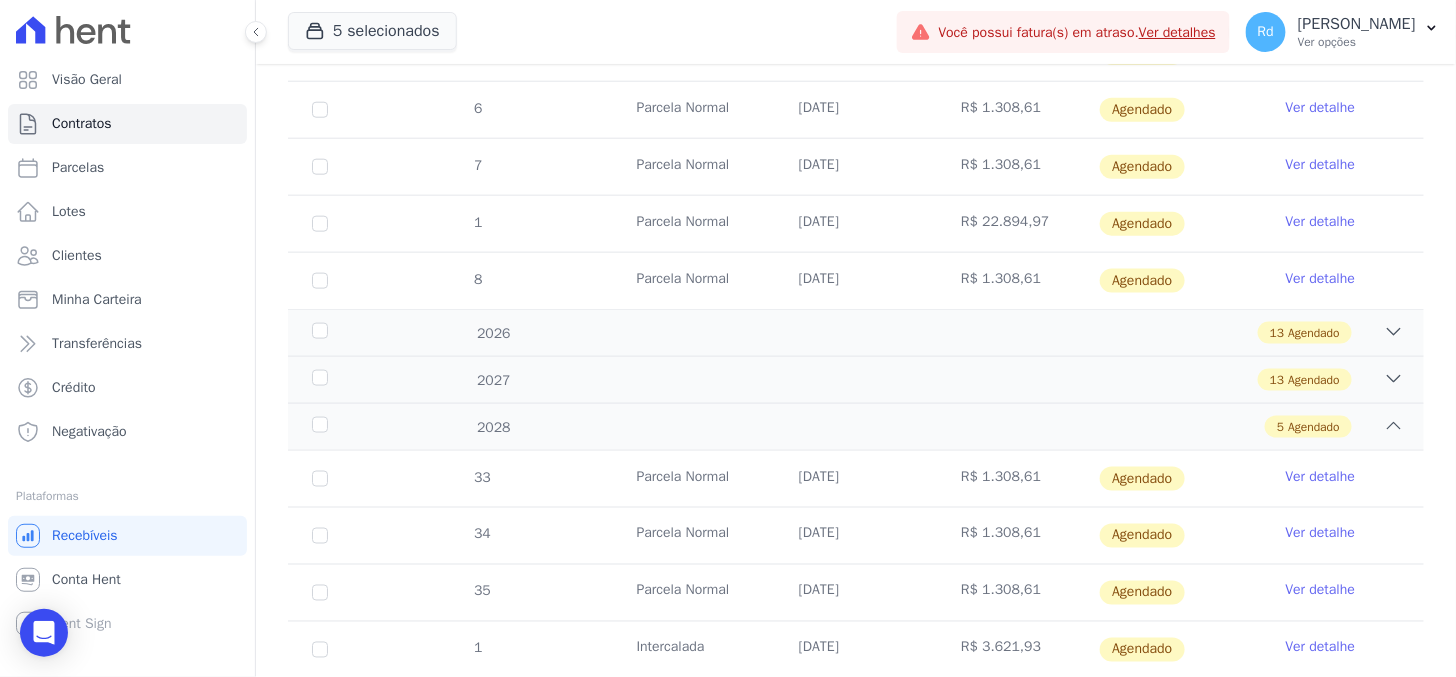 scroll, scrollTop: 743, scrollLeft: 0, axis: vertical 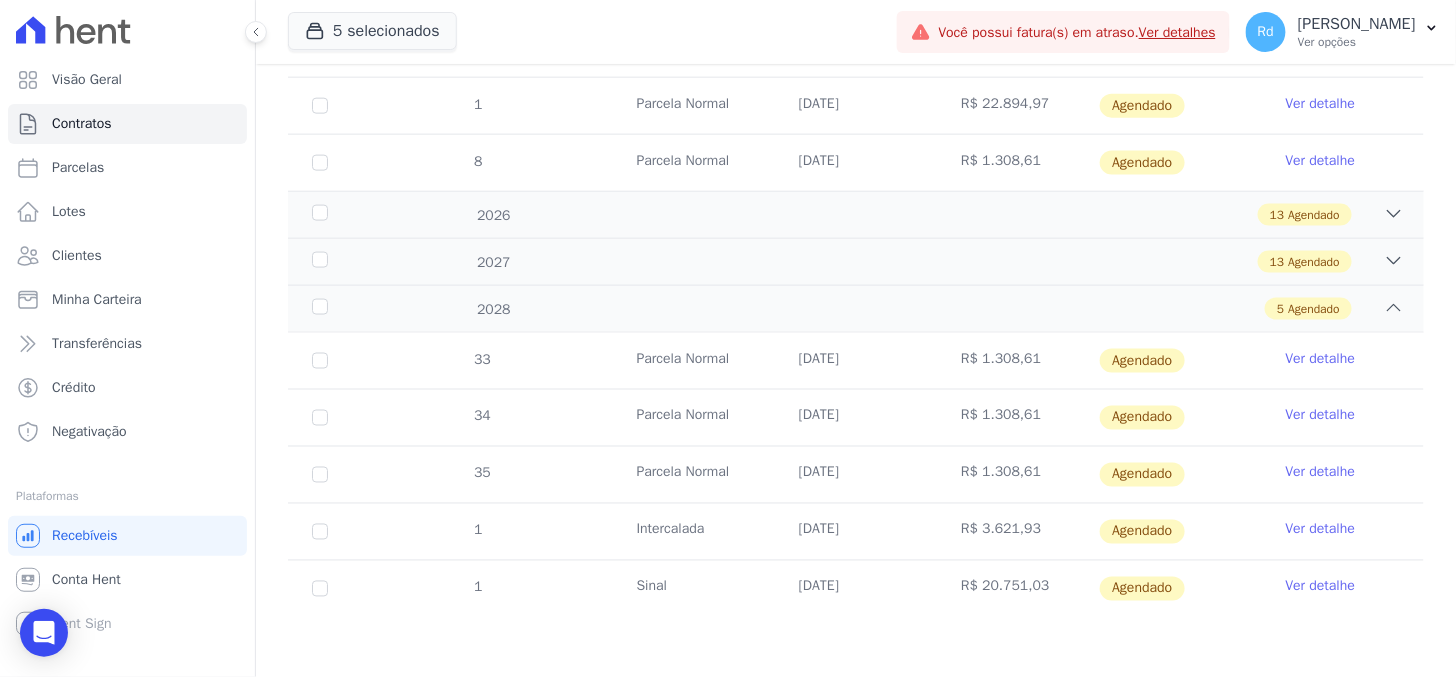 click on "Ver detalhe" at bounding box center [1321, 473] 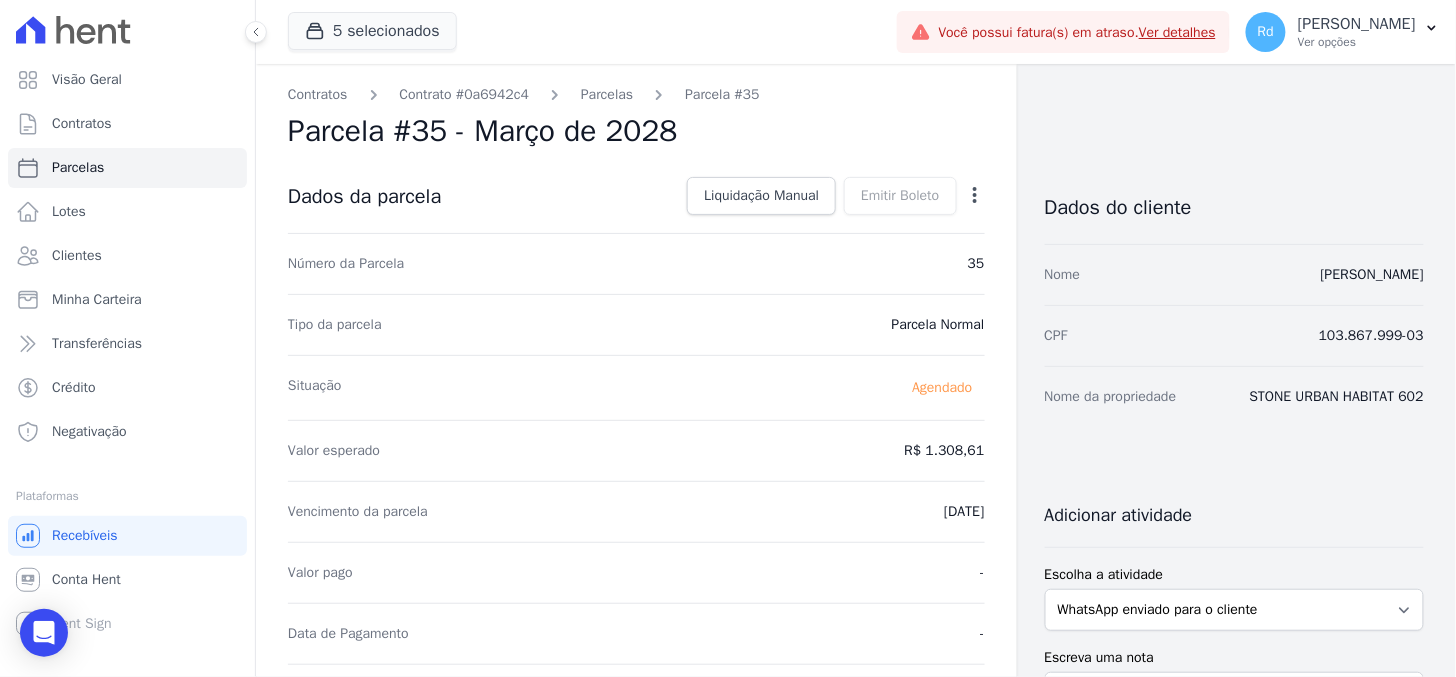 click 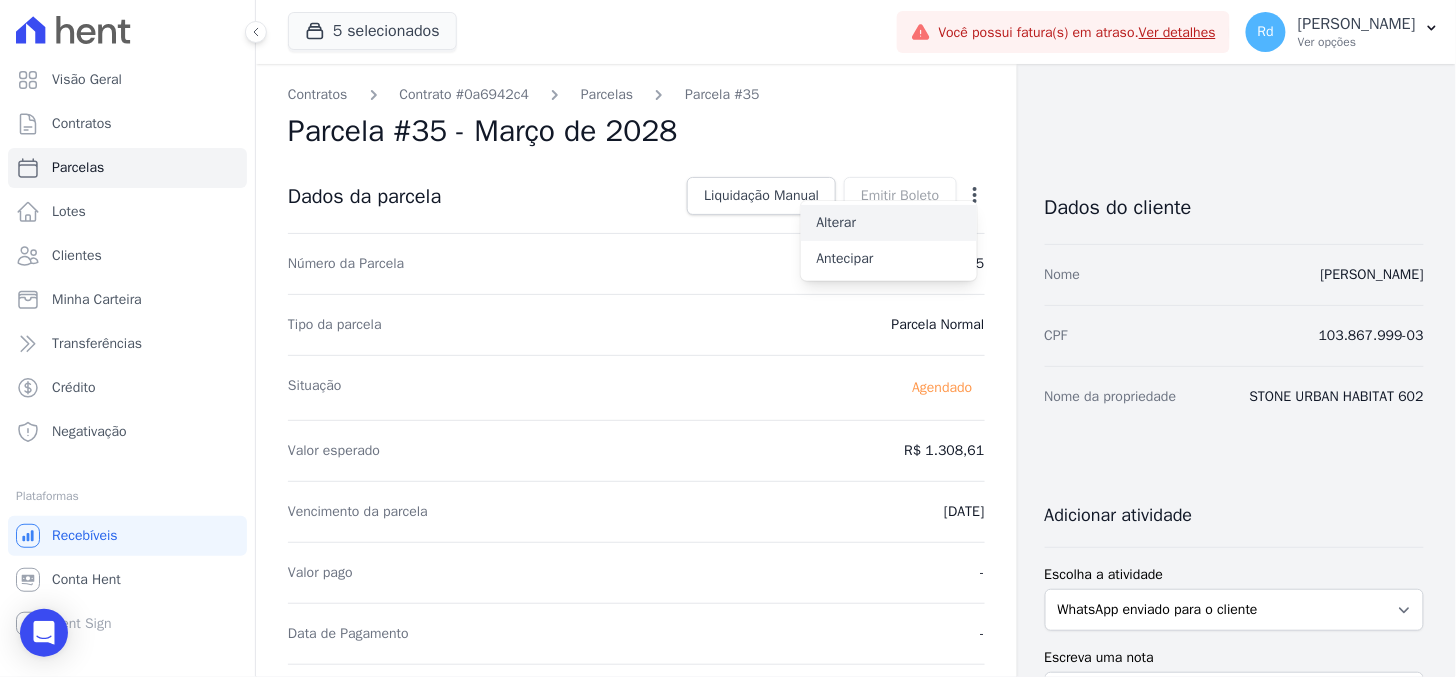 click on "Alterar" at bounding box center (889, 223) 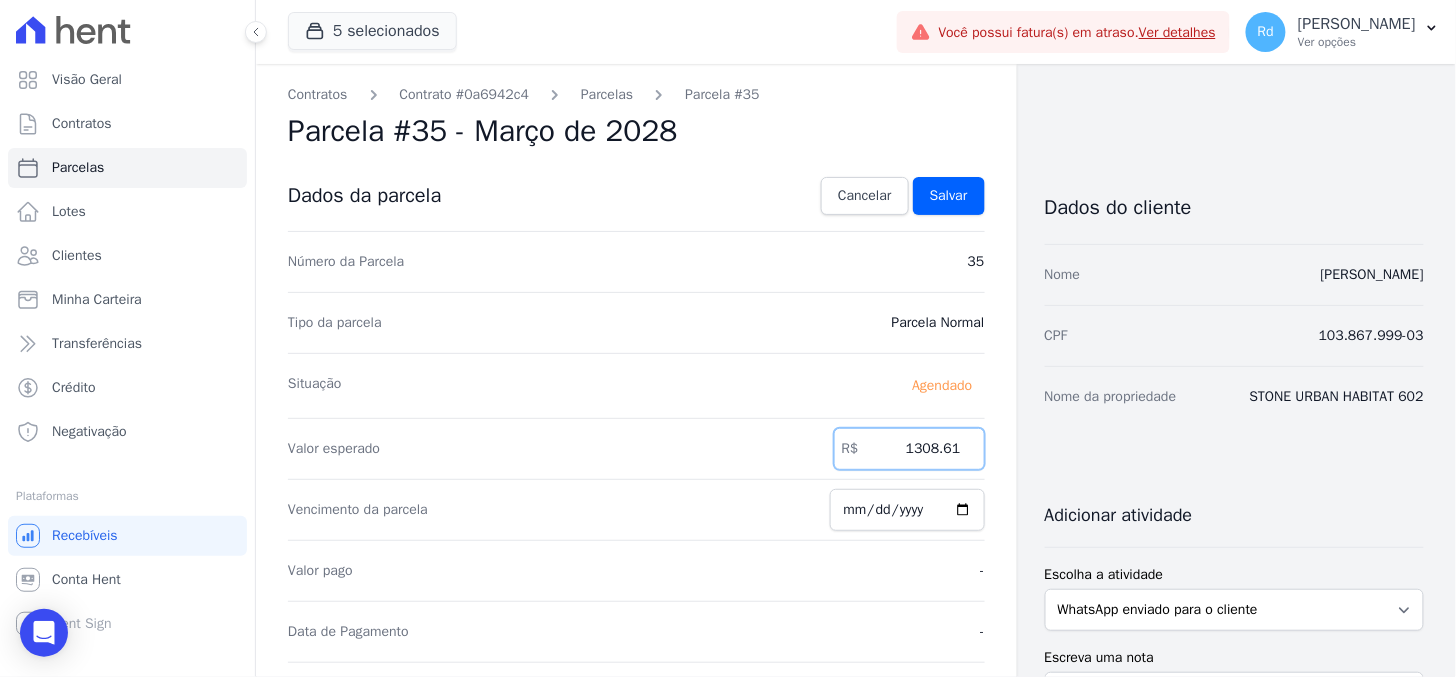 drag, startPoint x: 897, startPoint y: 453, endPoint x: 1362, endPoint y: 447, distance: 465.0387 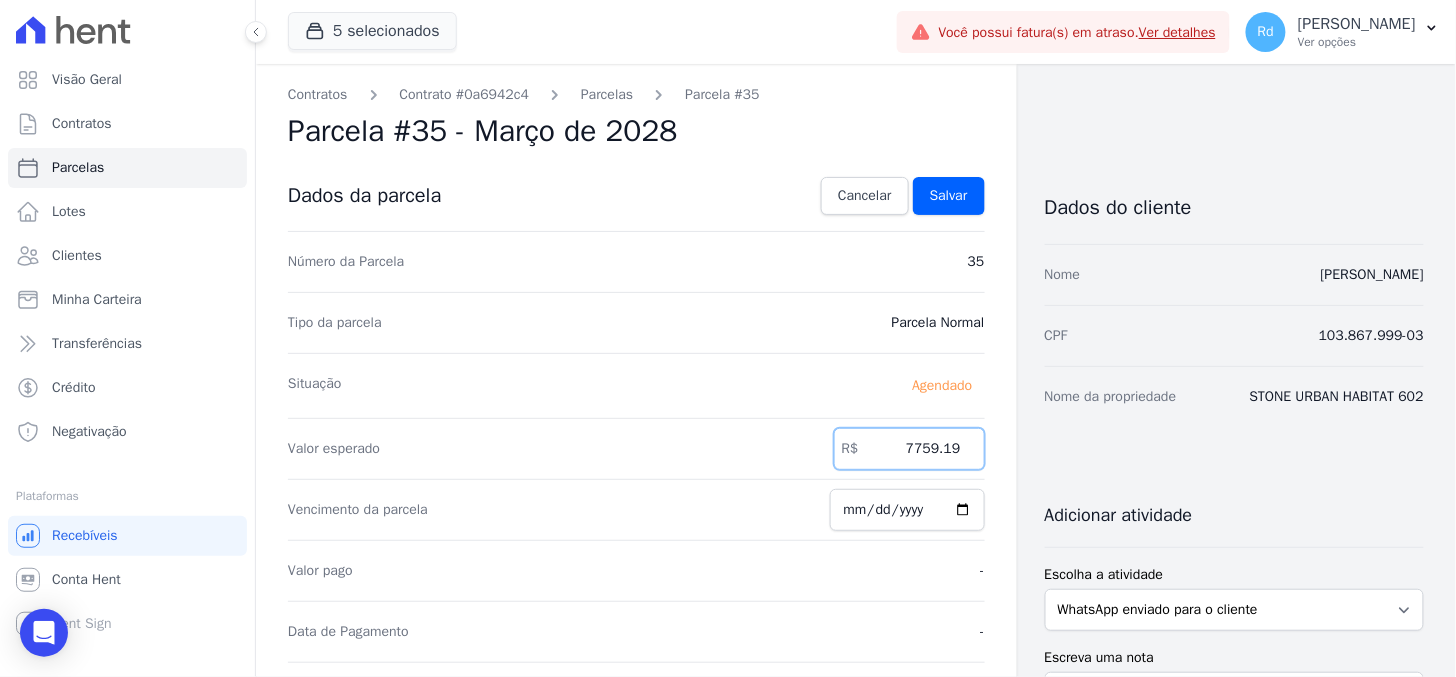 type on "7759.19" 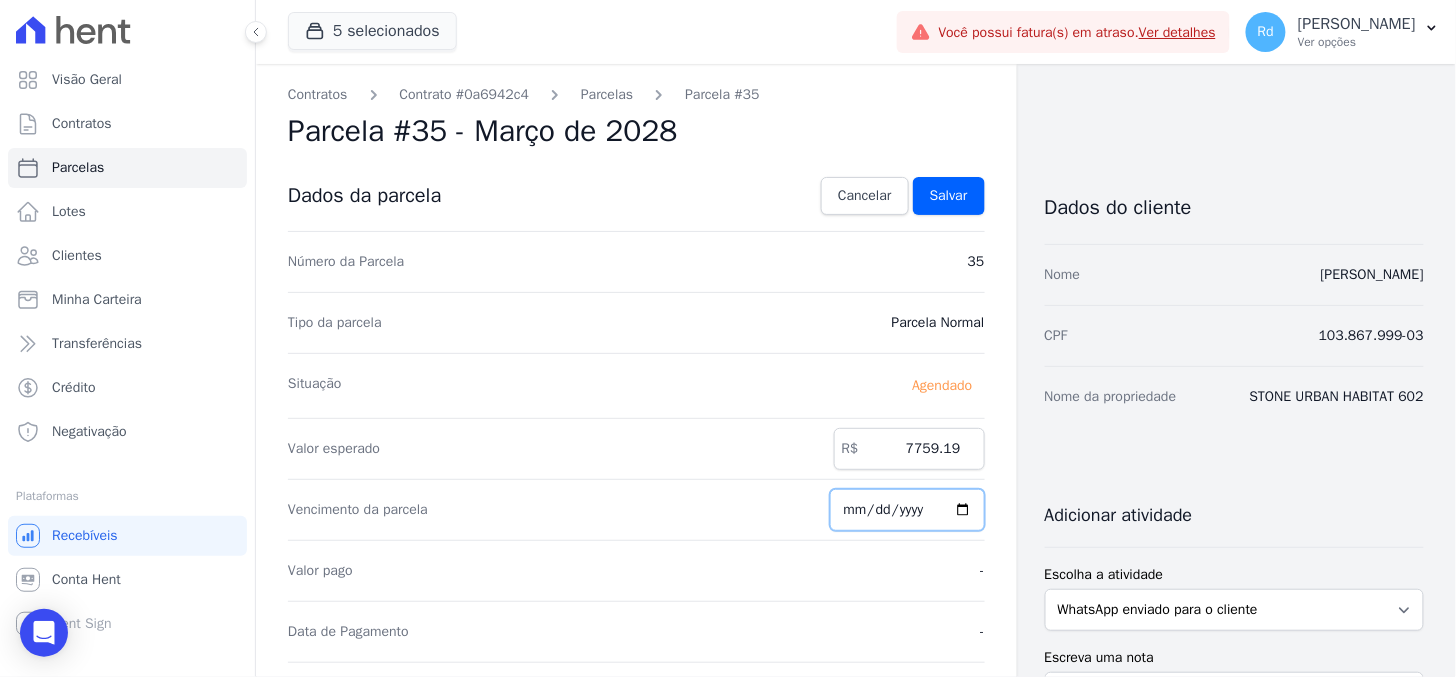 type on "2028-03-05" 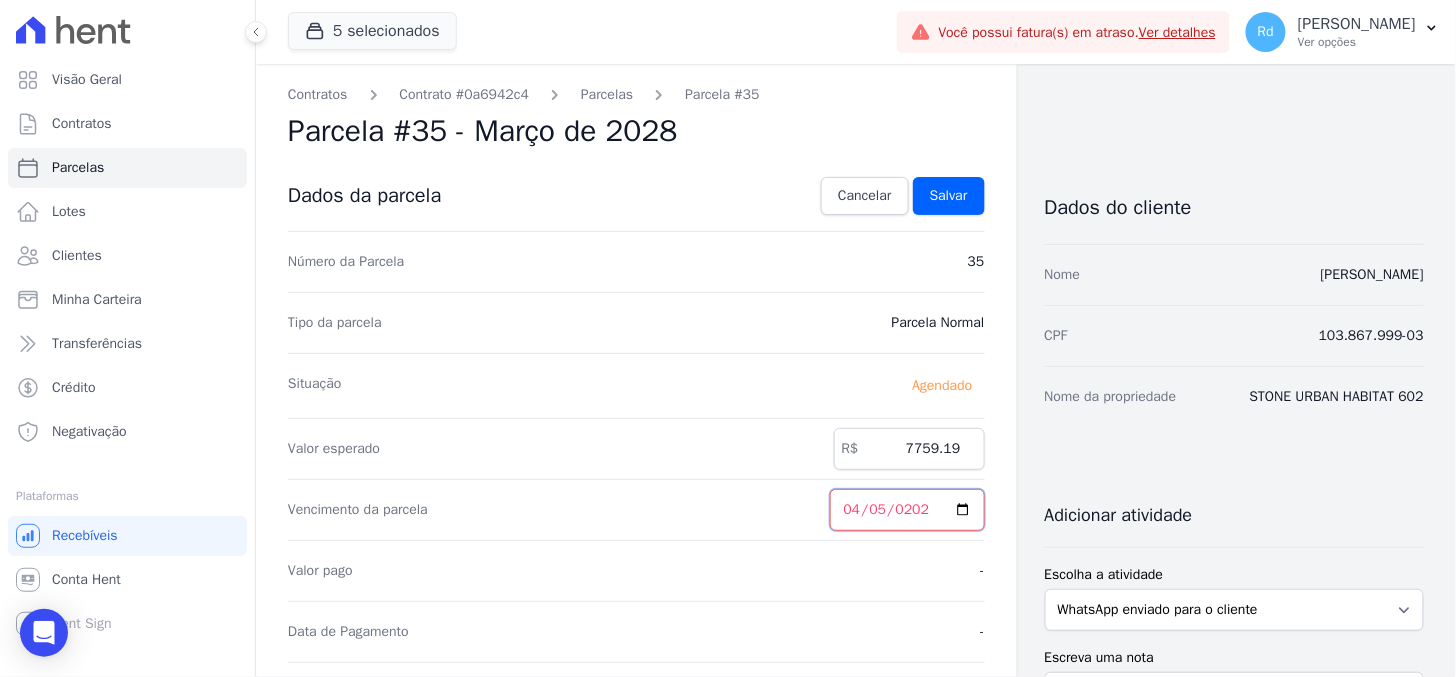 type on "[DATE]" 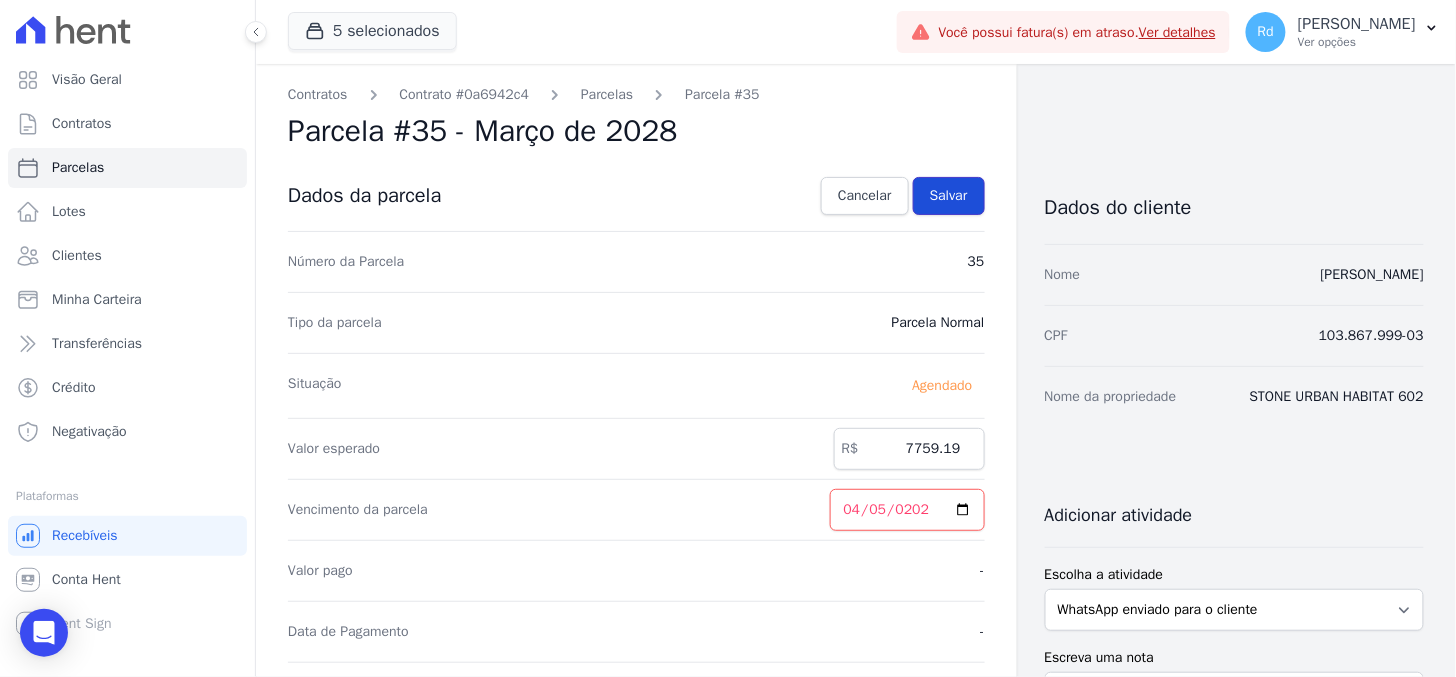 click on "Salvar" at bounding box center [949, 196] 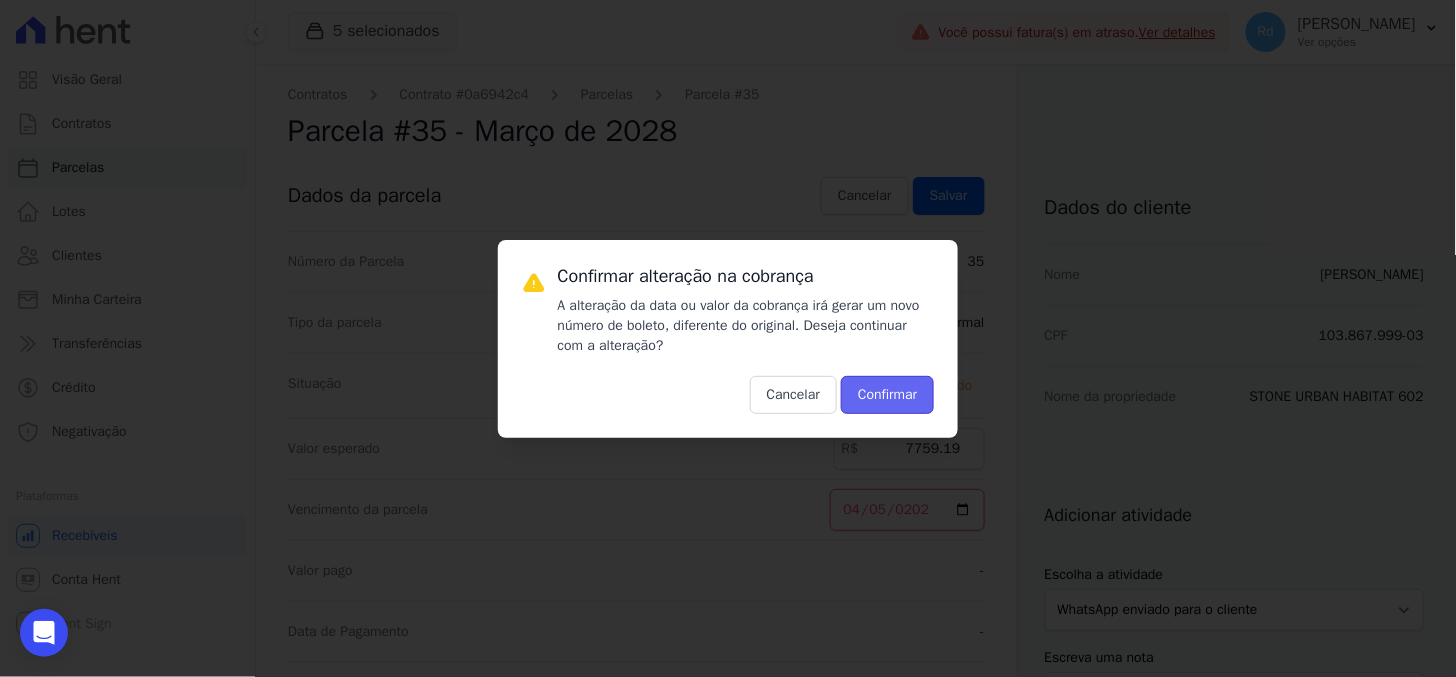 click on "Confirmar" at bounding box center [887, 395] 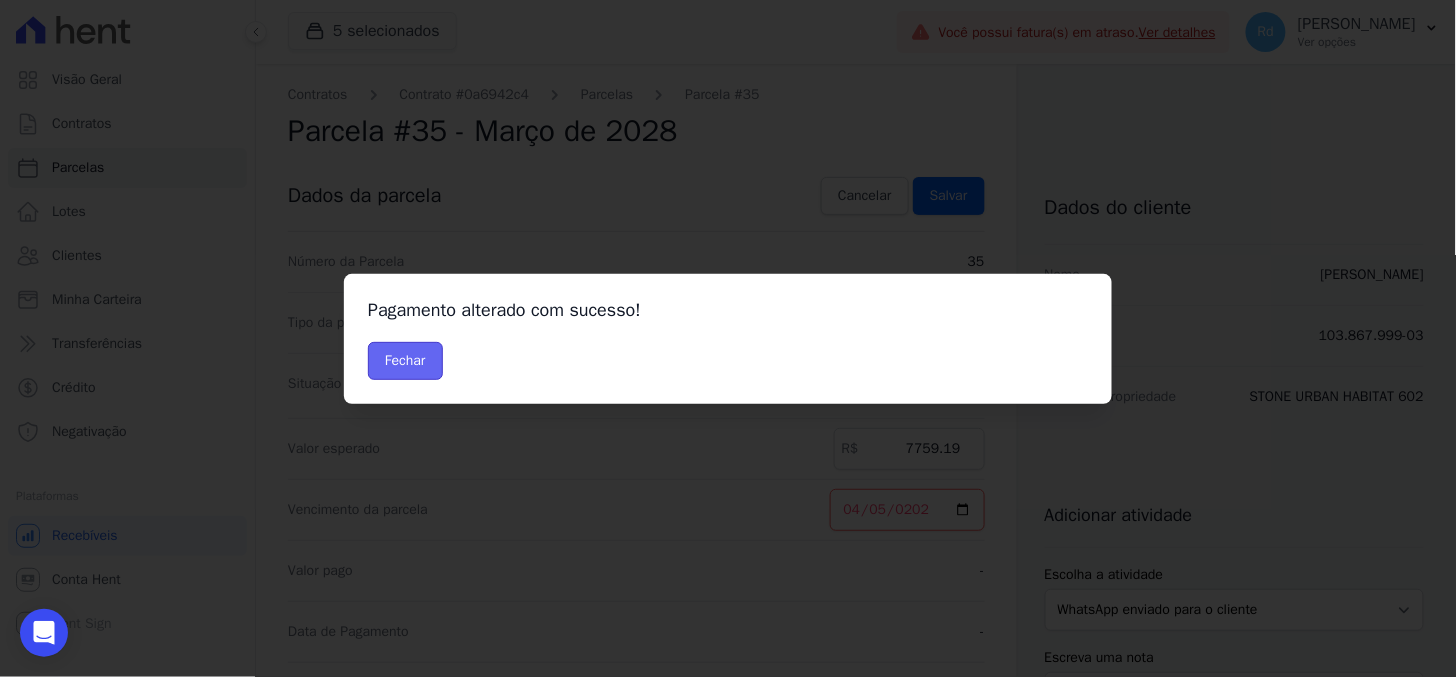 click on "Fechar" at bounding box center (405, 361) 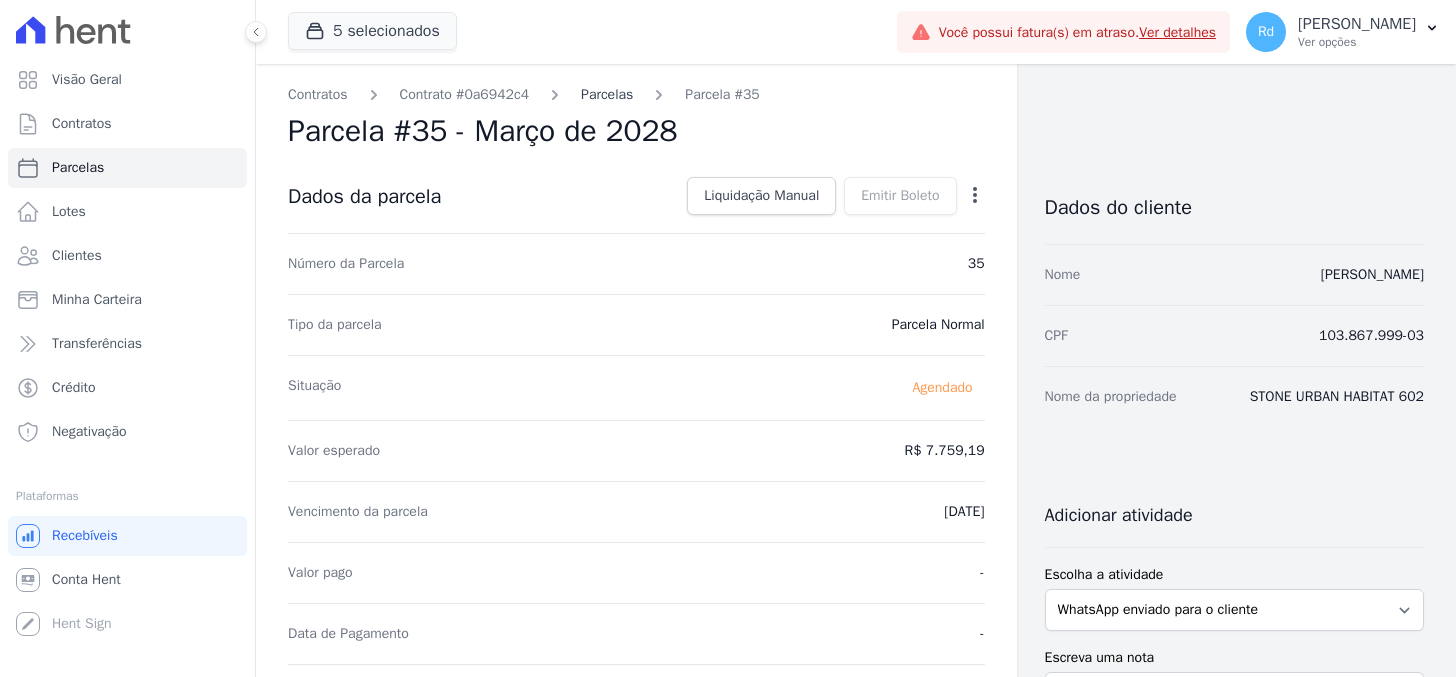 scroll, scrollTop: 0, scrollLeft: 0, axis: both 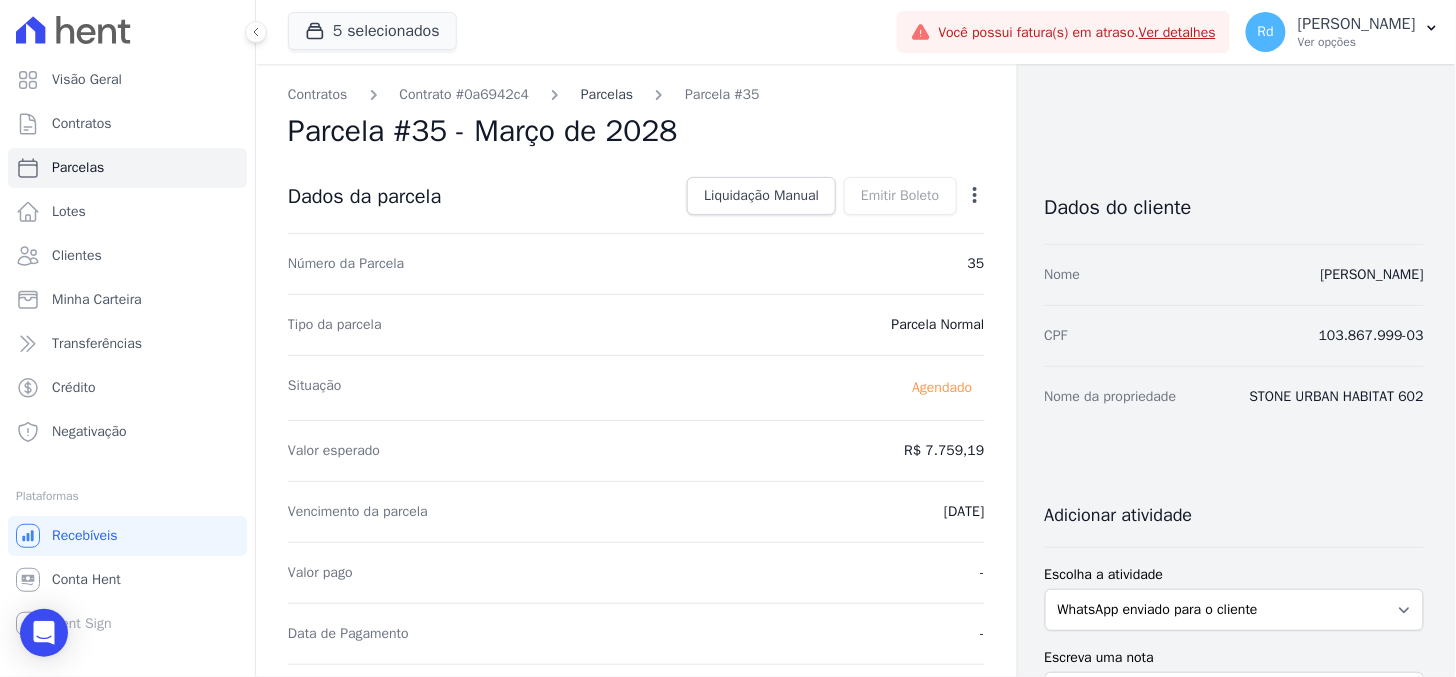 click on "Parcelas" at bounding box center [607, 94] 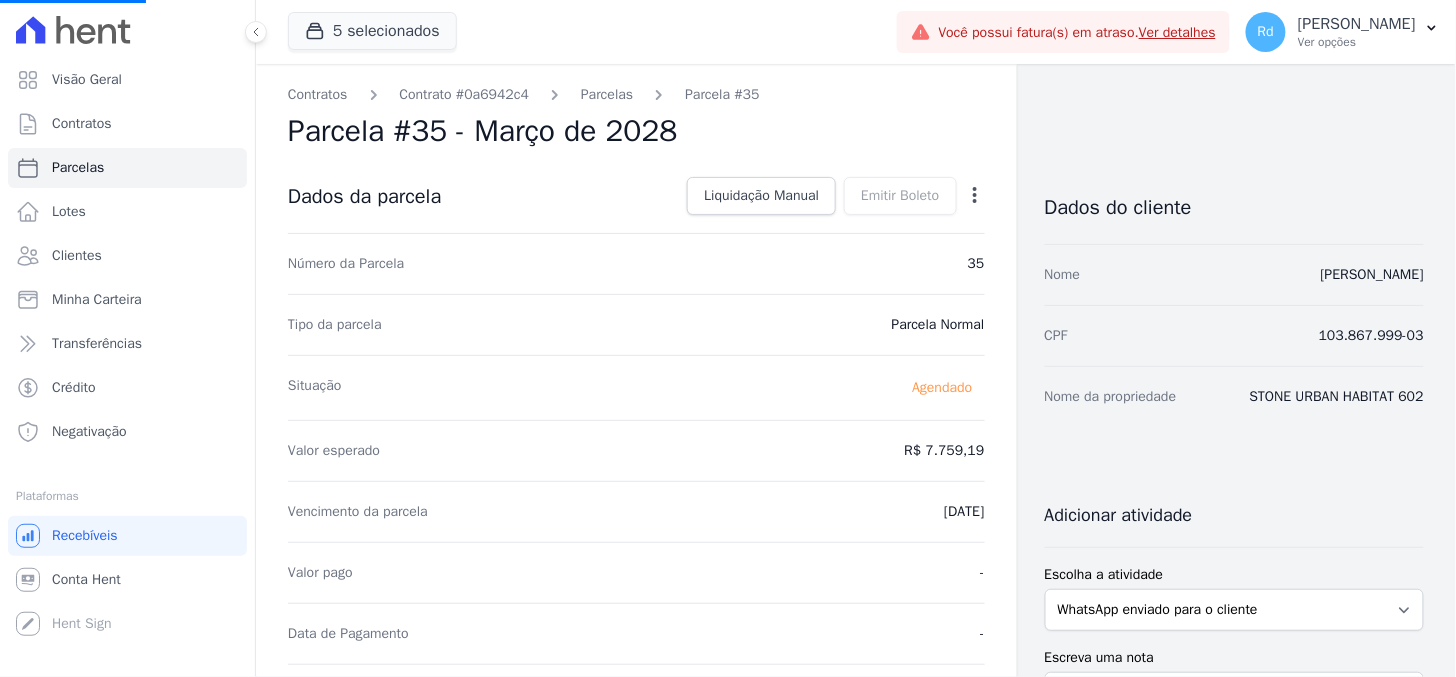 scroll, scrollTop: 0, scrollLeft: 0, axis: both 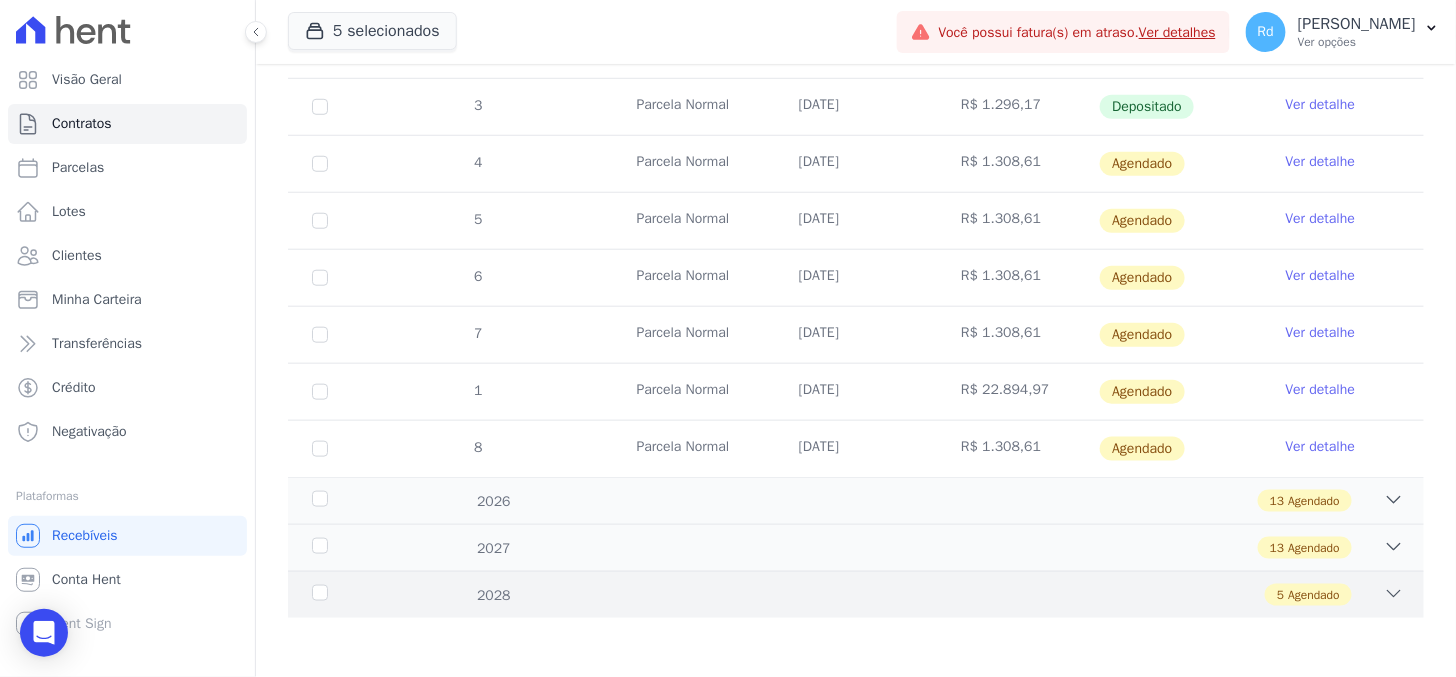 click on "5
Agendado" at bounding box center (911, 595) 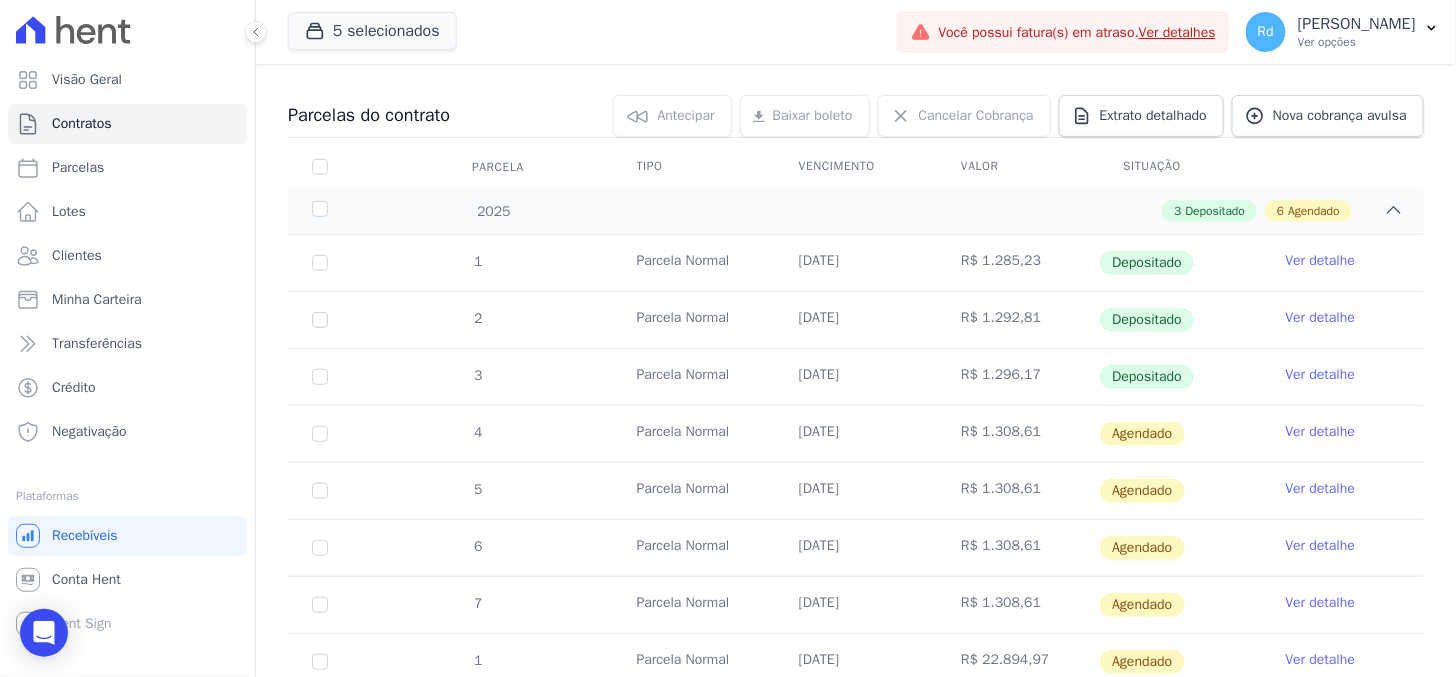 scroll, scrollTop: 0, scrollLeft: 0, axis: both 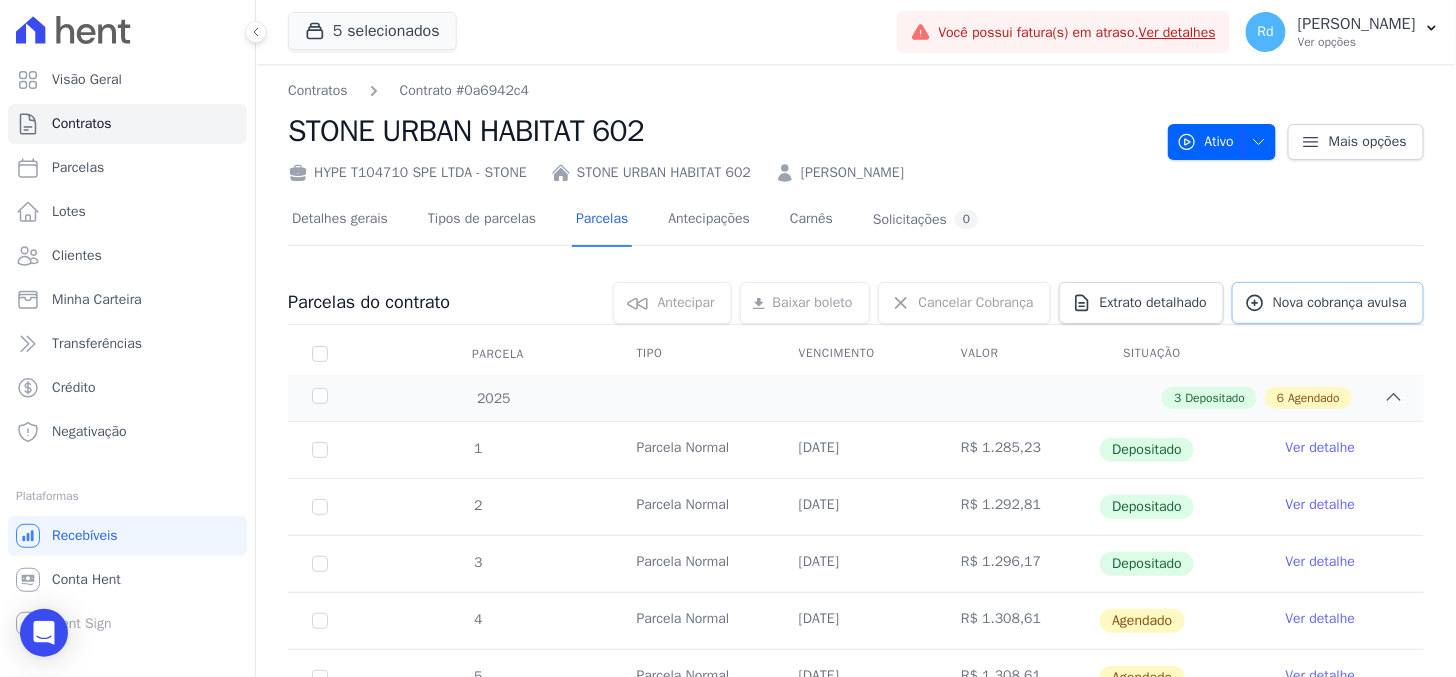 click on "Nova cobrança avulsa" at bounding box center (1340, 303) 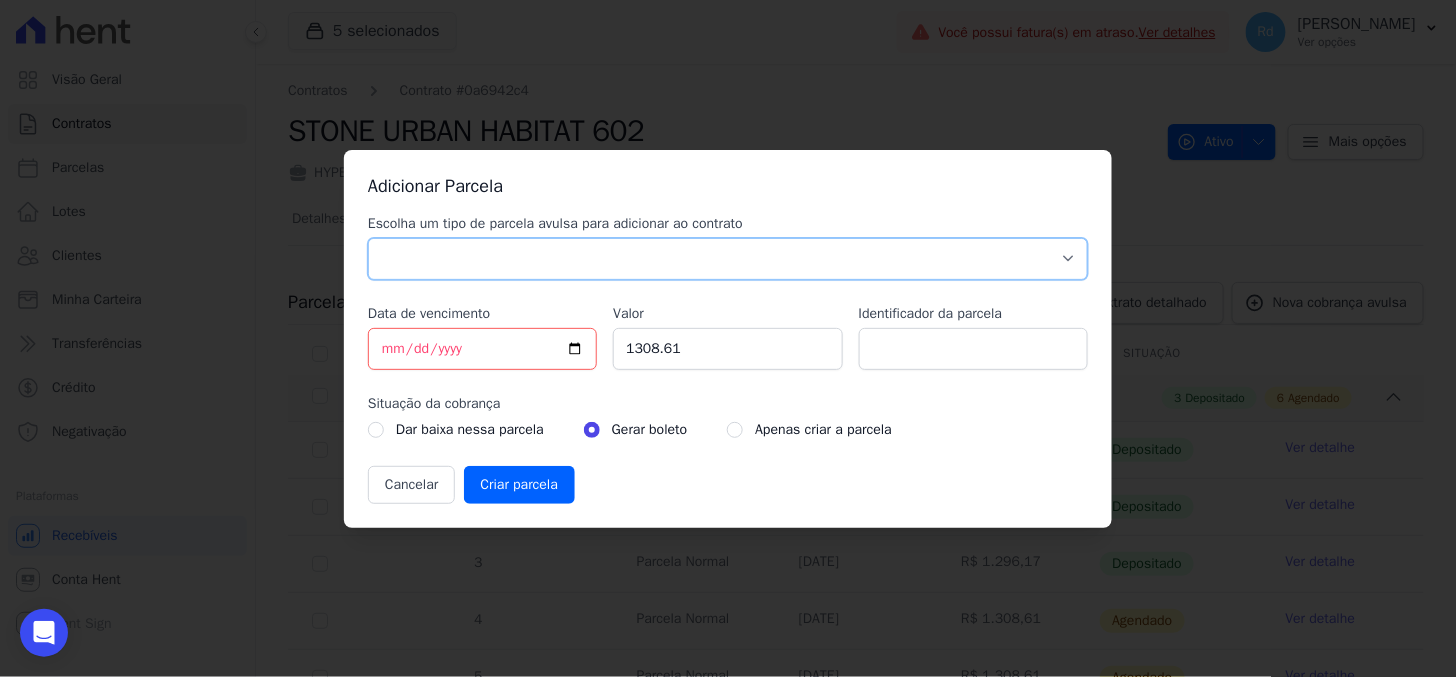 click on "Parcela Normal
Sinal
Caução
Intercalada
Chaves
Pré Chaves
Pós Chaves
Taxas
Quitação
Outros
Parcela do Cliente
Acordo
Financiamento CEF
Comissão
Antecipação" at bounding box center (728, 259) 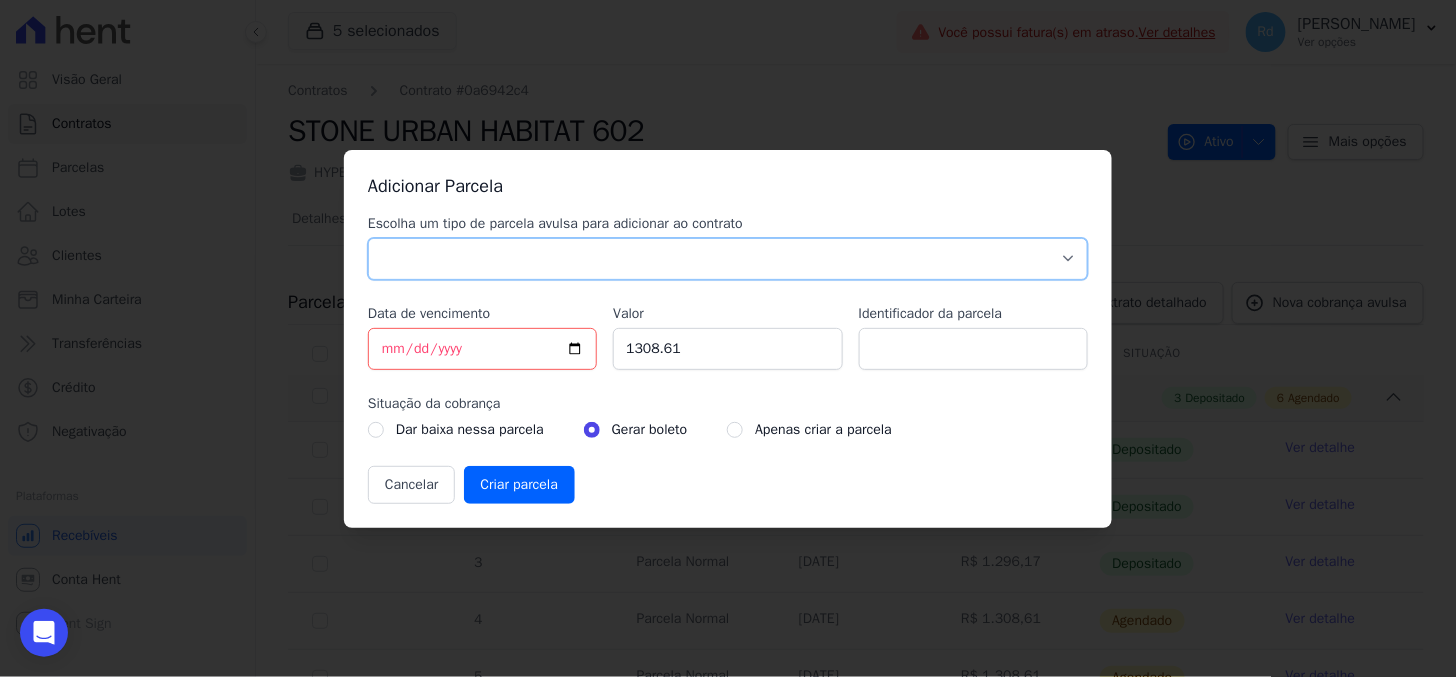 select on "standard" 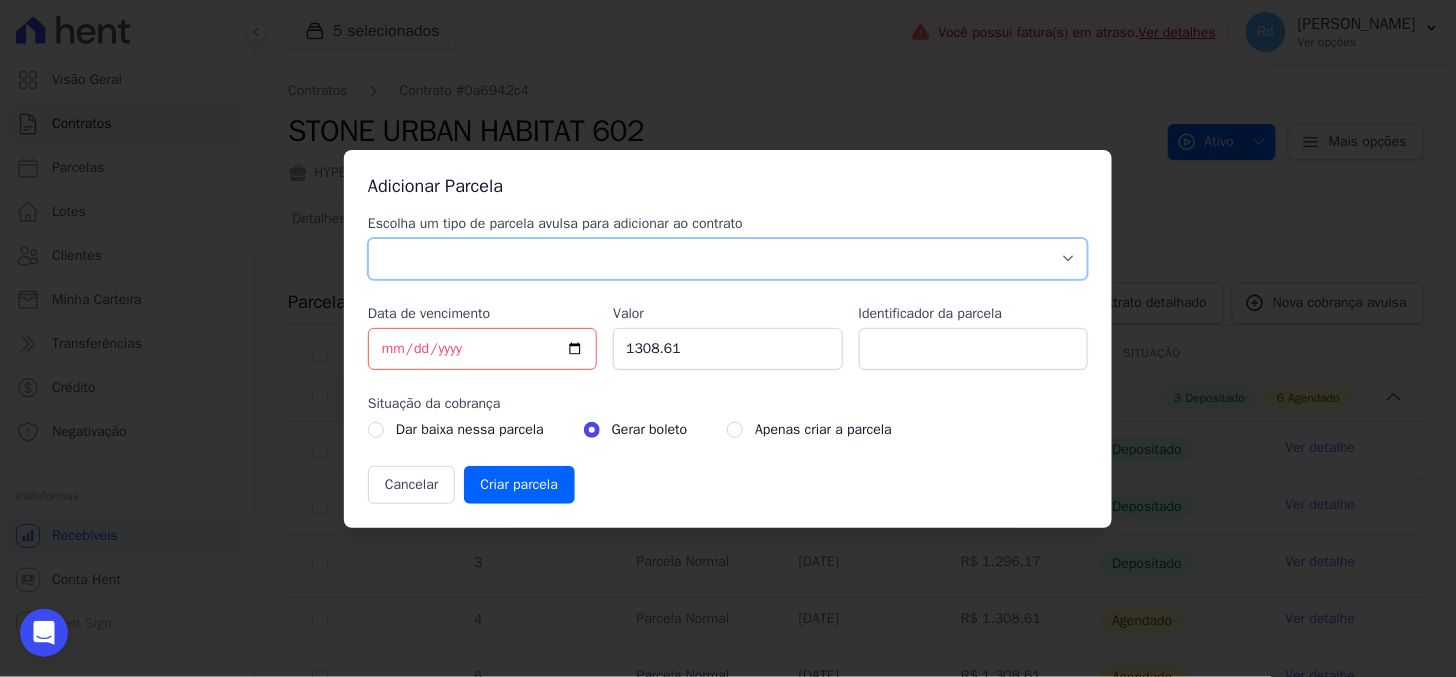 click on "Parcela Normal
Sinal
Caução
Intercalada
Chaves
Pré Chaves
Pós Chaves
Taxas
Quitação
Outros
Parcela do Cliente
Acordo
Financiamento CEF
Comissão
Antecipação" at bounding box center (728, 259) 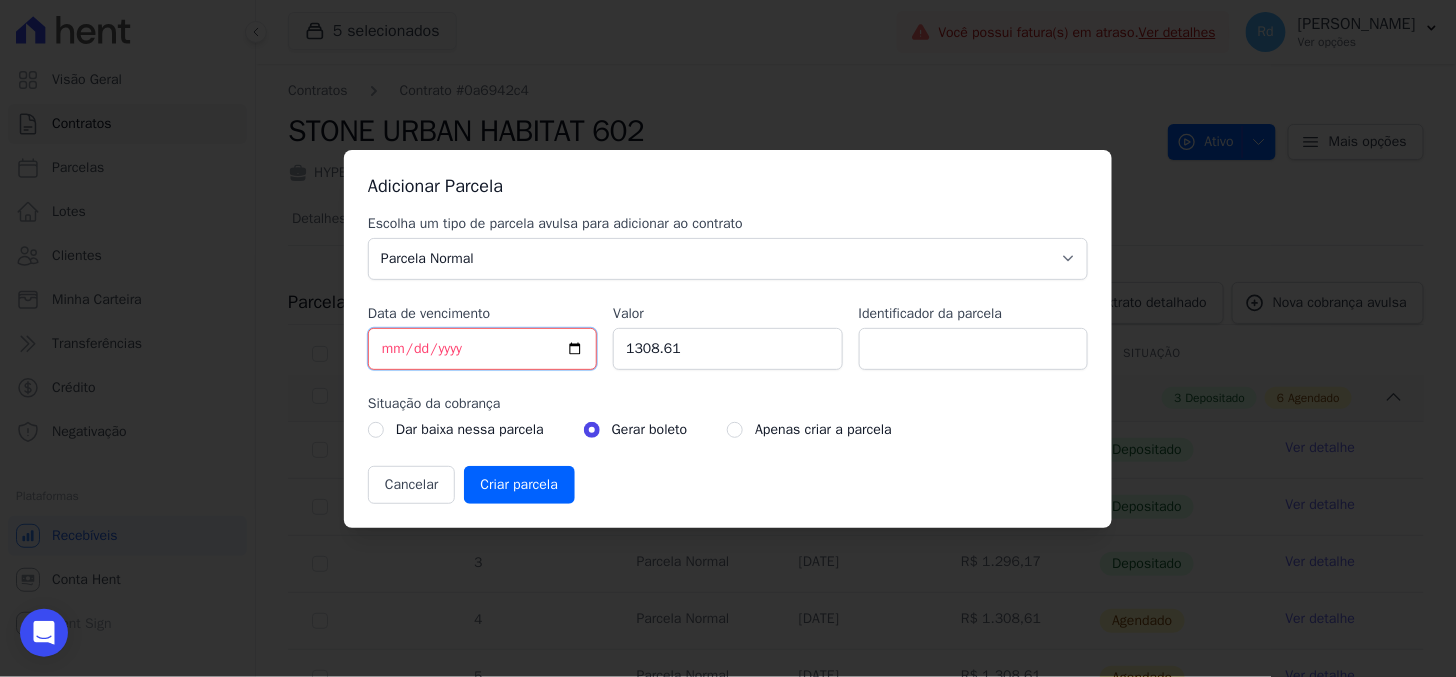 click on "[DATE]" at bounding box center [482, 349] 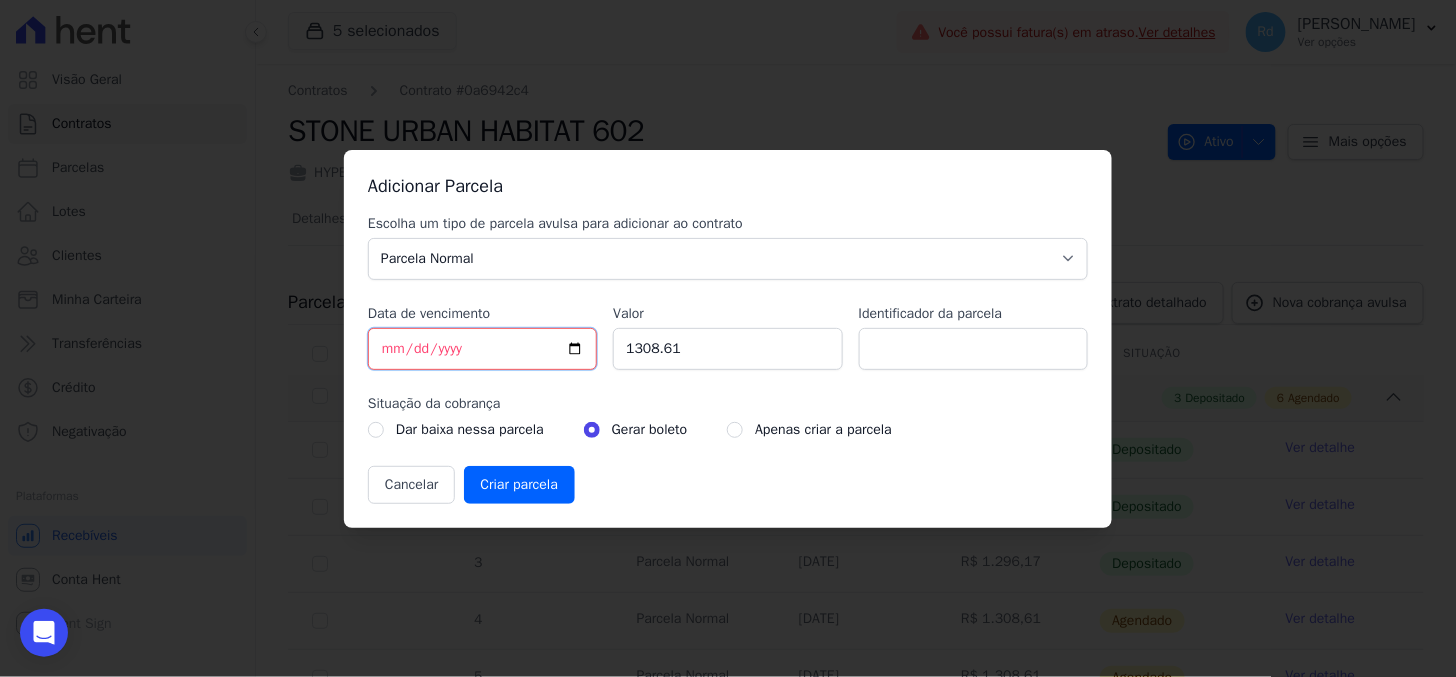 type on "[DATE]" 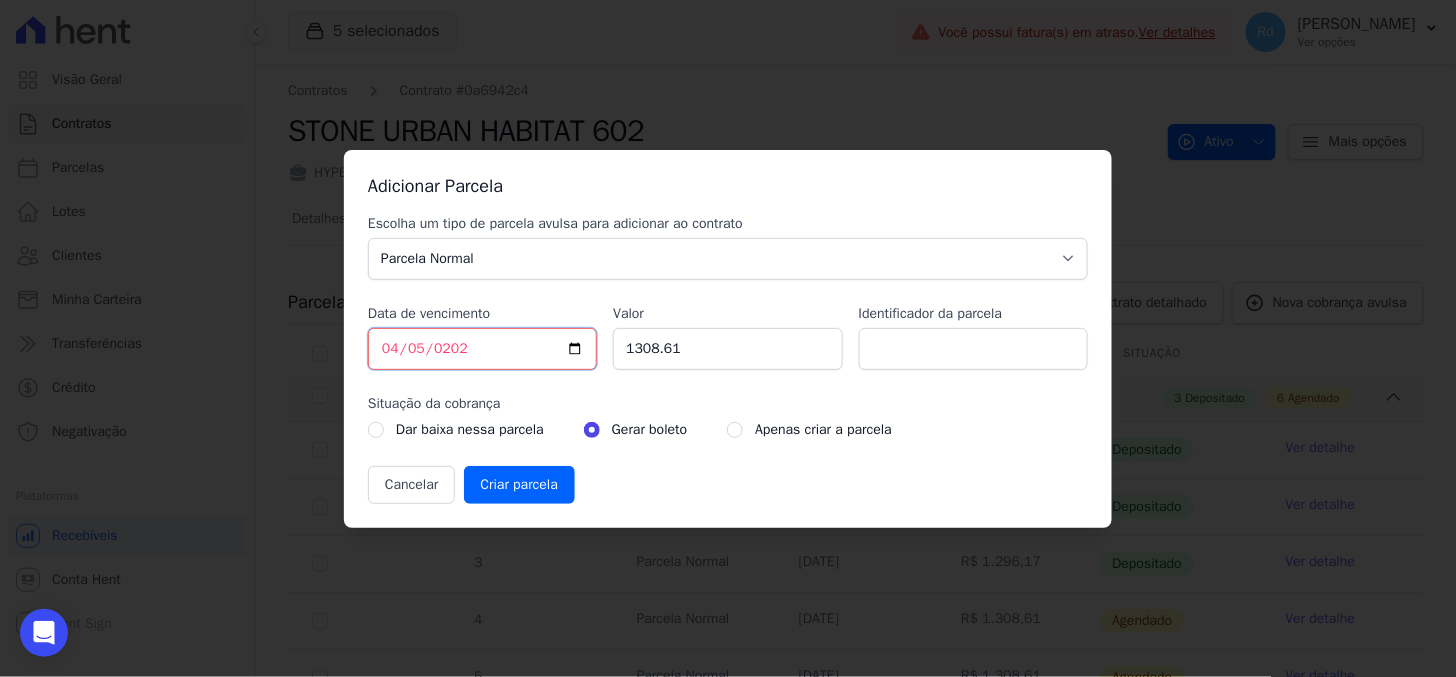 type on "[DATE]" 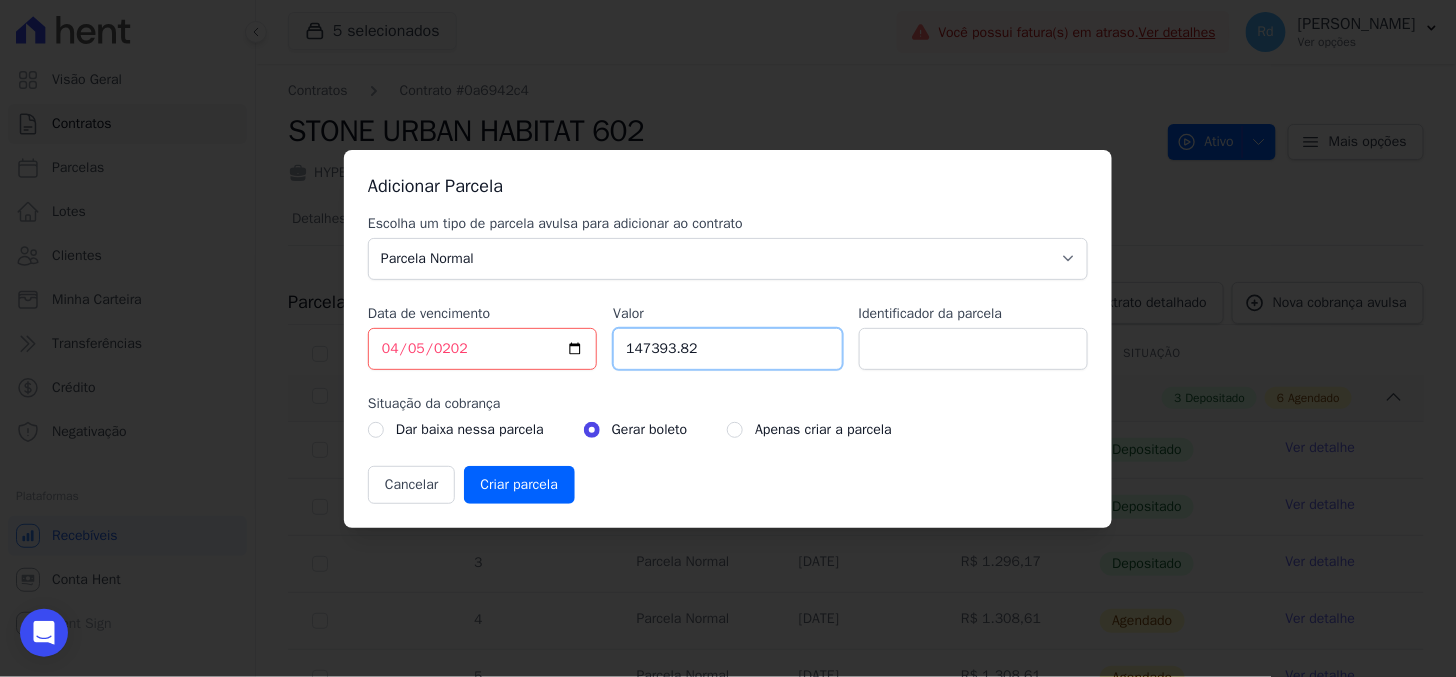 type on "147393.82" 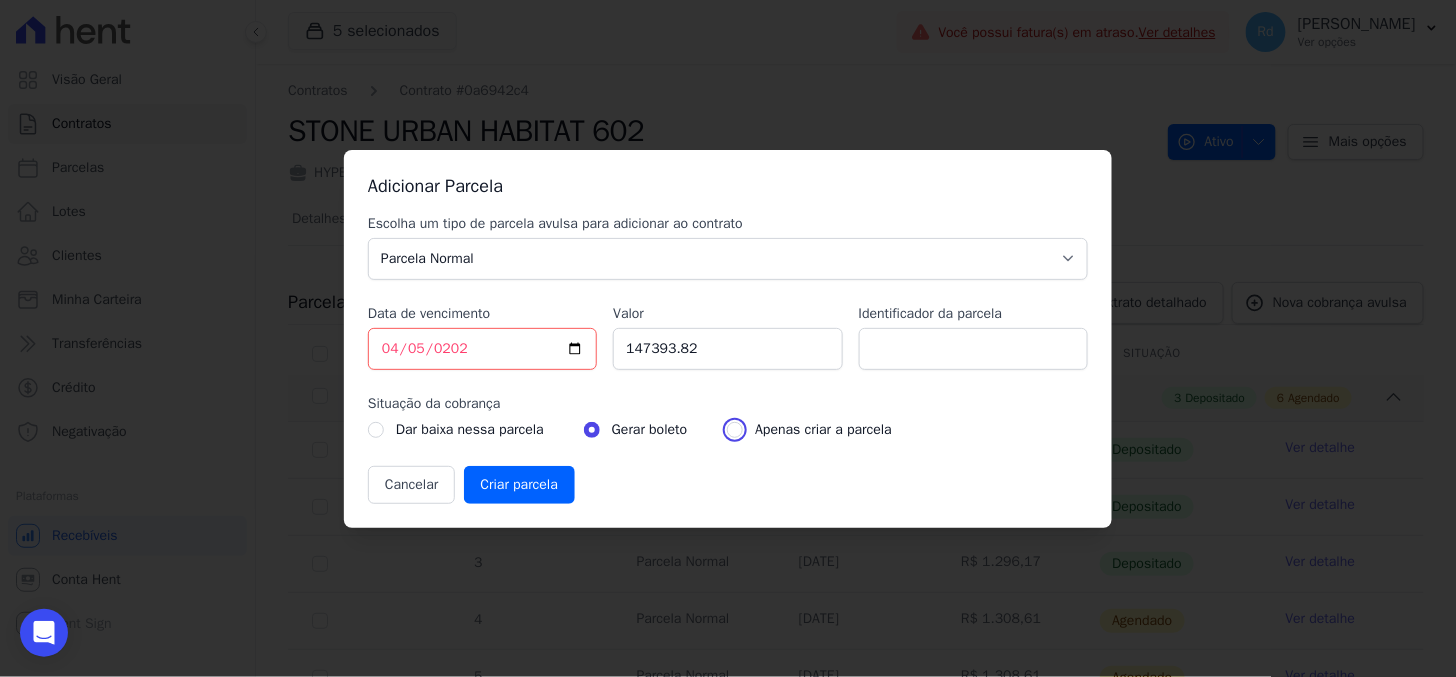 click at bounding box center (735, 430) 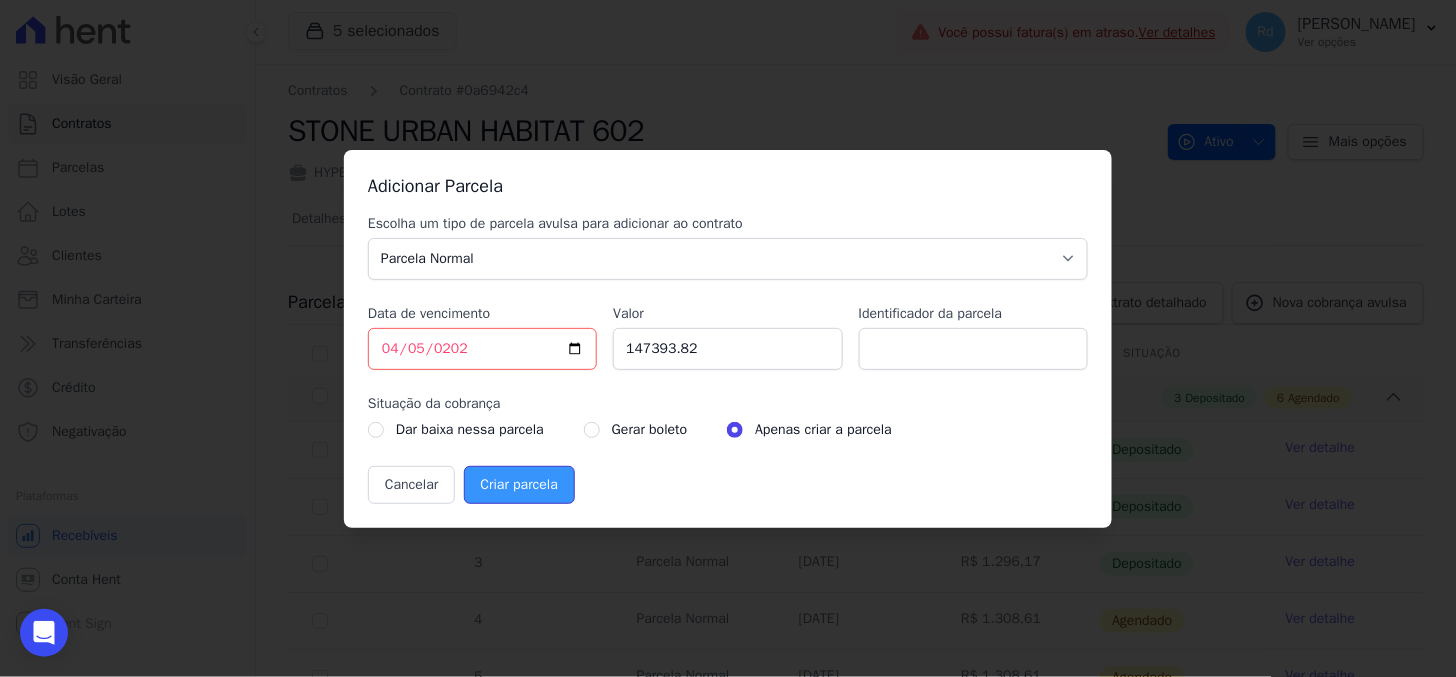 click on "Criar parcela" at bounding box center [519, 485] 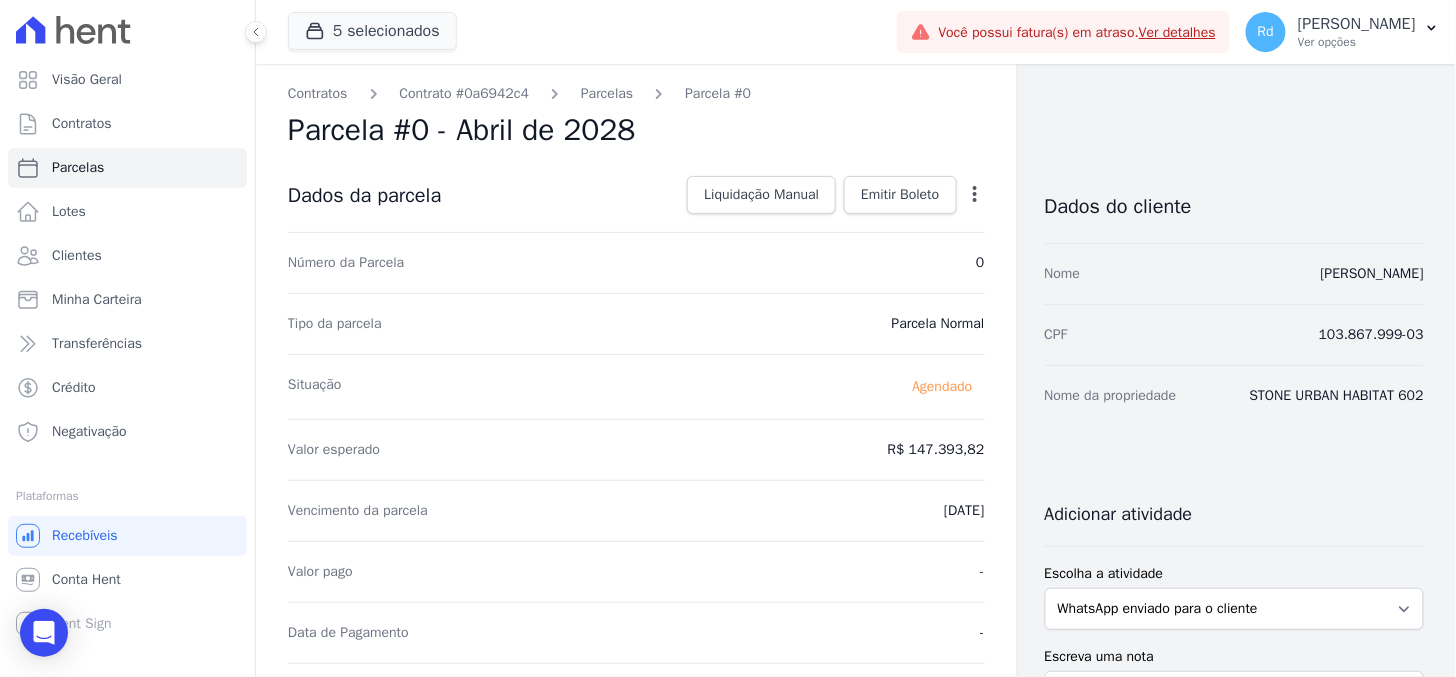 scroll, scrollTop: 0, scrollLeft: 0, axis: both 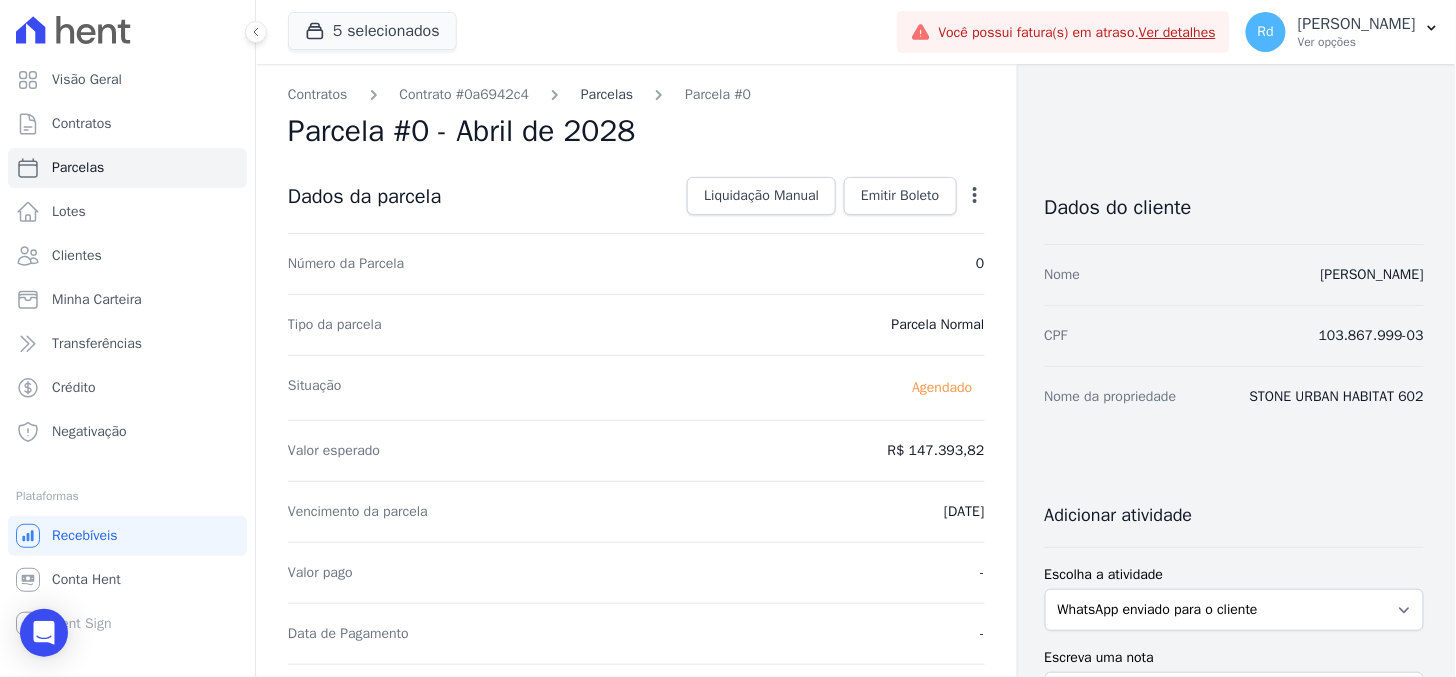 click on "Parcelas" at bounding box center [607, 94] 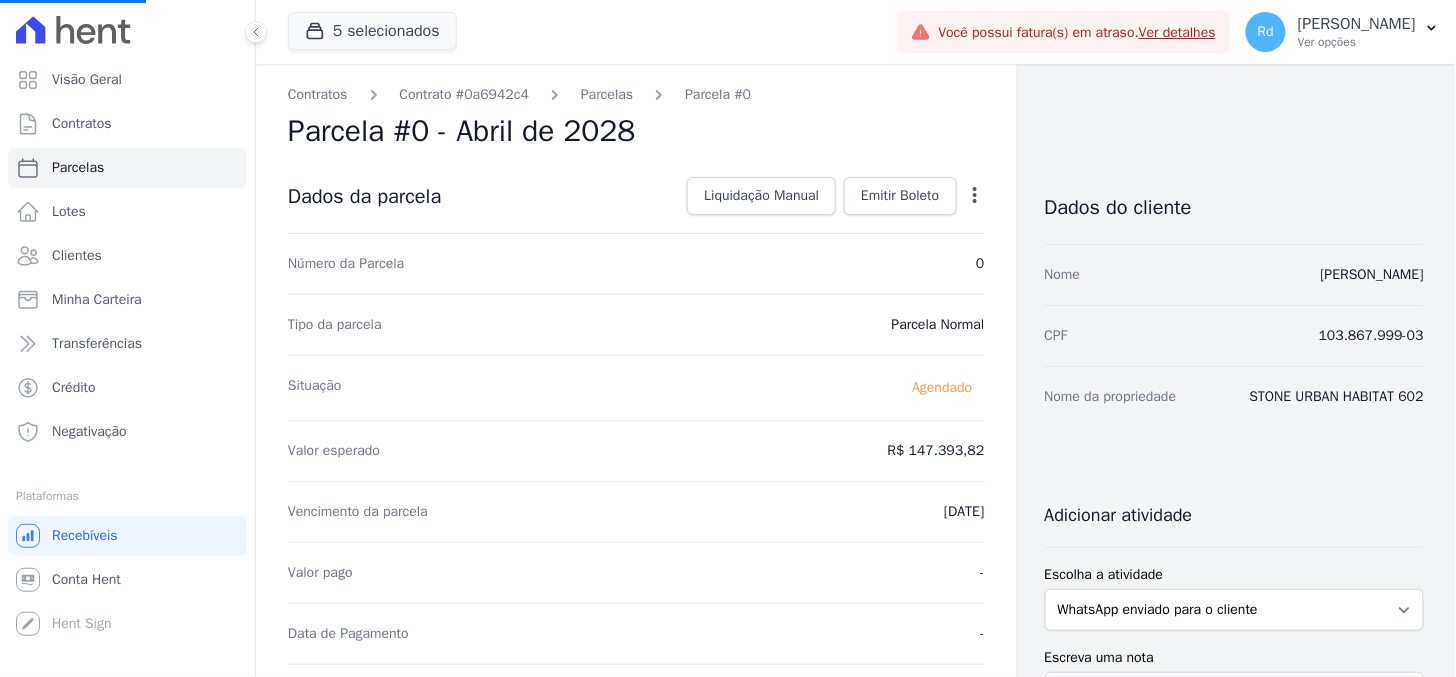 scroll, scrollTop: 63, scrollLeft: 0, axis: vertical 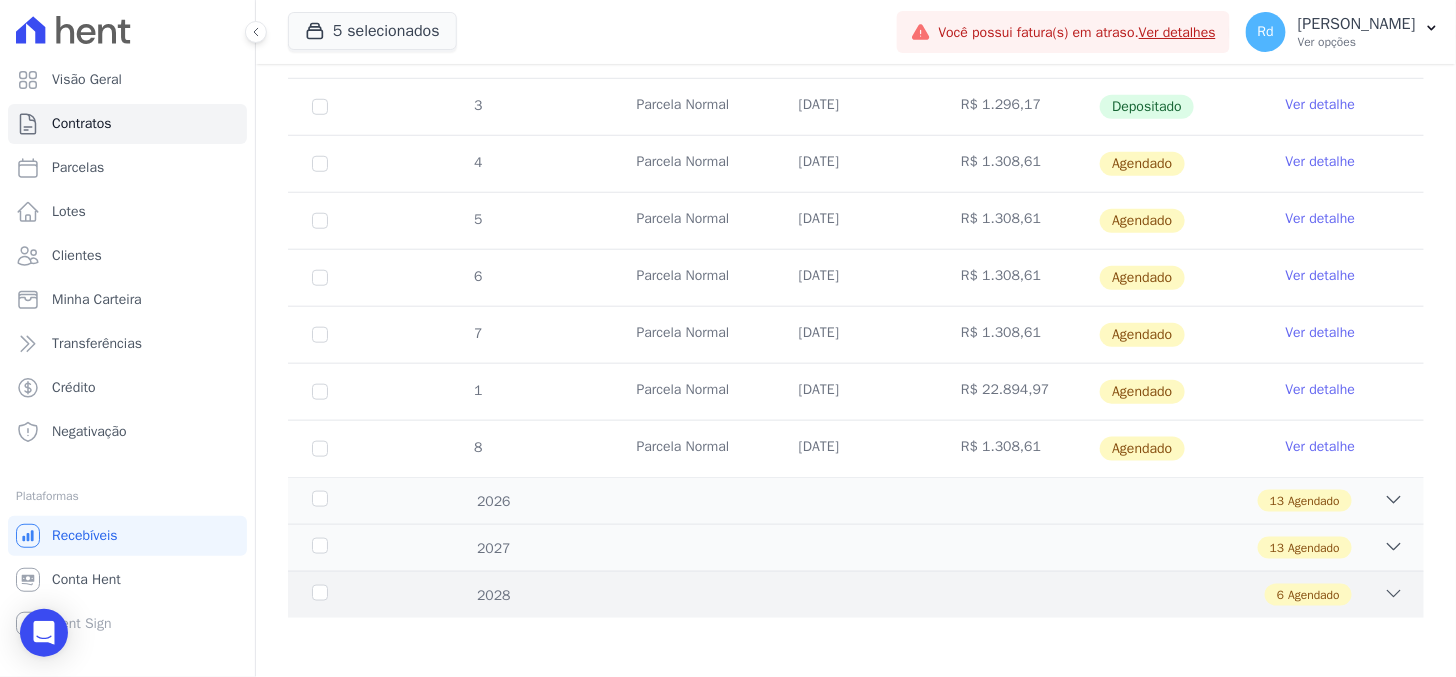 click on "6
Agendado" at bounding box center (911, 595) 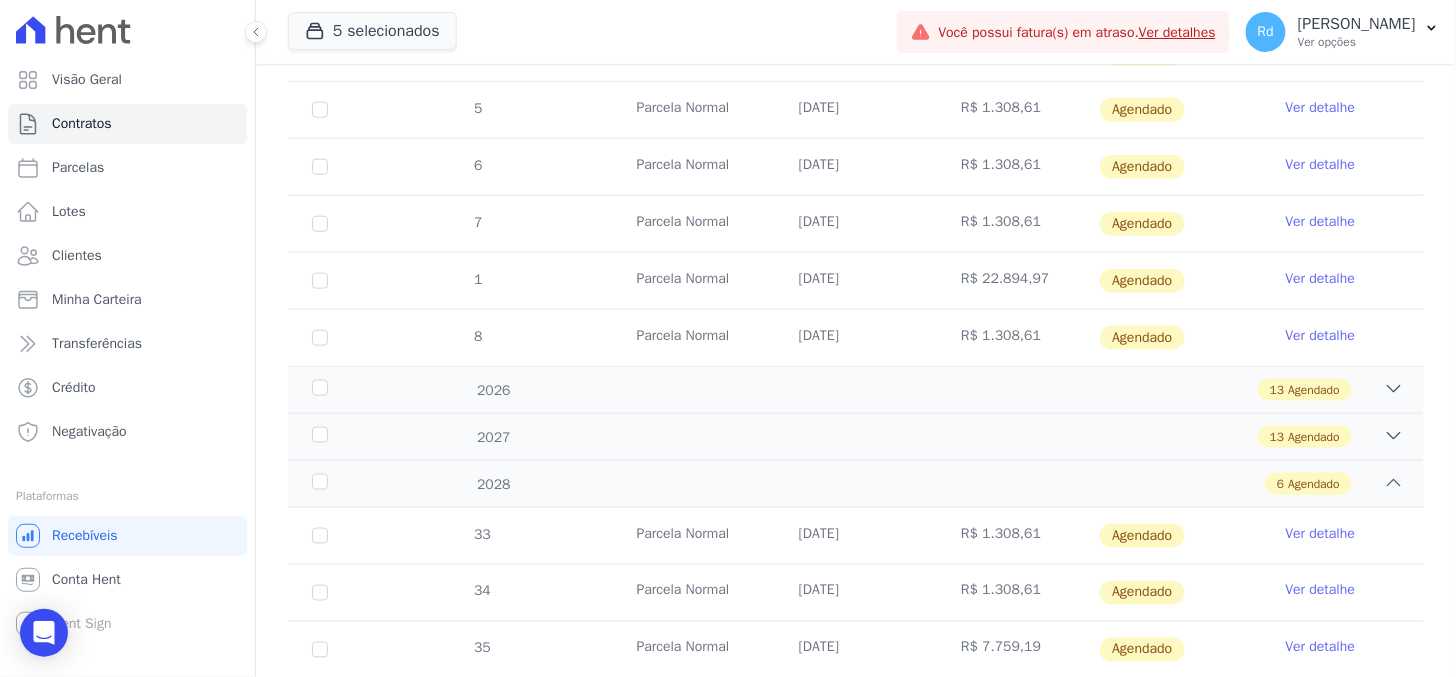 scroll, scrollTop: 800, scrollLeft: 0, axis: vertical 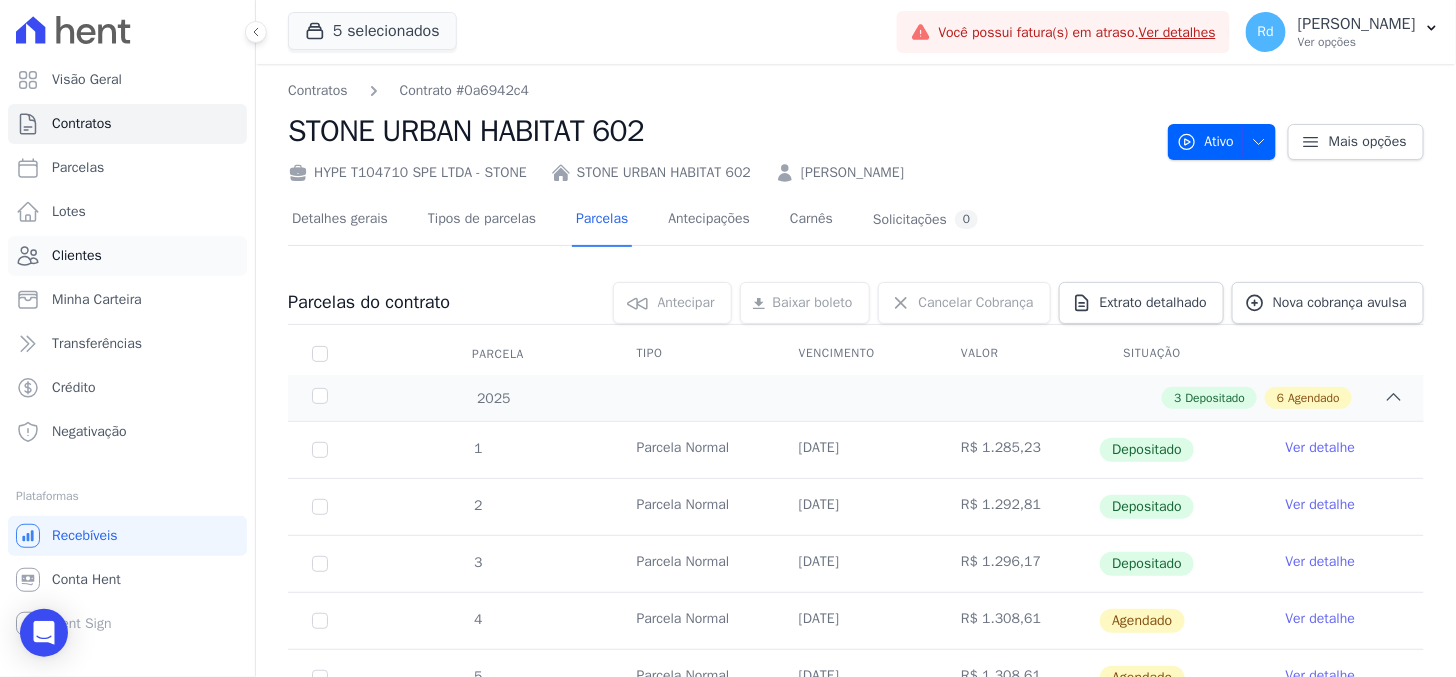 click on "Clientes" at bounding box center (127, 256) 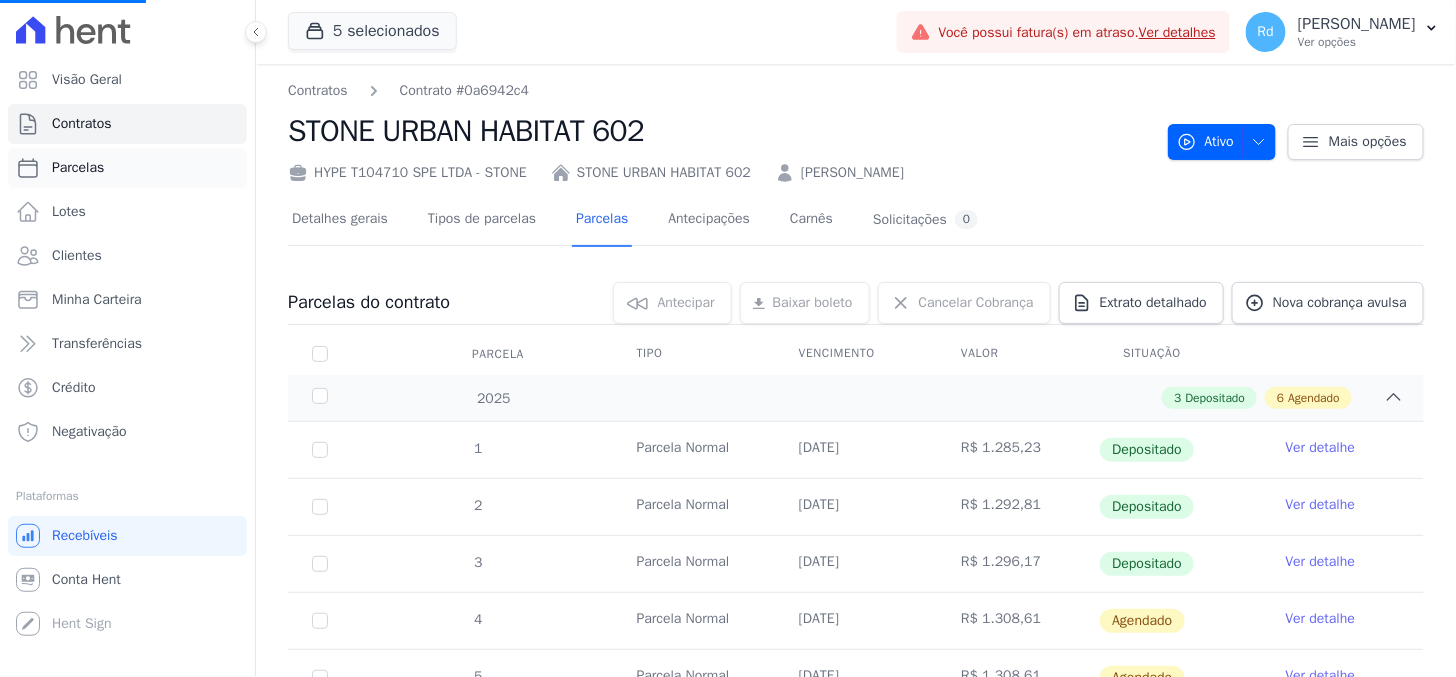 click on "Parcelas" at bounding box center [127, 168] 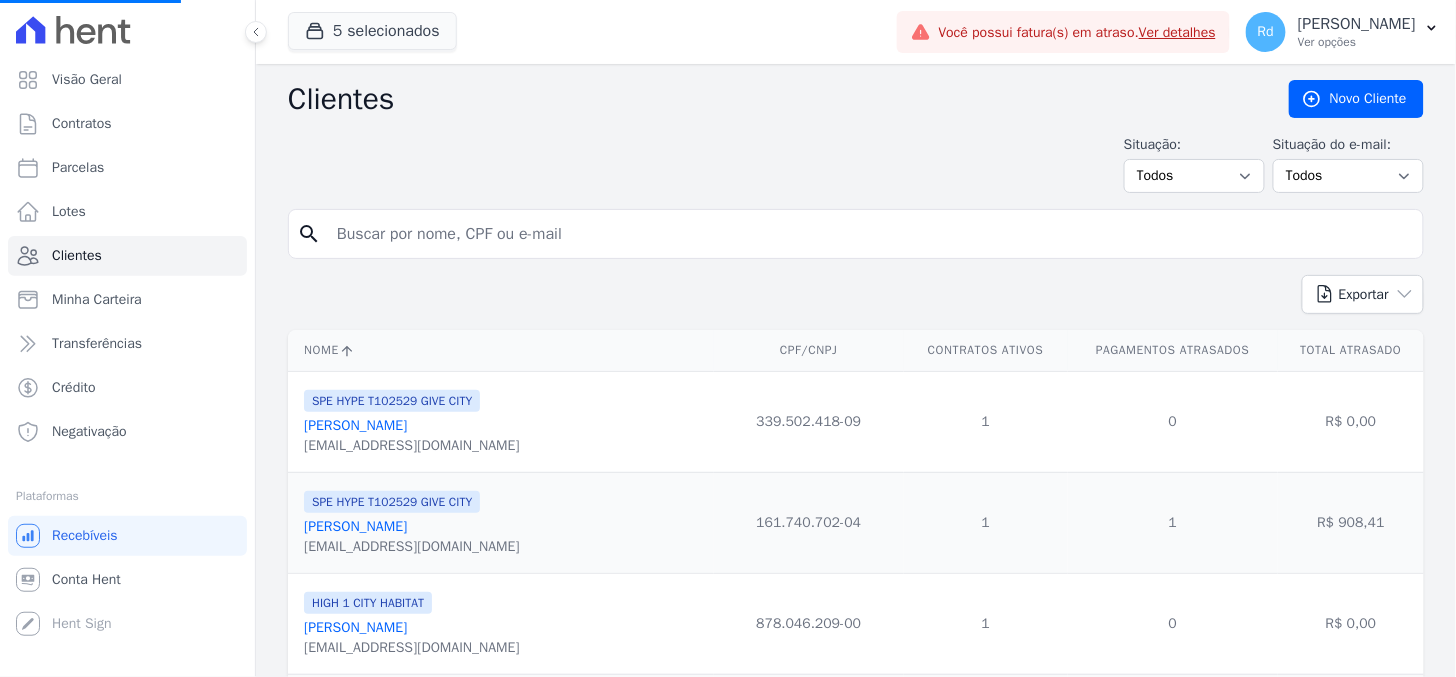 select 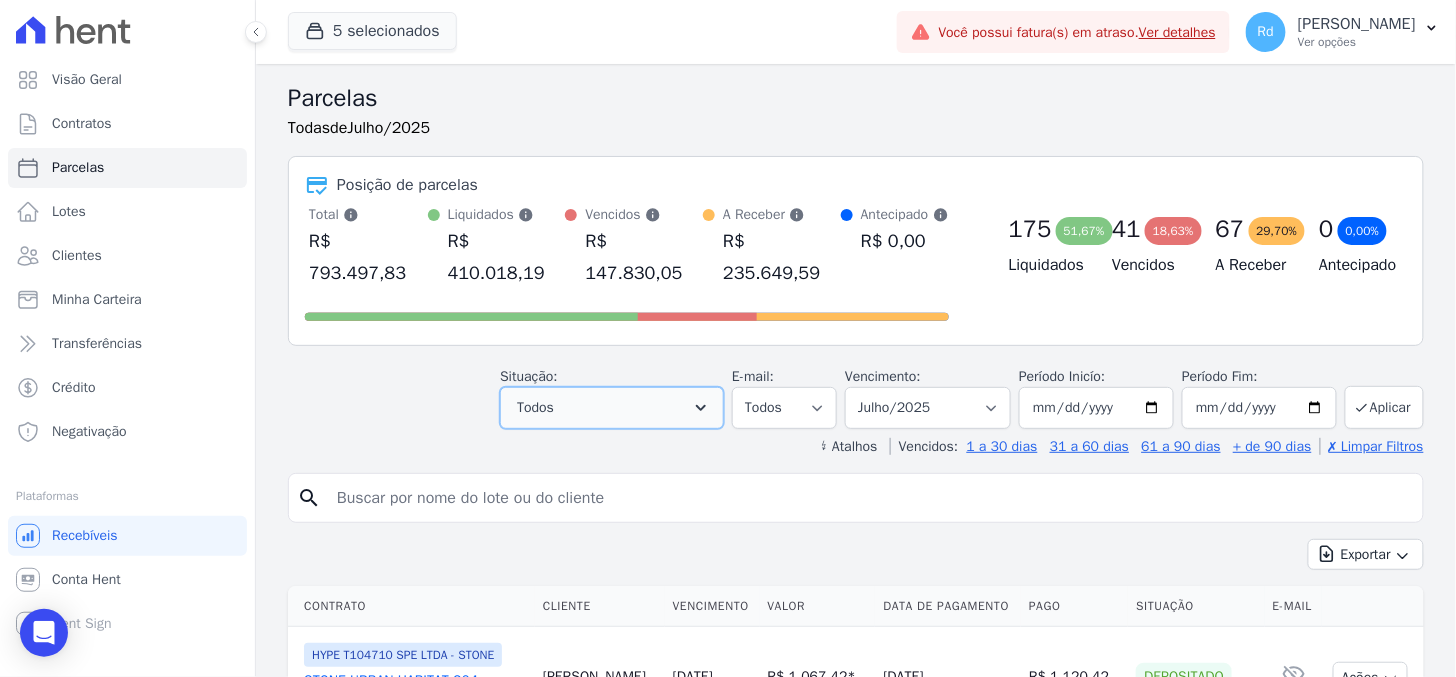 click on "Todos" at bounding box center [535, 408] 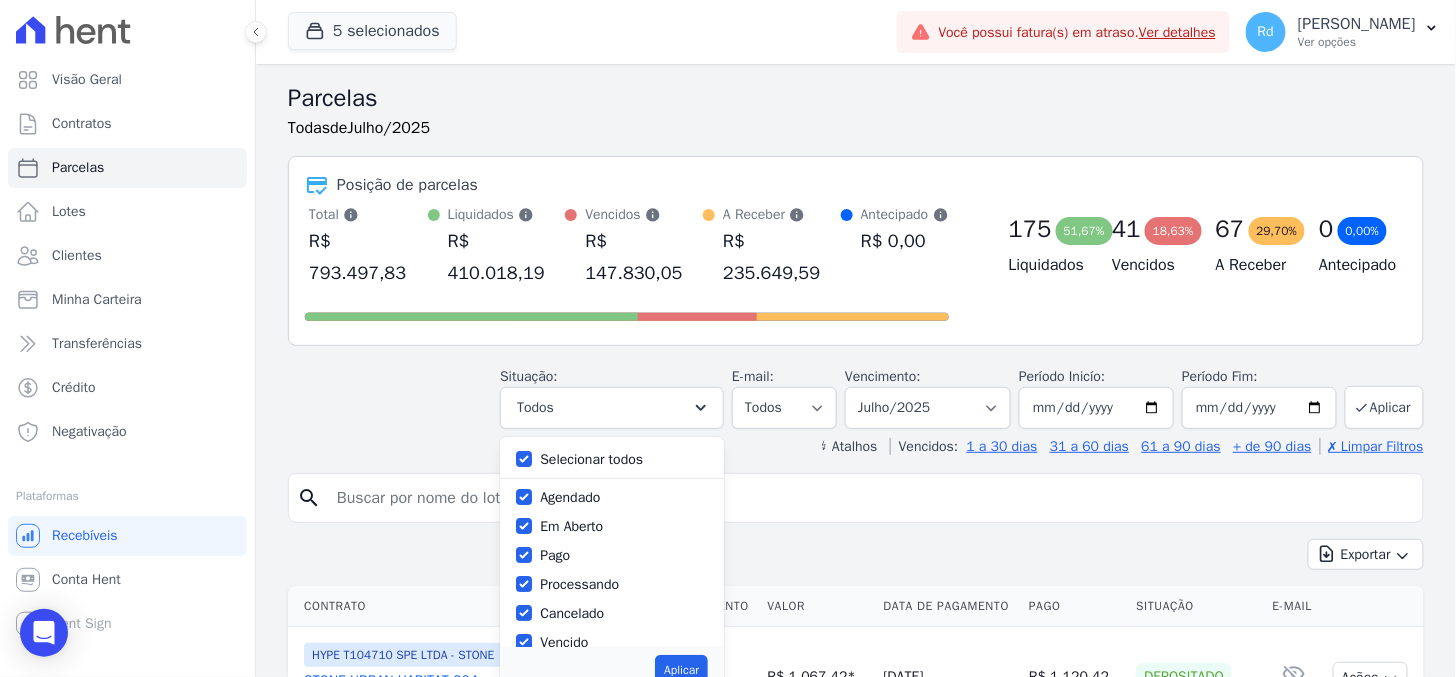click on "Selecionar todos" at bounding box center [612, 459] 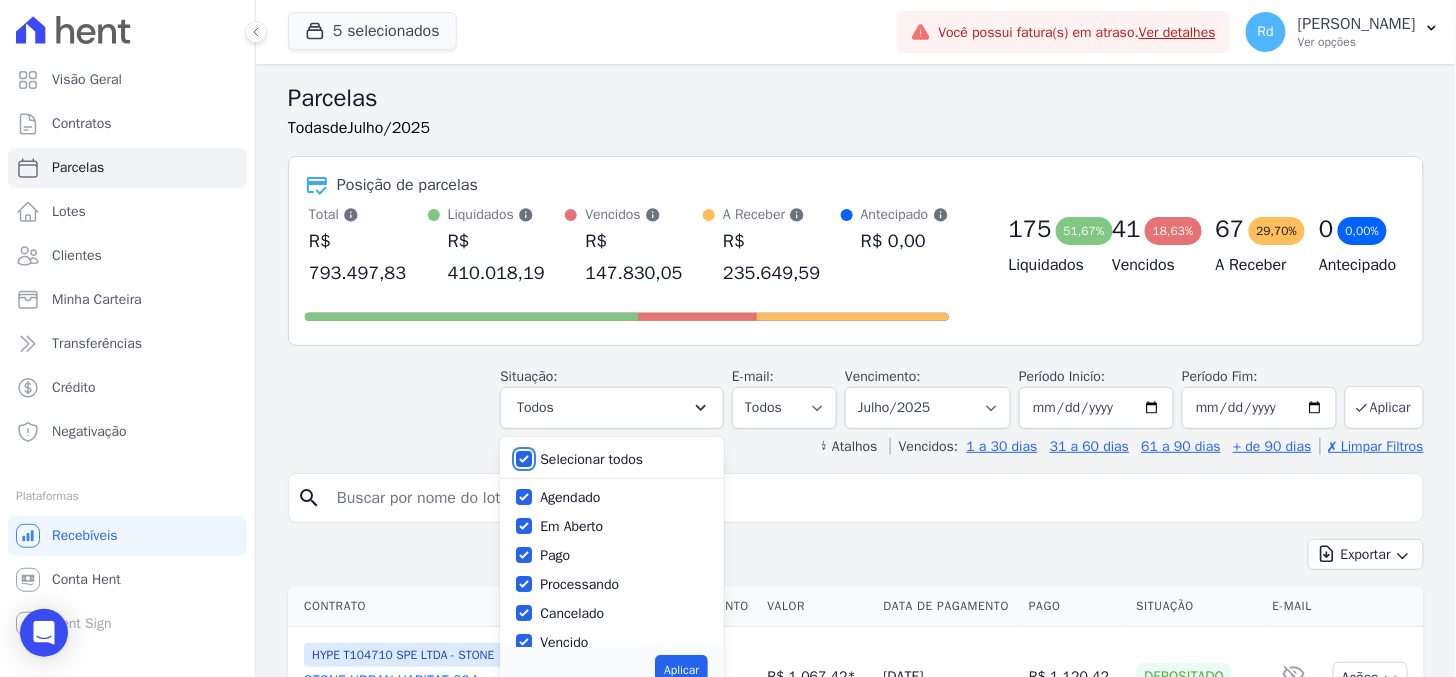 click on "Selecionar todos" at bounding box center [524, 459] 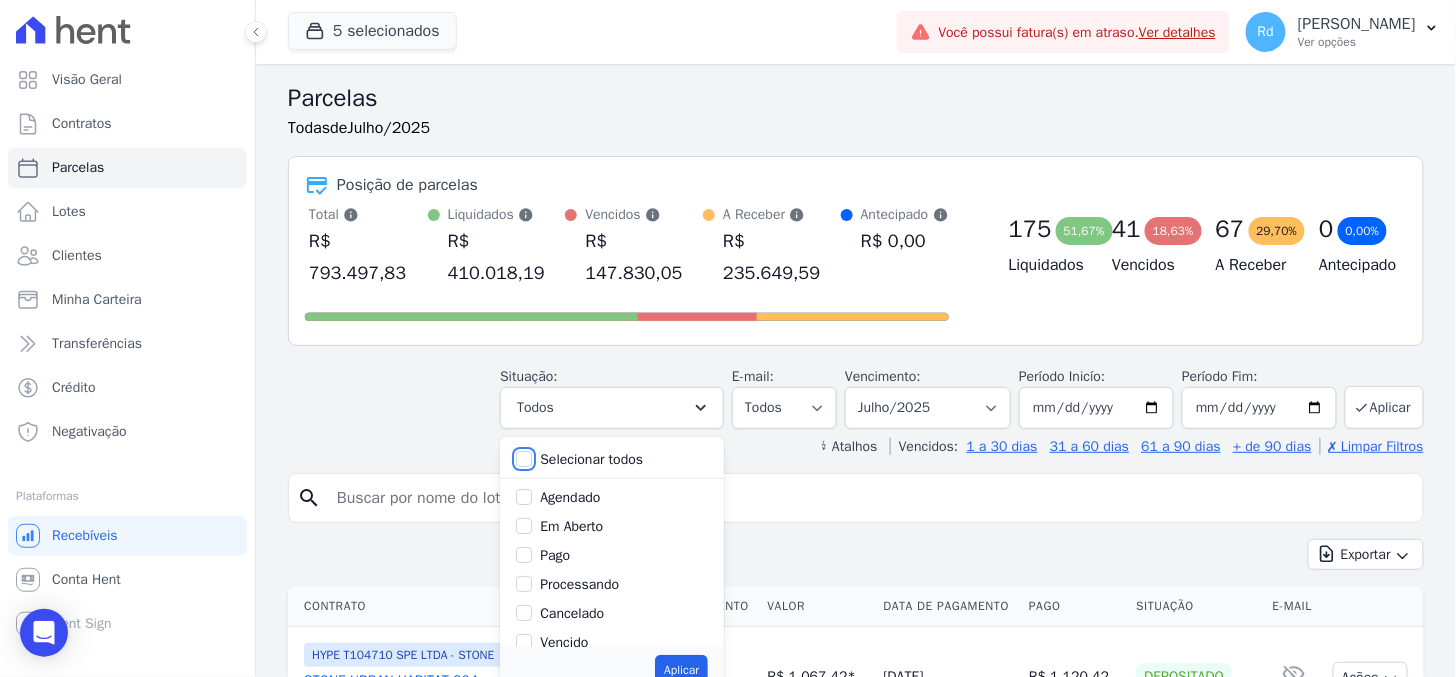 checkbox on "false" 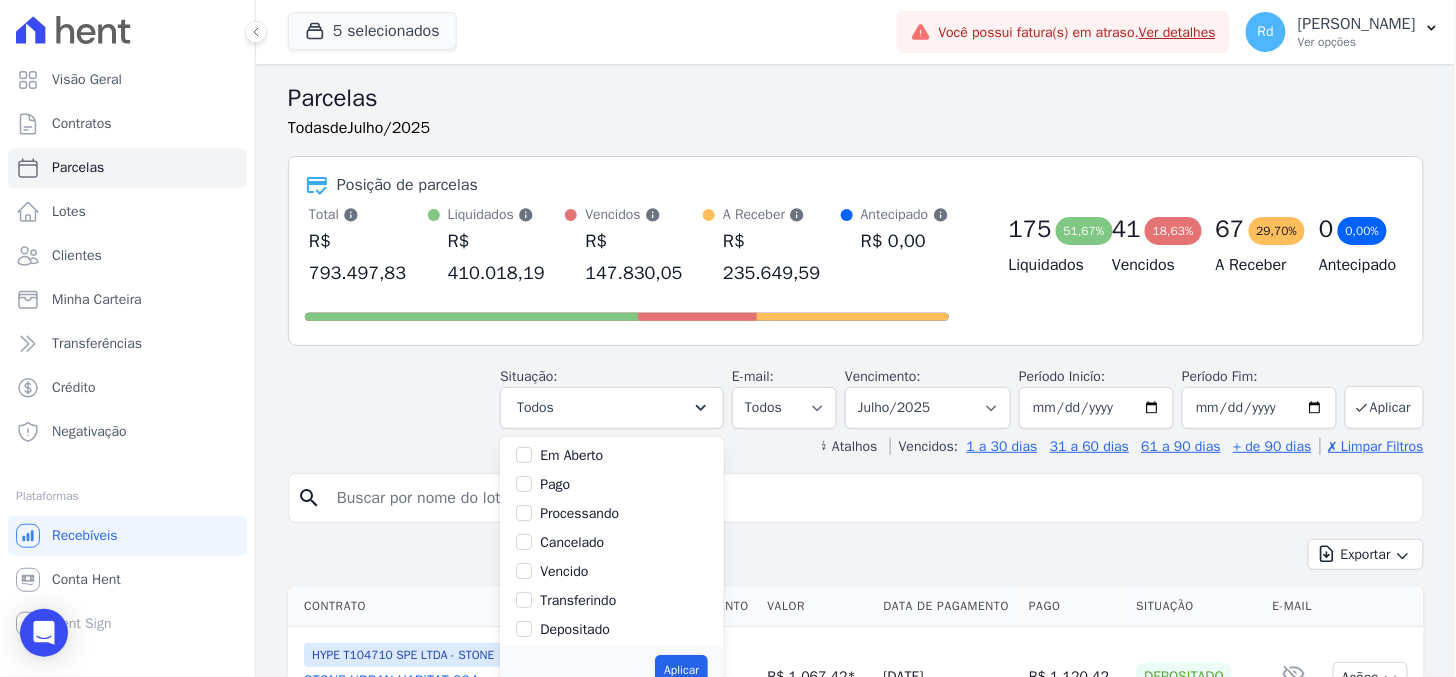 scroll, scrollTop: 111, scrollLeft: 0, axis: vertical 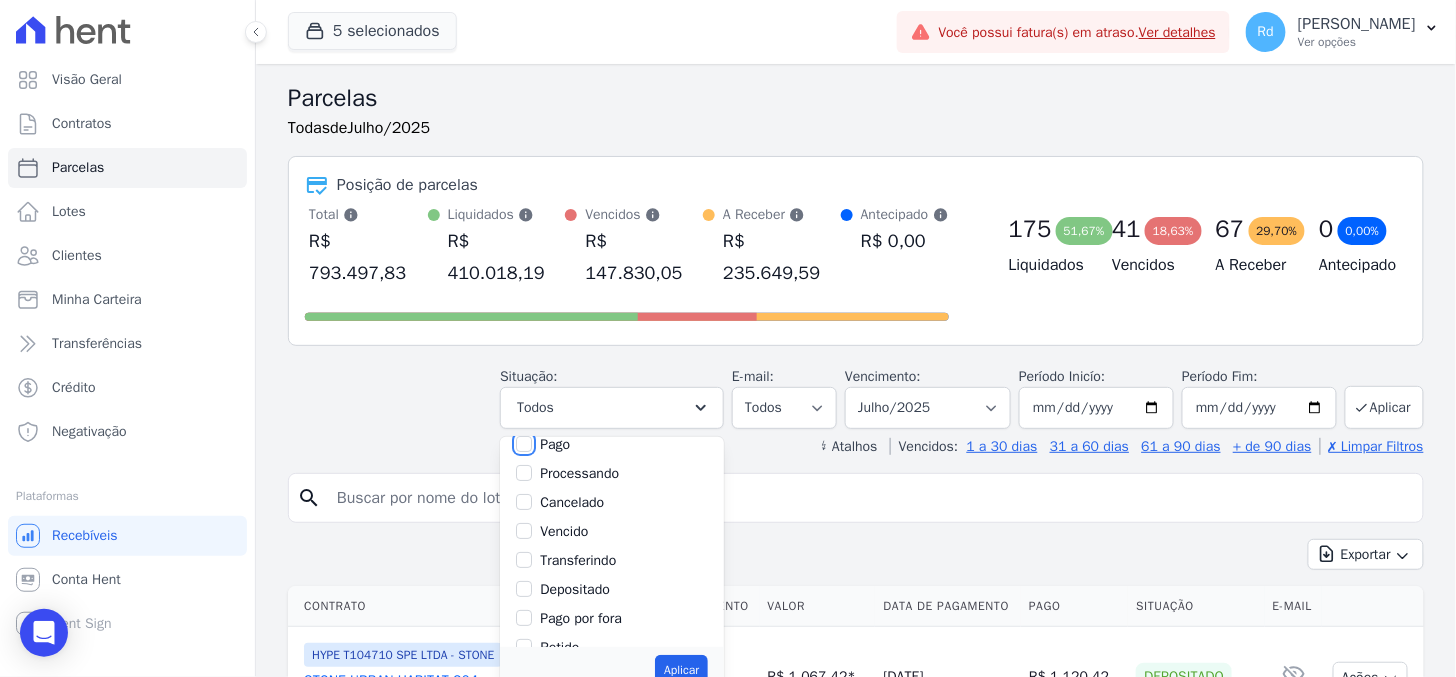 click on "Pago" at bounding box center [524, 444] 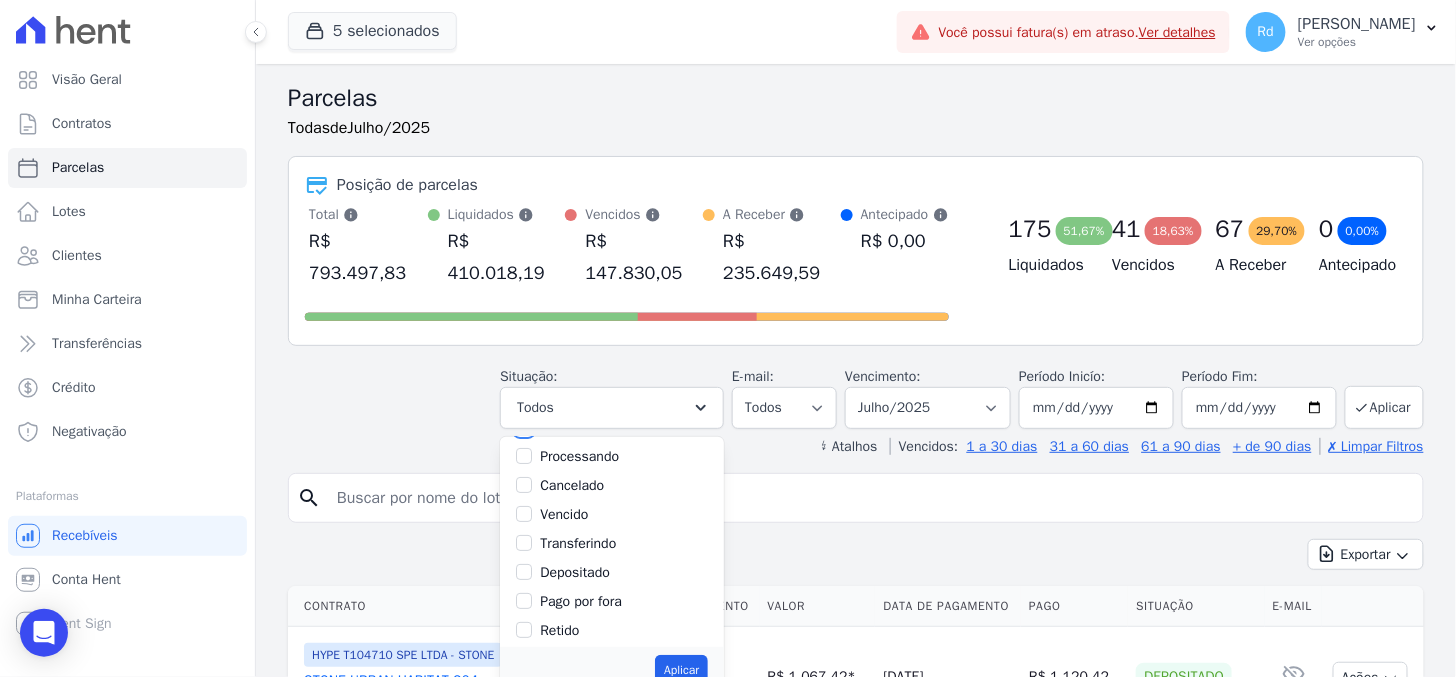 scroll, scrollTop: 133, scrollLeft: 0, axis: vertical 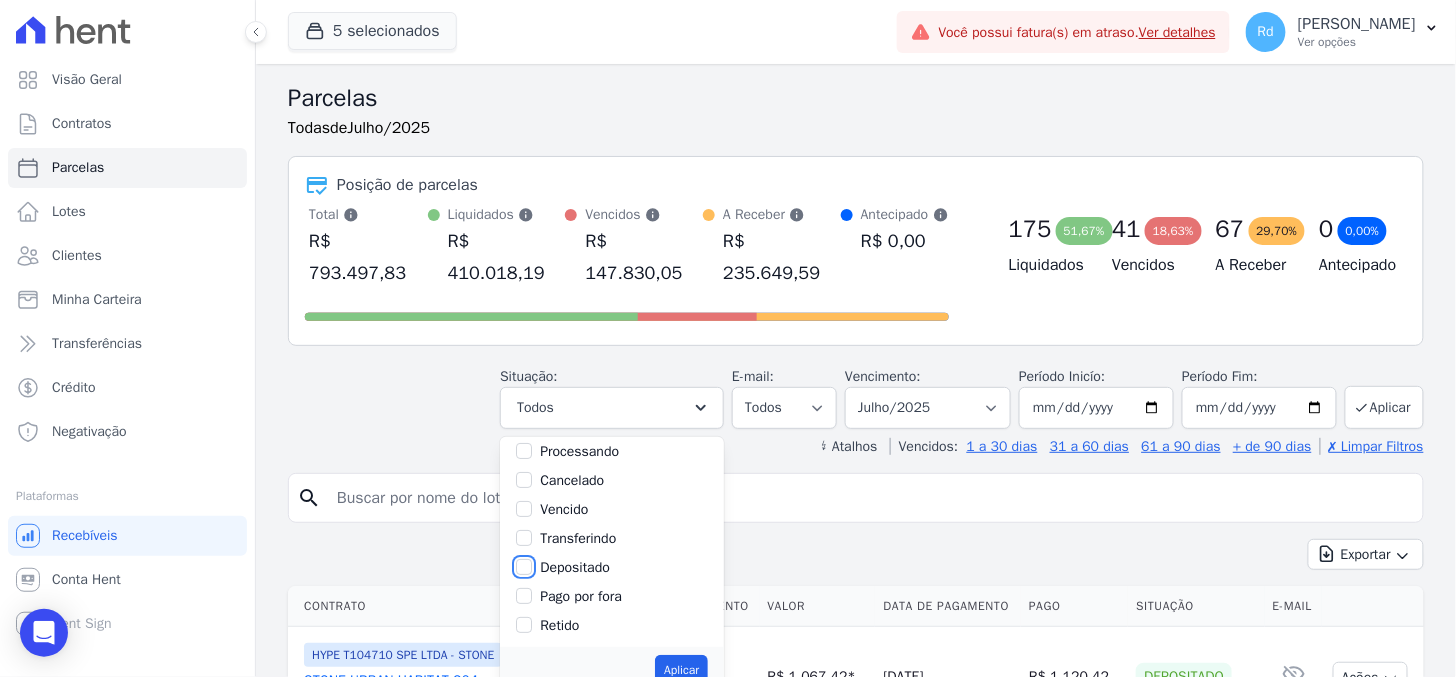 click on "Depositado" at bounding box center [524, 567] 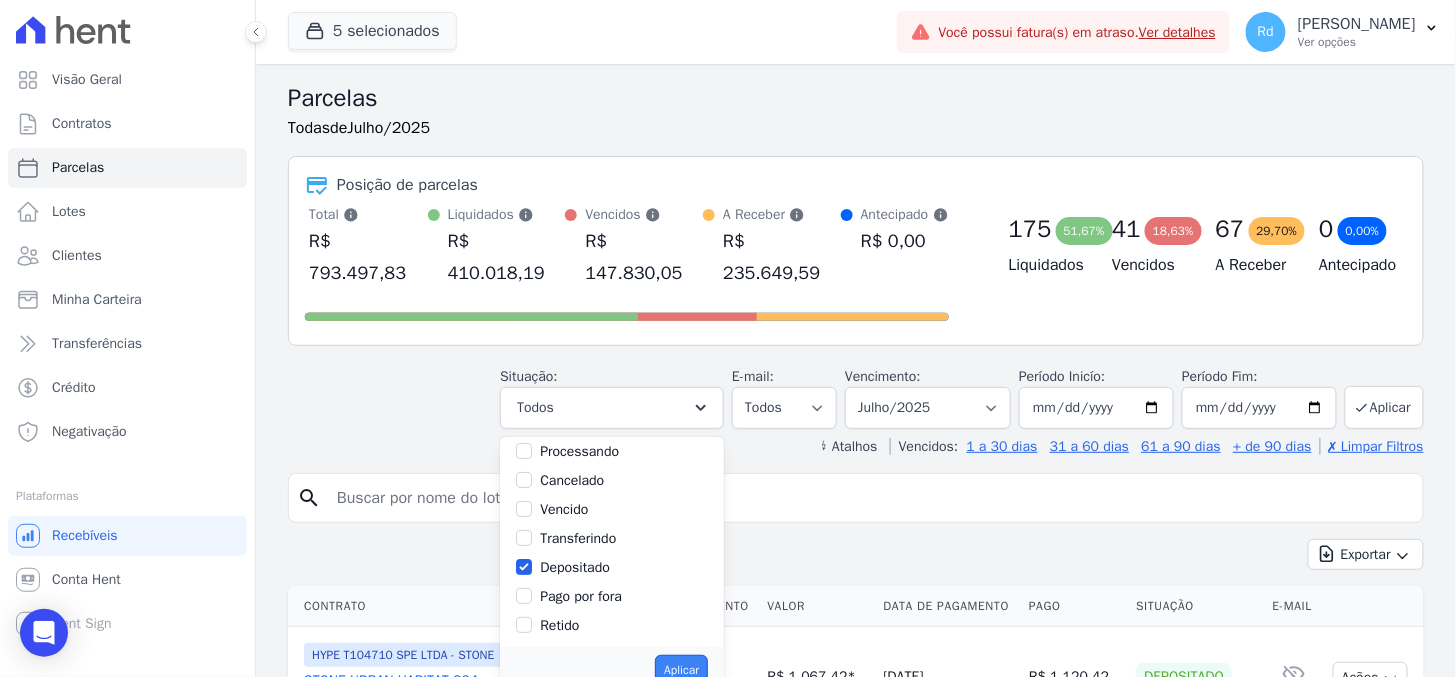 click on "Aplicar" at bounding box center [681, 670] 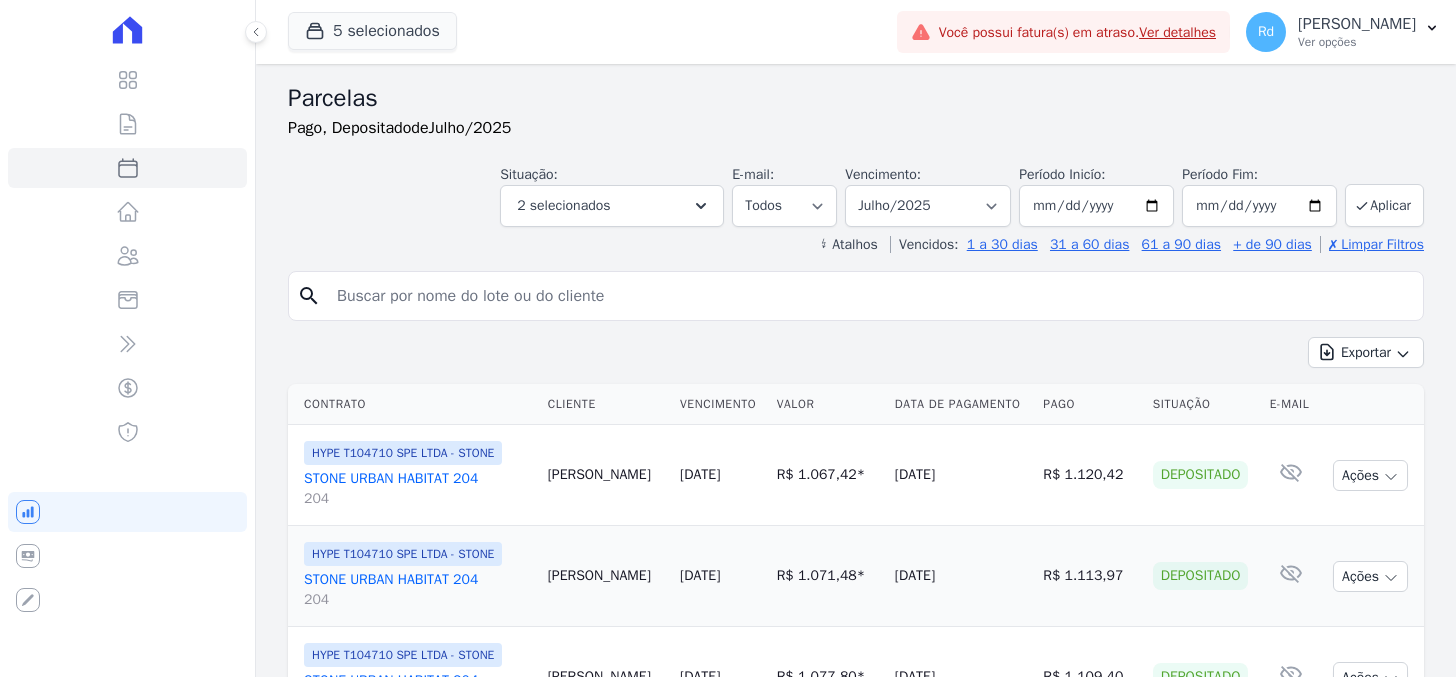 select 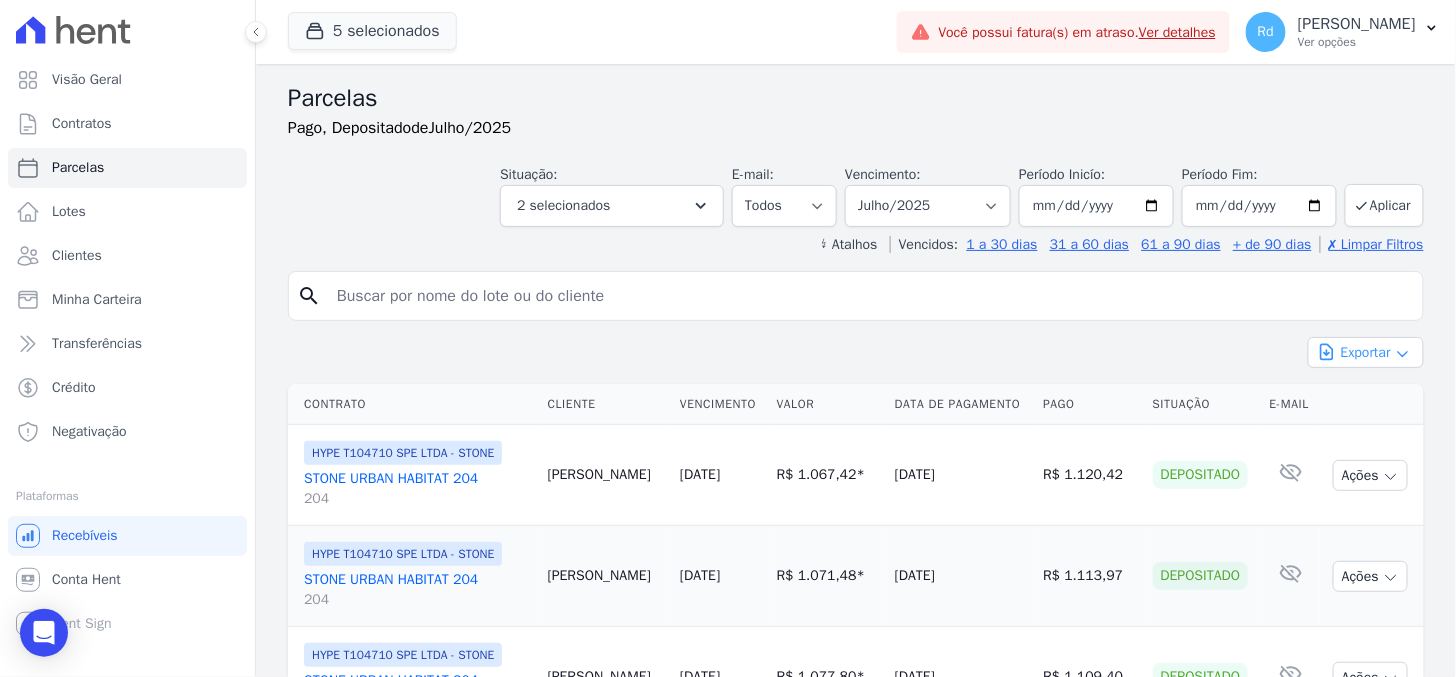 drag, startPoint x: 1328, startPoint y: 381, endPoint x: 1321, endPoint y: 363, distance: 19.313208 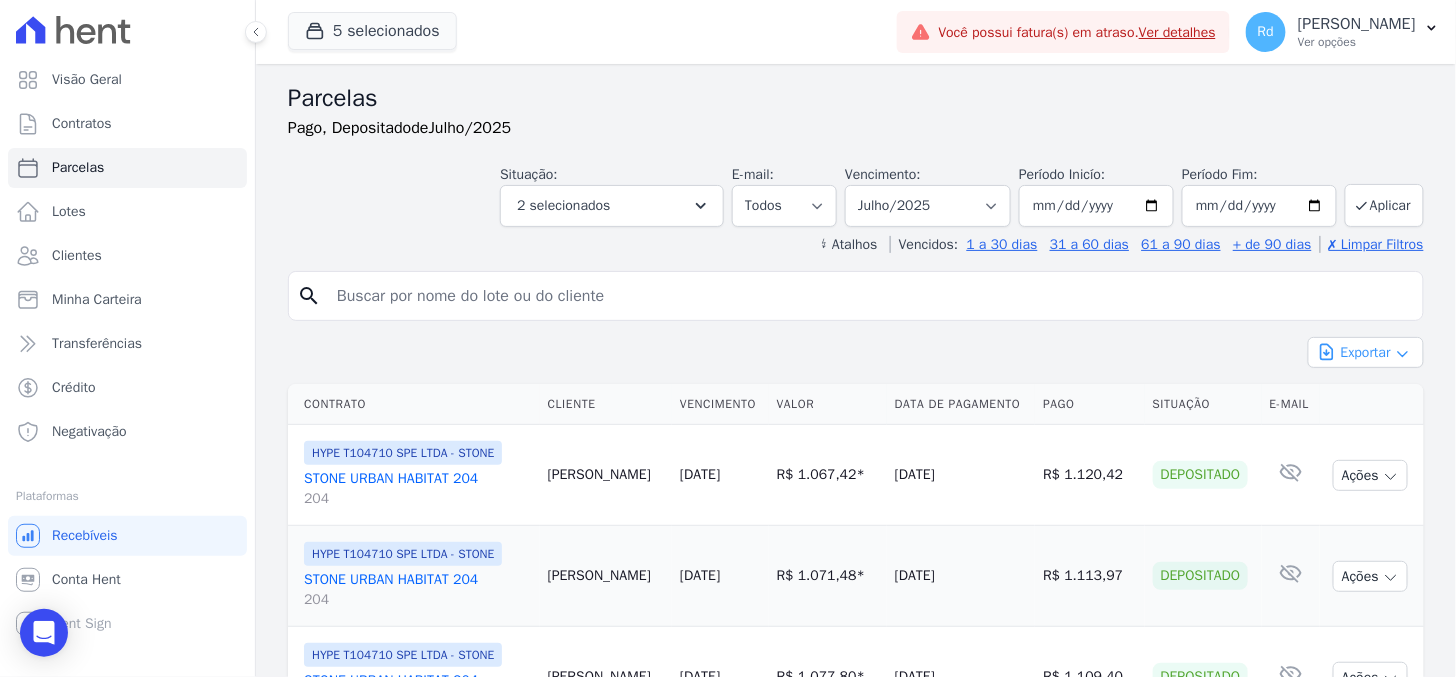 click on "Exportar" at bounding box center [1366, 352] 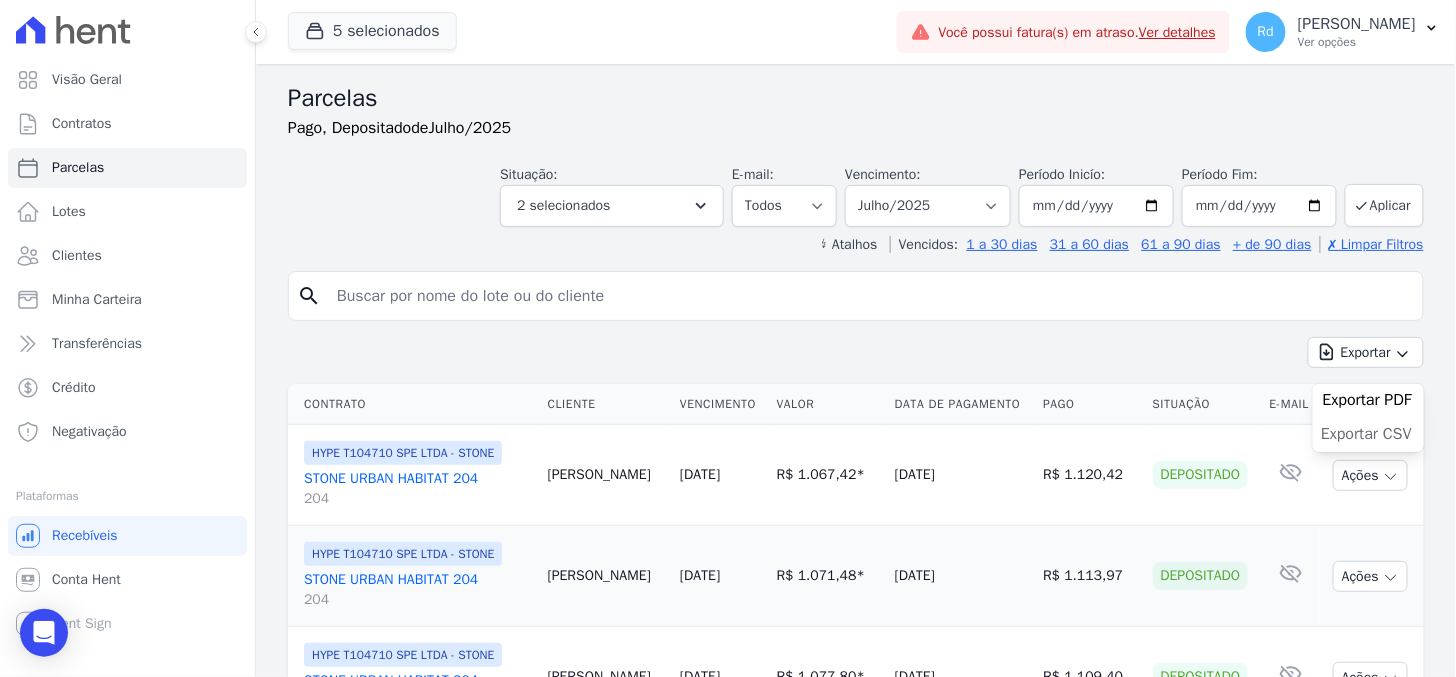 click on "Exportar CSV" at bounding box center (1366, 434) 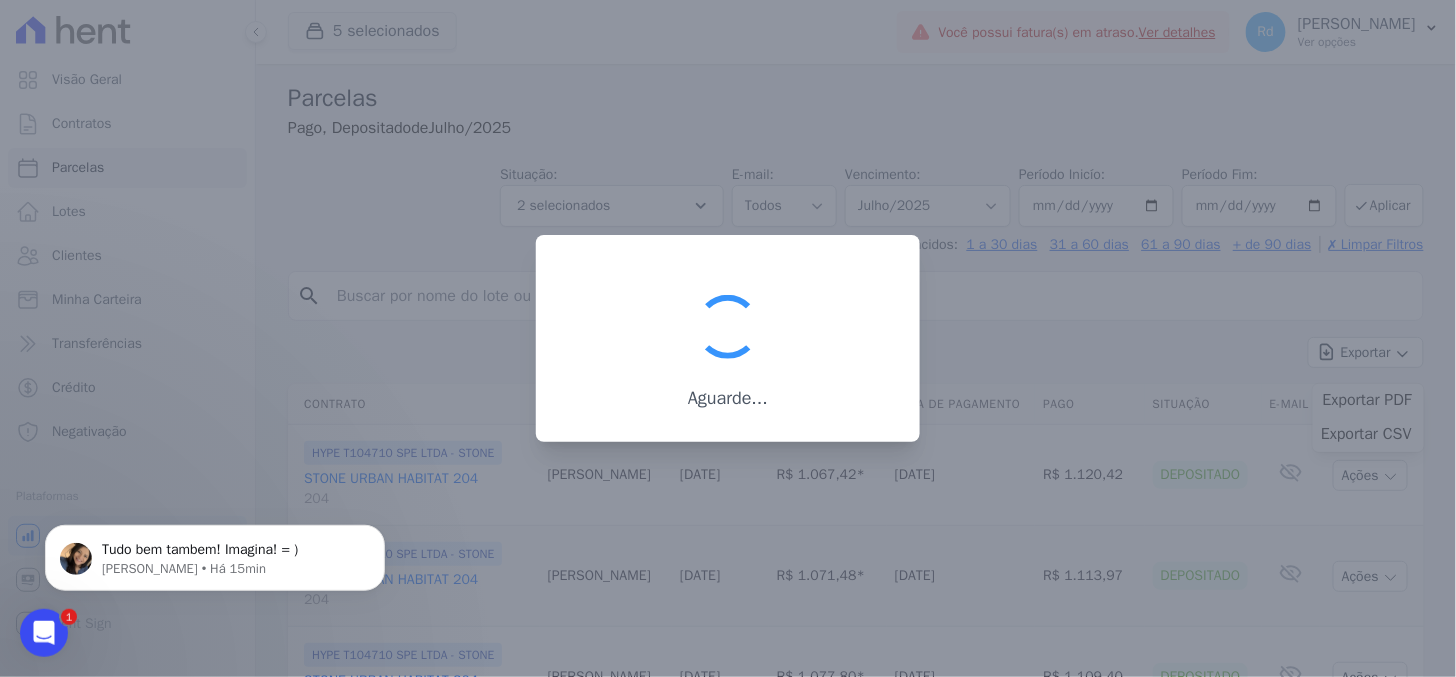scroll, scrollTop: 0, scrollLeft: 0, axis: both 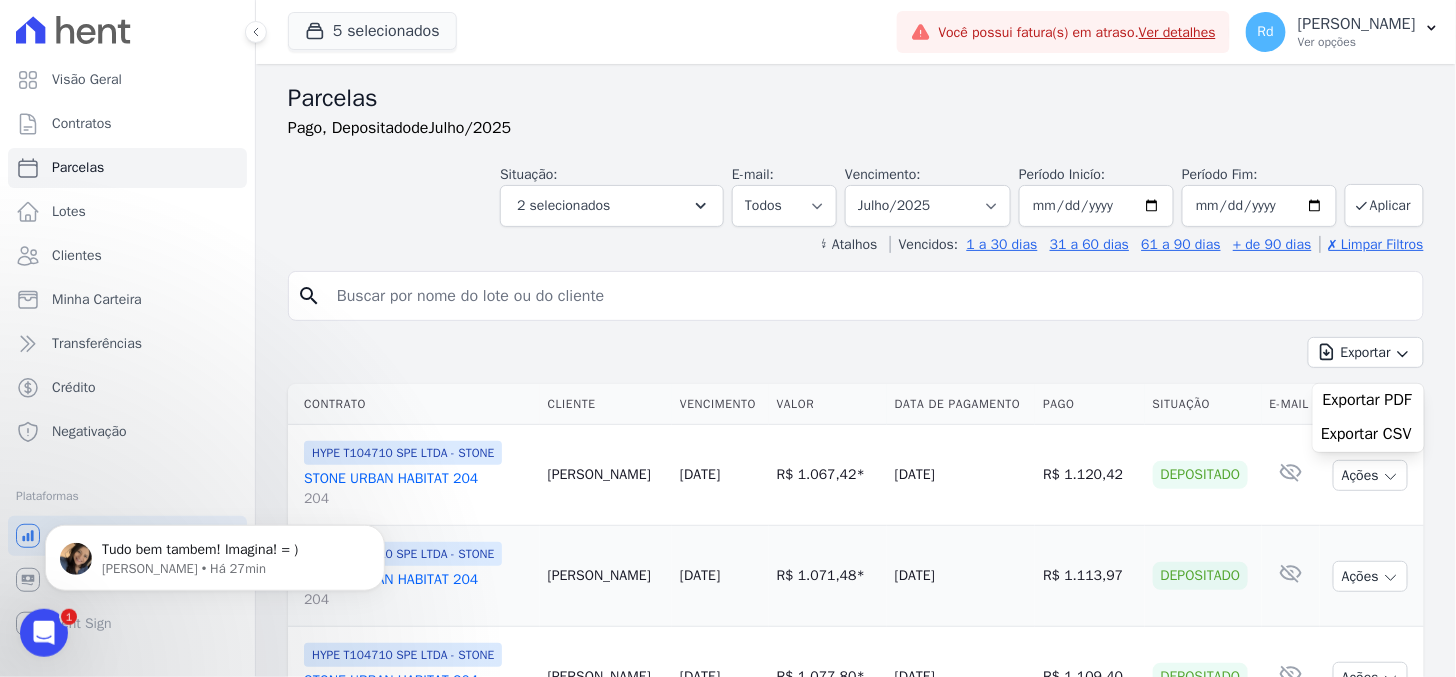 click 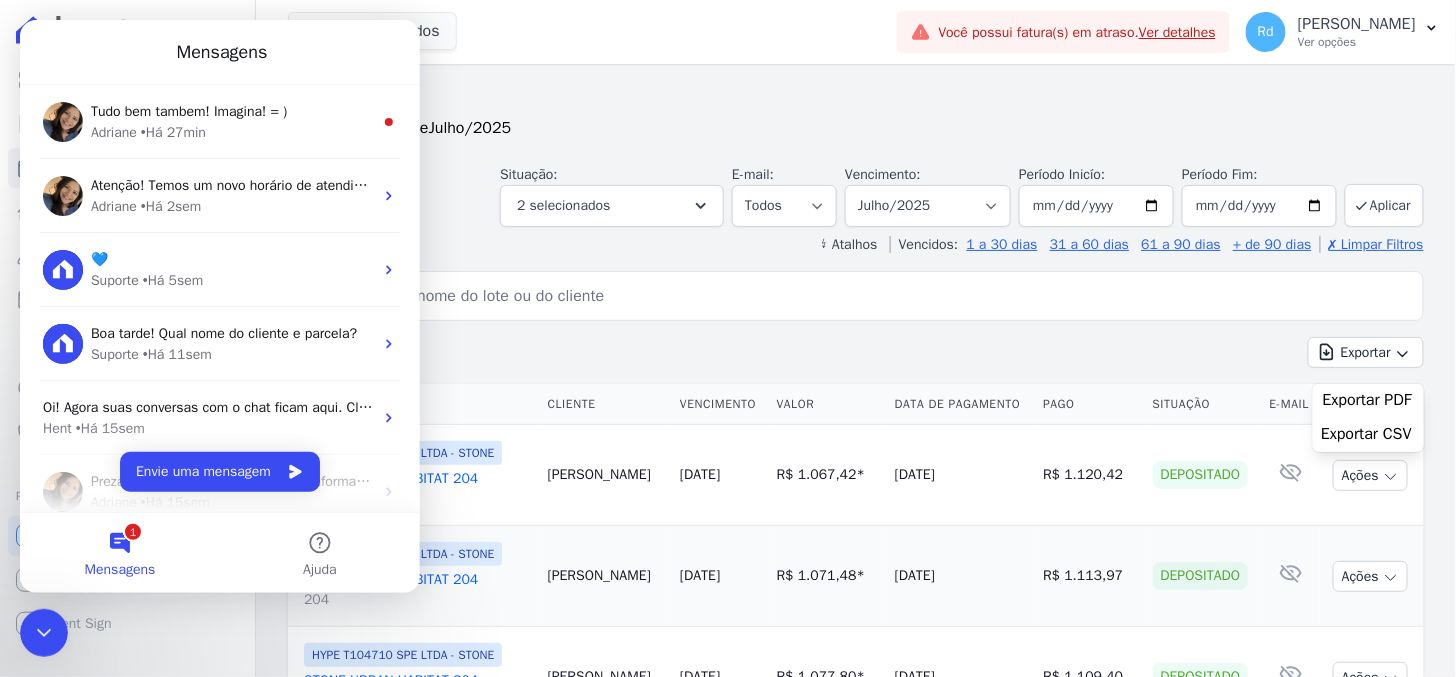 scroll, scrollTop: 0, scrollLeft: 0, axis: both 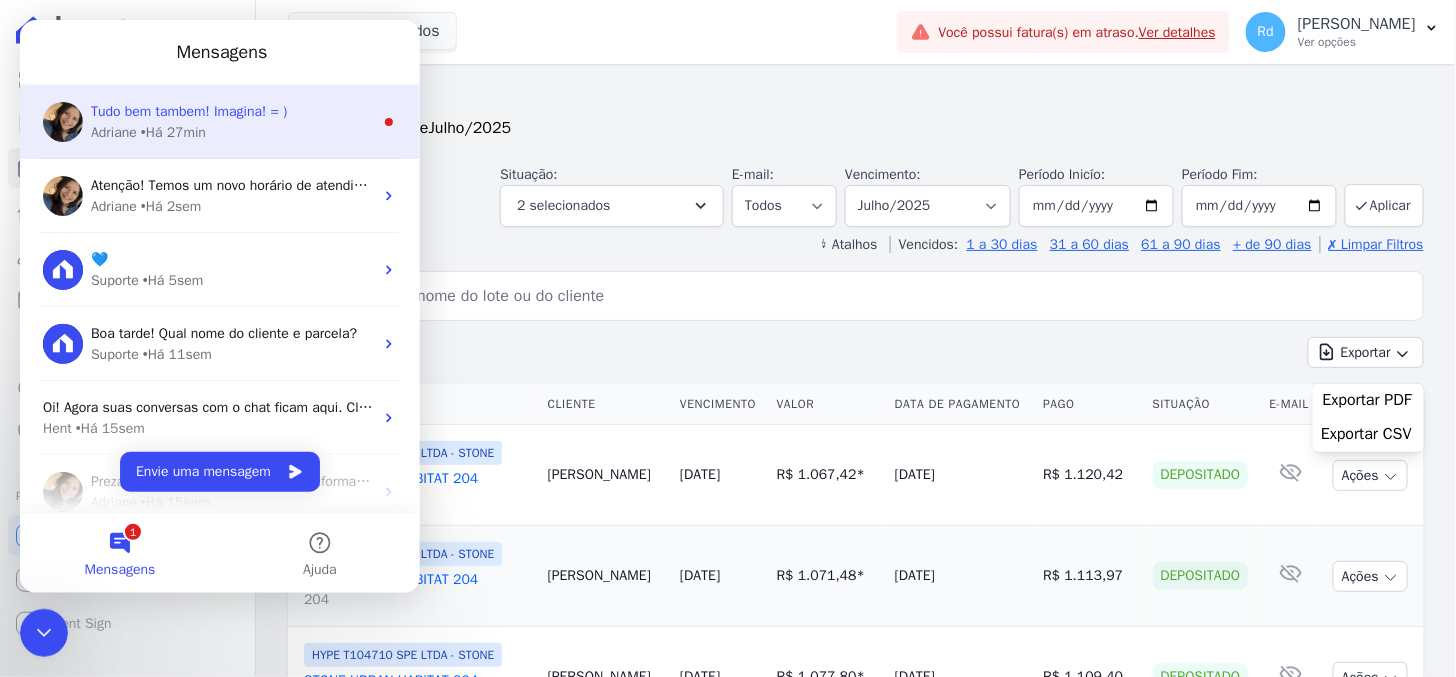 click on "Tudo bem tambem!   Imagina! = ) Adriane •  Há 27min" at bounding box center (219, 121) 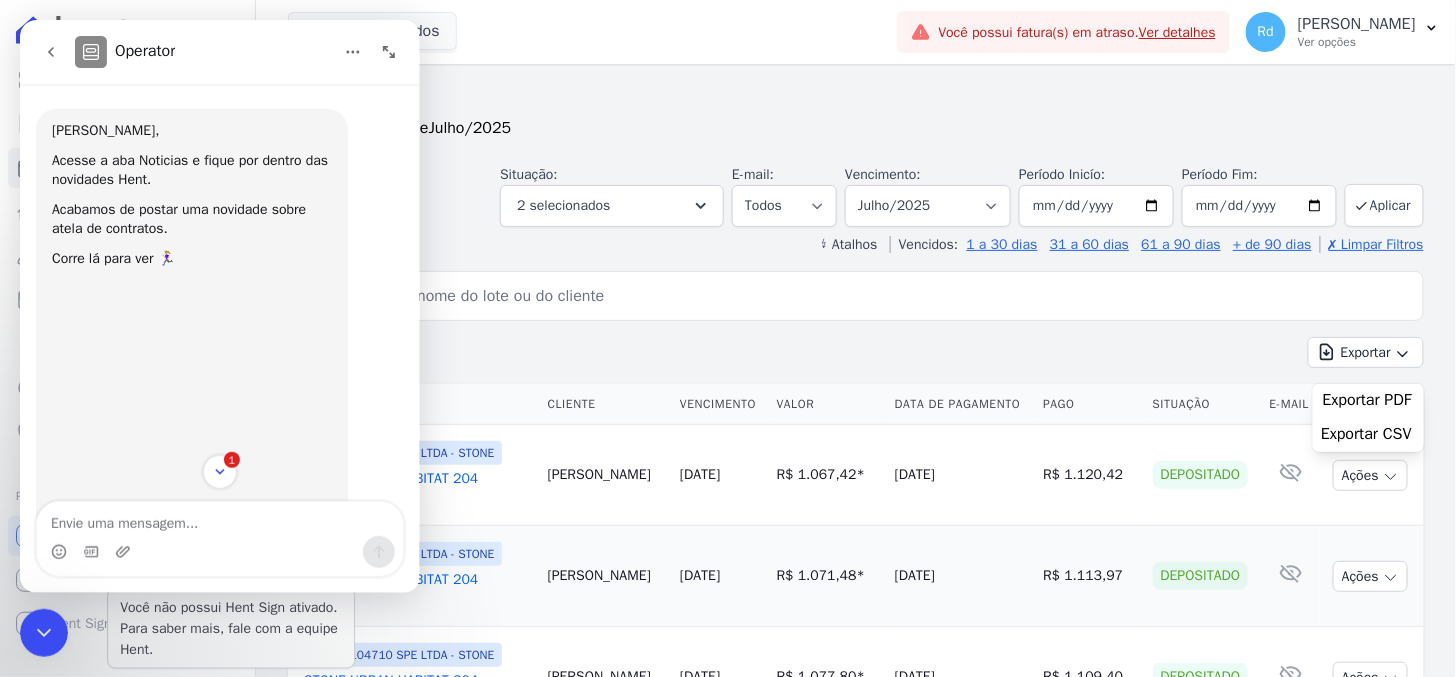 scroll, scrollTop: 2, scrollLeft: 0, axis: vertical 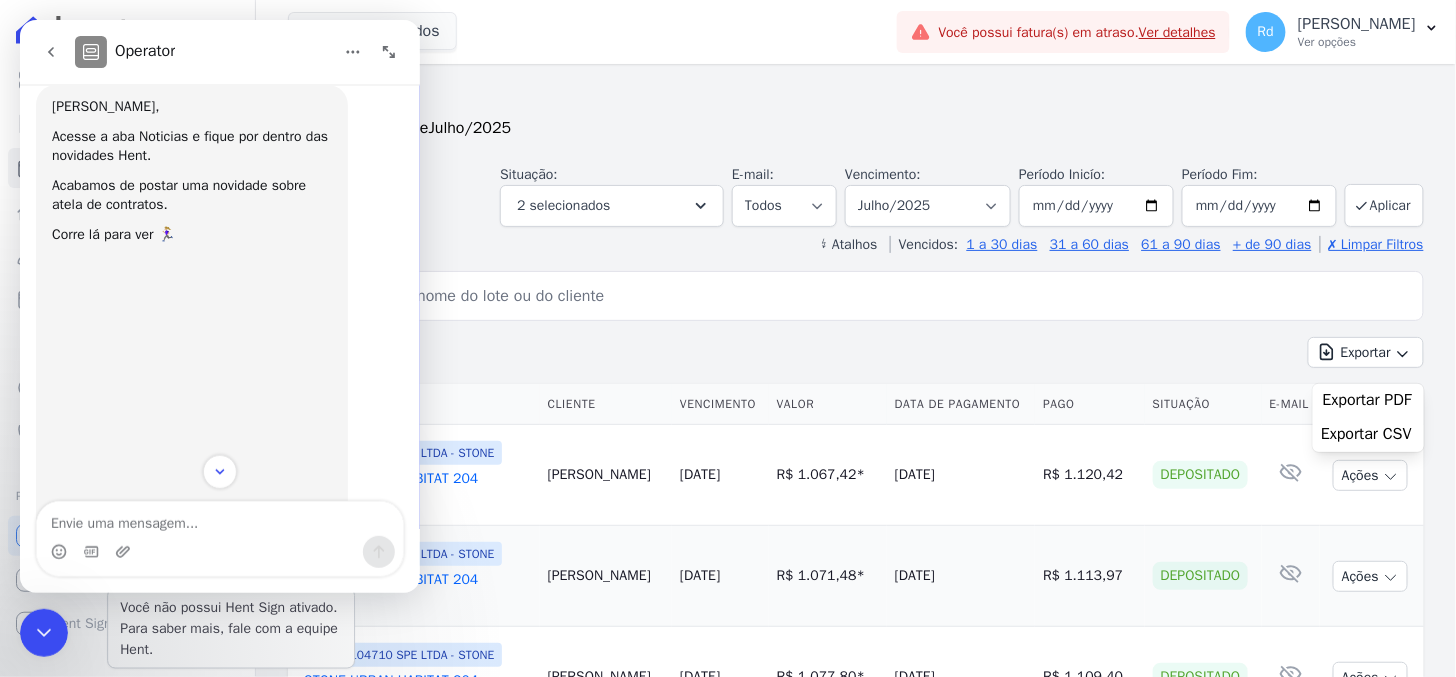 click on "Você não possui Hent Sign ativado. Para saber mais, fale com a equipe Hent.
Hent Sign" at bounding box center (127, 624) 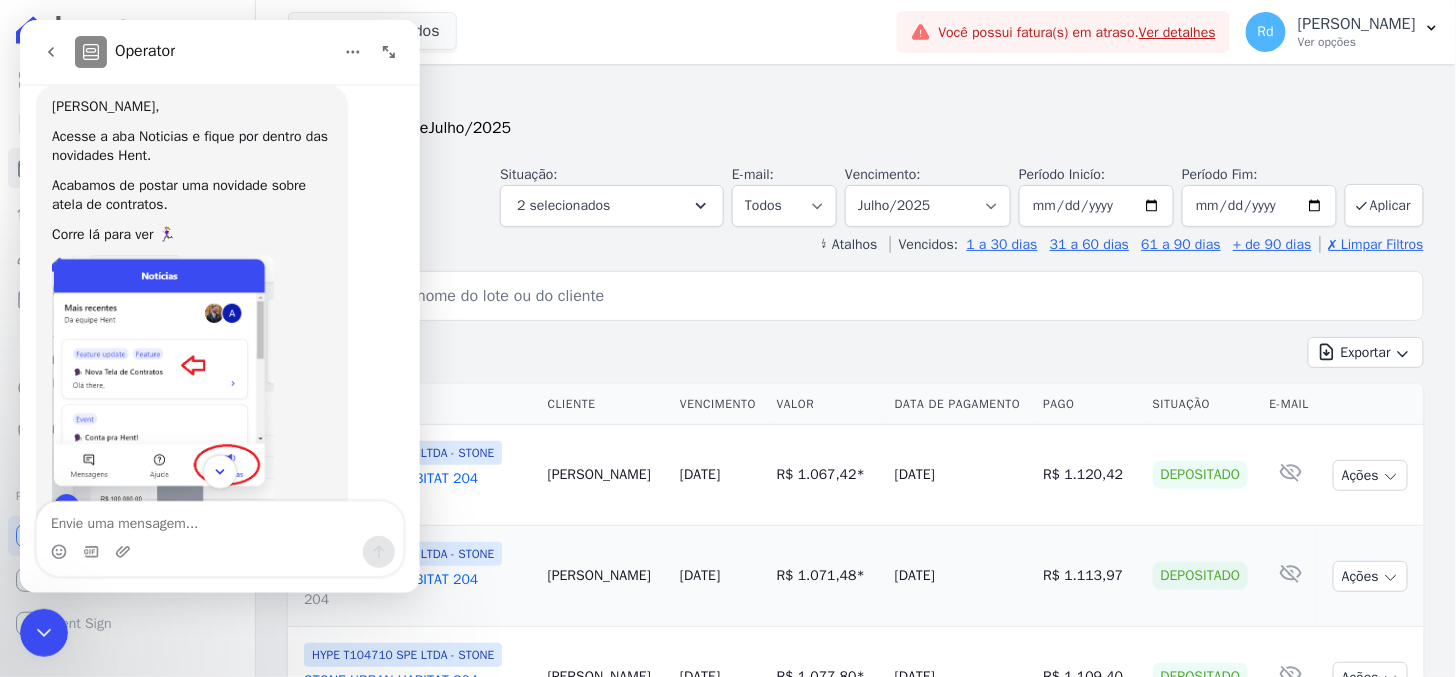 drag, startPoint x: 23, startPoint y: 1118, endPoint x: 45, endPoint y: 622, distance: 496.48767 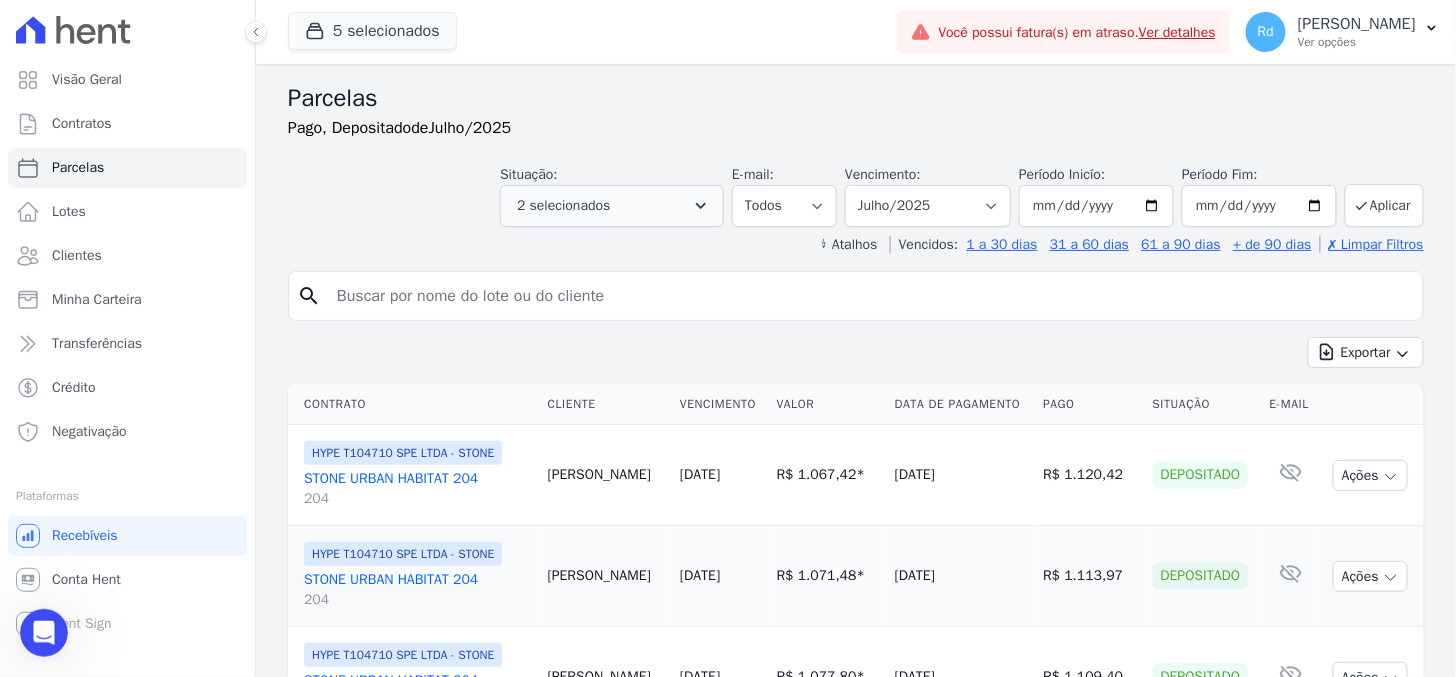scroll, scrollTop: 22000, scrollLeft: 0, axis: vertical 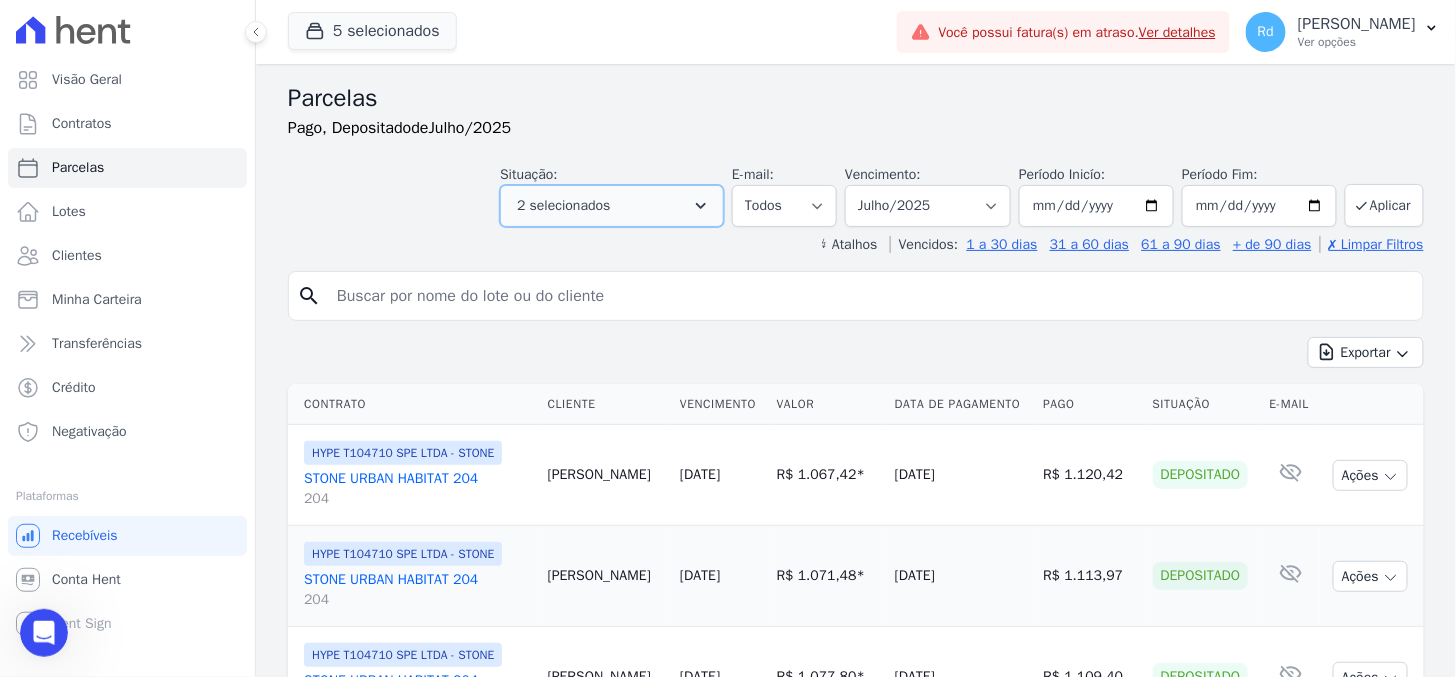 click on "2 selecionados" at bounding box center [612, 206] 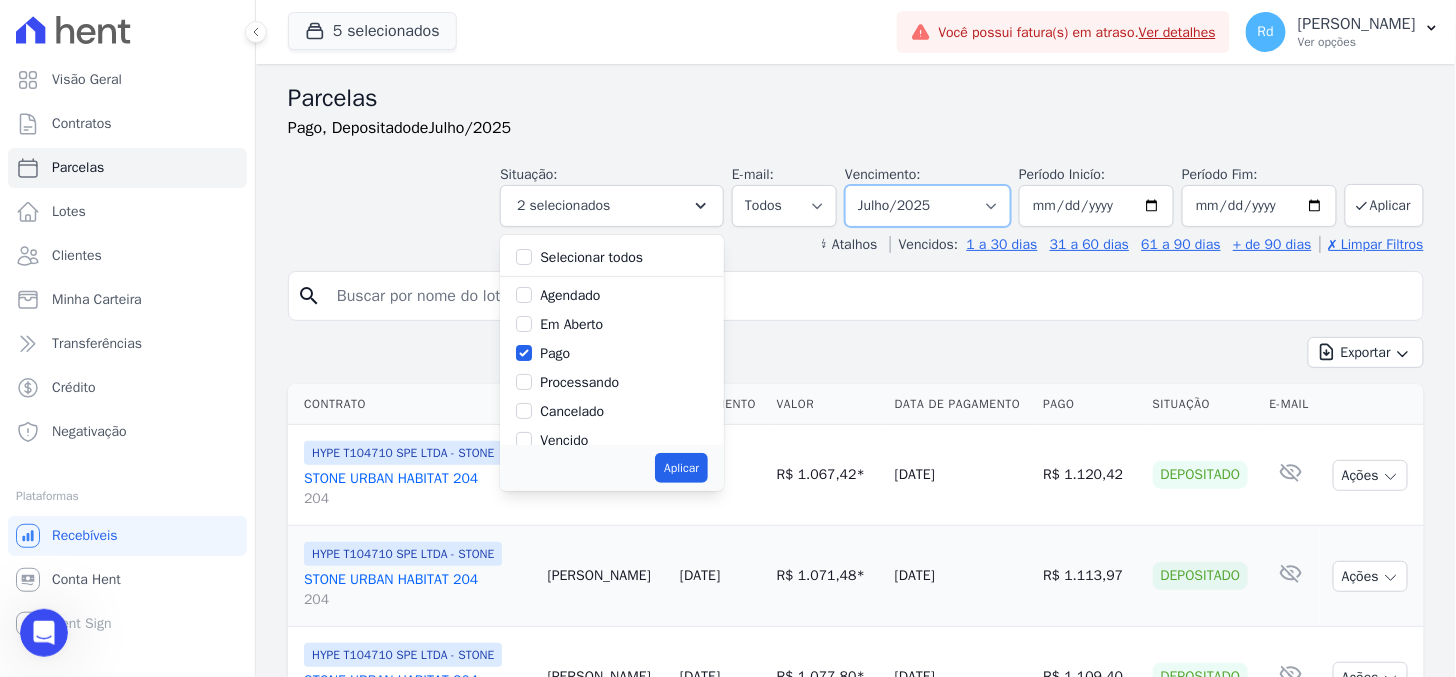 click on "Filtrar por período
────────
Todos os meses
Janeiro/2024
Fevereiro/2024
Março/2024
Abril/2024
Maio/2024
Junho/2024
Julho/2024
Agosto/2024
Setembro/2024
Outubro/2024
Novembro/2024
Dezembro/2024
Janeiro/2025
Fevereiro/2025
Março/2025
Abril/2025
Maio/2025
Junho/2025
Julho/2025
Agosto/2025
Setembro/2025
Outubro/2025
Novembro/2025
Dezembro/2025
Janeiro/2026
Fevereiro/2026
Março/2026
Abril/2026
Maio/2026
Junho/2026
Julho/2026
Agosto/2026
Setembro/2026
Outubro/2026
Novembro/2026
Dezembro/2026
Janeiro/2027
Fevereiro/2027
Março/2027
Abril/2027
Maio/2027
Junho/2027
Julho/2027
Agosto/2027
Setembro/2027
Outubro/2027
Novembro/2027
Dezembro/2027
Janeiro/2028
Fevereiro/2028
Março/2028
Abril/2028
Maio/2028
Junho/2028
Julho/2028
Agosto/2028
Setembro/2028
Outubro/2028
Novembro/2028
Dezembro/2028
Janeiro/2029
Fevereiro/2029
Março/2029
Abril/2029
Maio/2029" at bounding box center (928, 206) 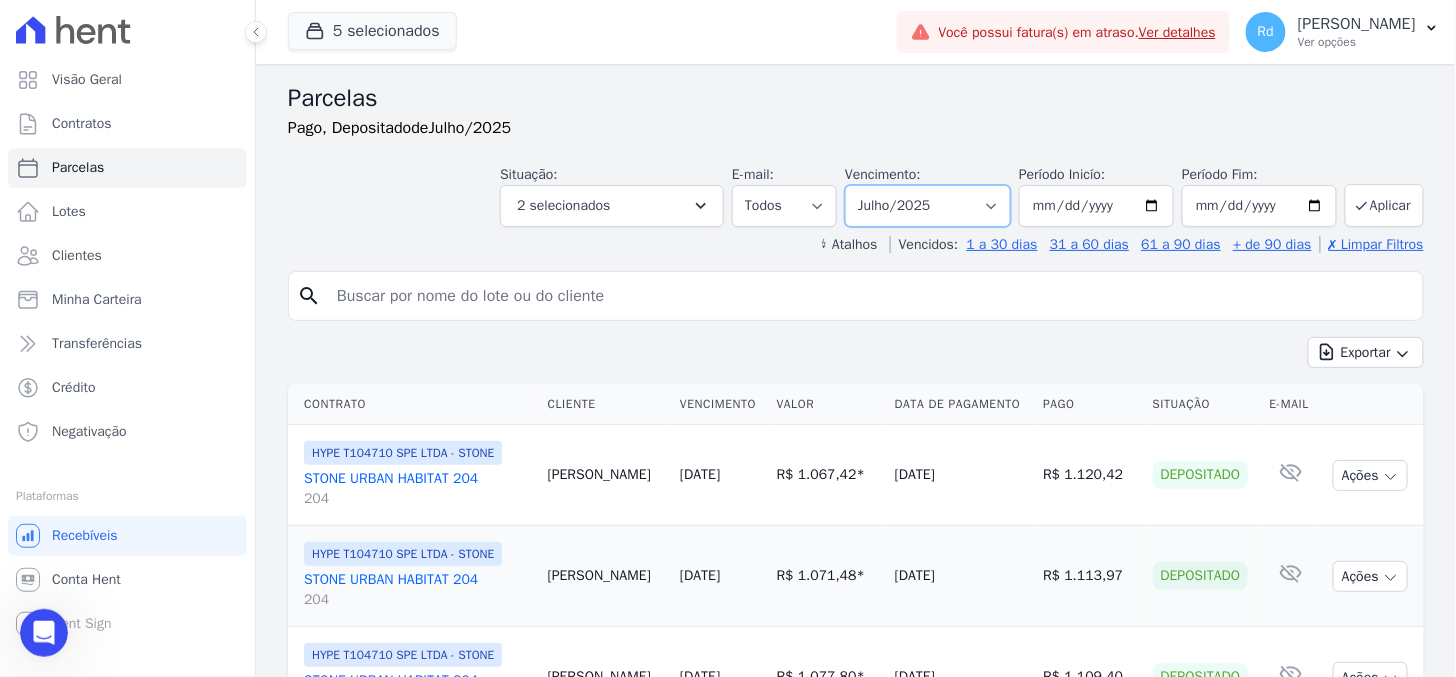 select on "06/2025" 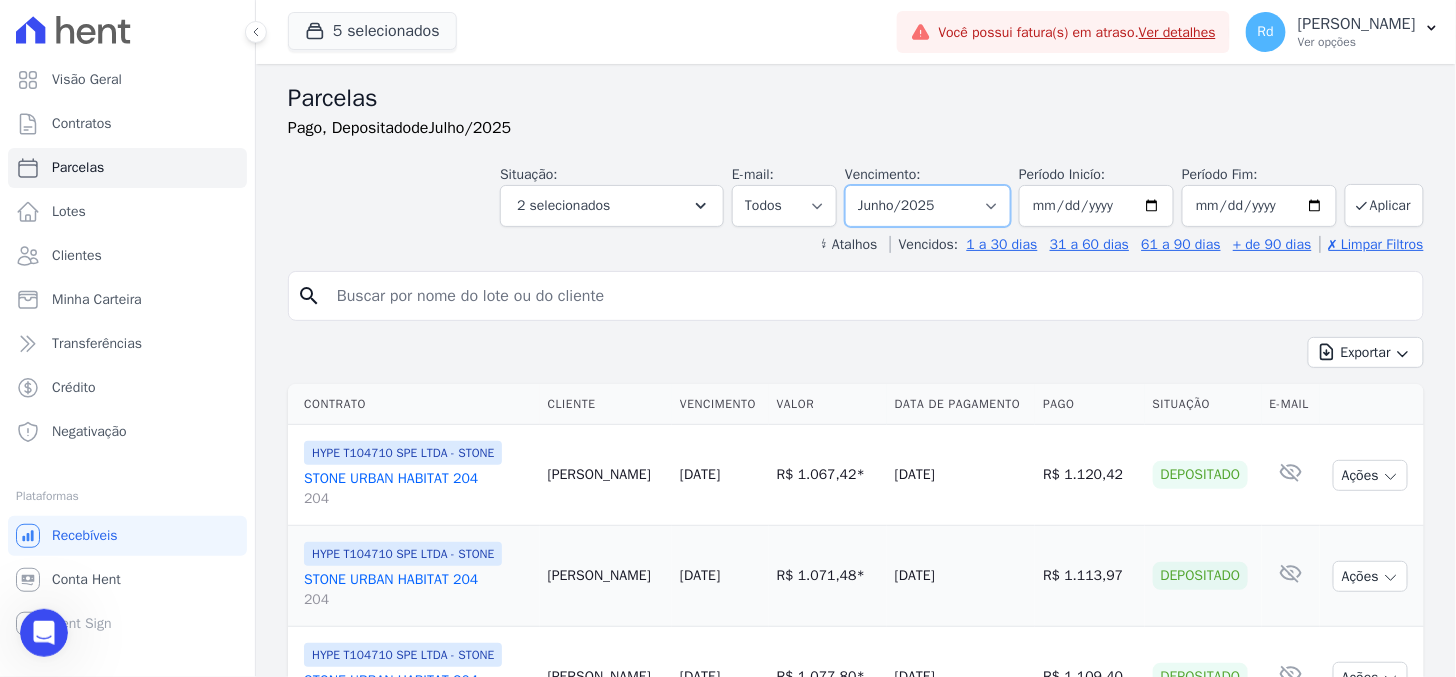 click on "Filtrar por período
────────
Todos os meses
Janeiro/2024
Fevereiro/2024
Março/2024
Abril/2024
Maio/2024
Junho/2024
Julho/2024
Agosto/2024
Setembro/2024
Outubro/2024
Novembro/2024
Dezembro/2024
Janeiro/2025
Fevereiro/2025
Março/2025
Abril/2025
Maio/2025
Junho/2025
Julho/2025
Agosto/2025
Setembro/2025
Outubro/2025
Novembro/2025
Dezembro/2025
Janeiro/2026
Fevereiro/2026
Março/2026
Abril/2026
Maio/2026
Junho/2026
Julho/2026
Agosto/2026
Setembro/2026
Outubro/2026
Novembro/2026
Dezembro/2026
Janeiro/2027
Fevereiro/2027
Março/2027
Abril/2027
Maio/2027
Junho/2027
Julho/2027
Agosto/2027
Setembro/2027
Outubro/2027
Novembro/2027
Dezembro/2027
Janeiro/2028
Fevereiro/2028
Março/2028
Abril/2028
Maio/2028
Junho/2028
Julho/2028
Agosto/2028
Setembro/2028
Outubro/2028
Novembro/2028
Dezembro/2028
Janeiro/2029
Fevereiro/2029
Março/2029
Abril/2029
Maio/2029" at bounding box center [928, 206] 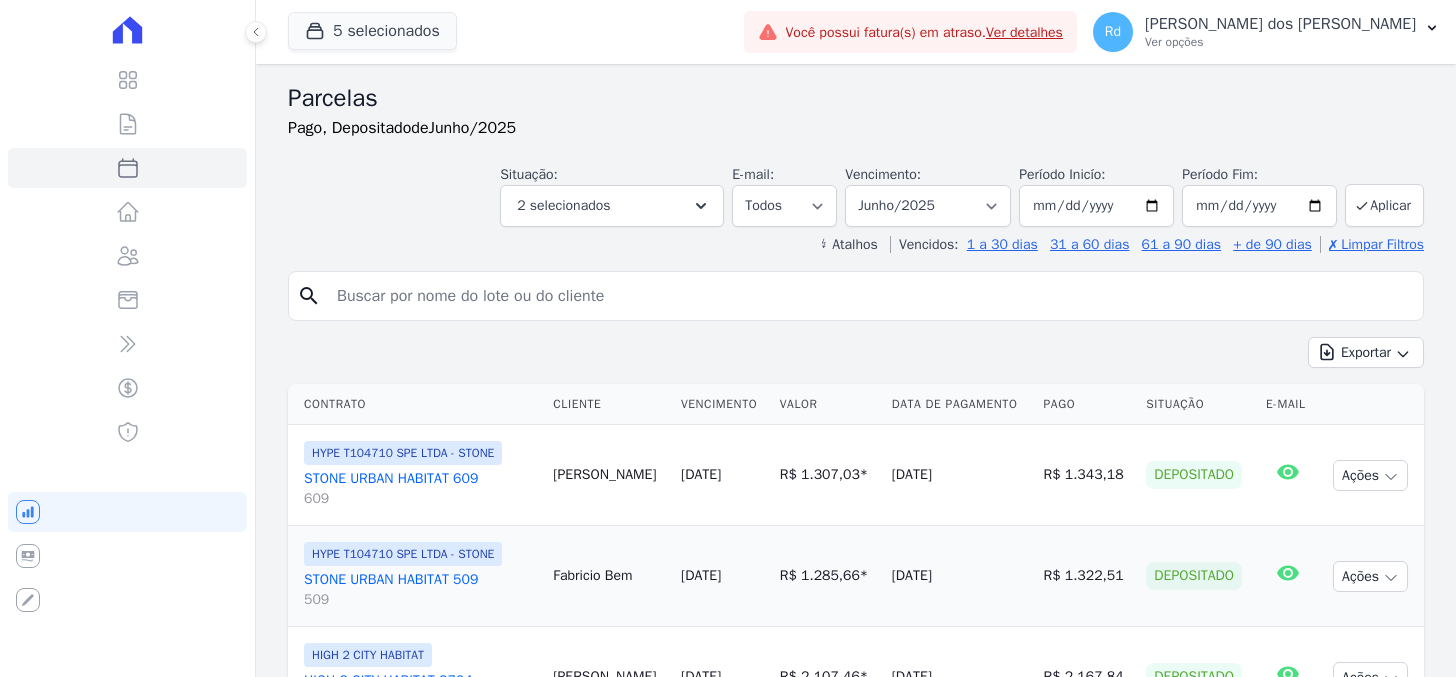 select 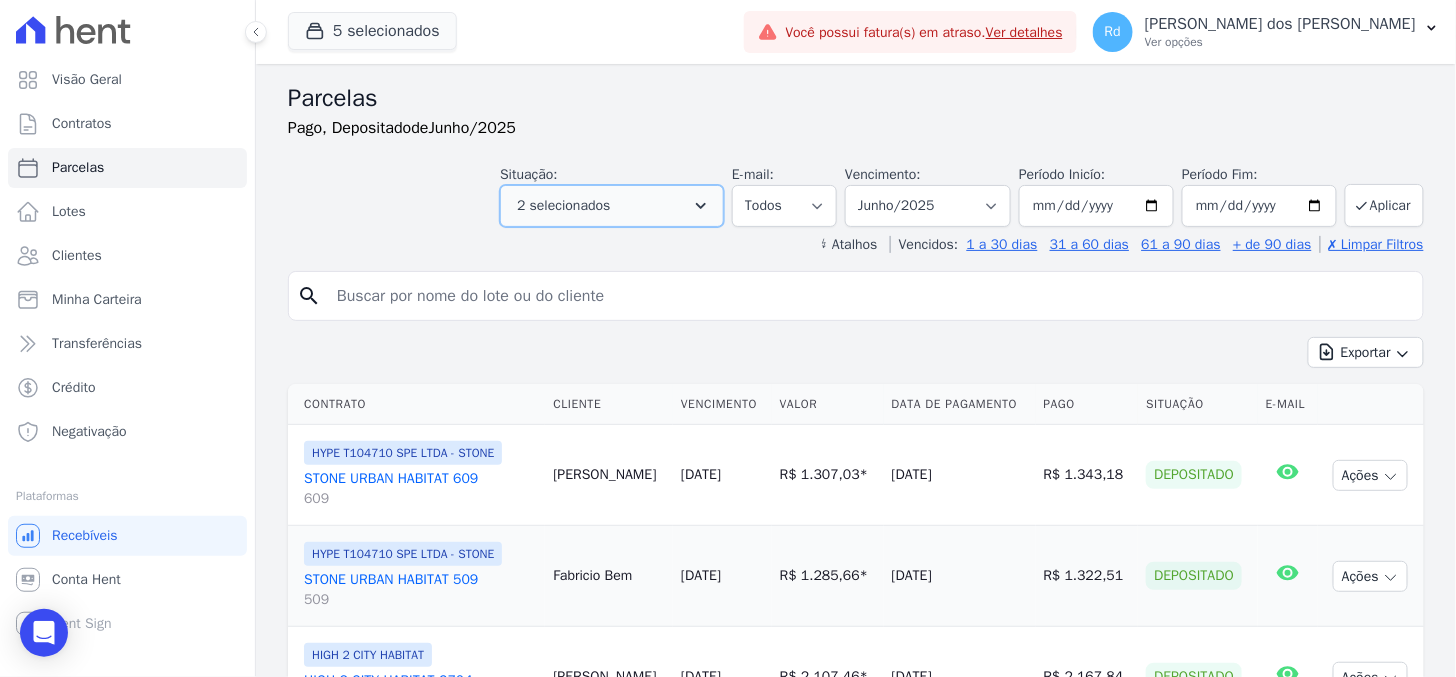 click on "2 selecionados" at bounding box center [612, 206] 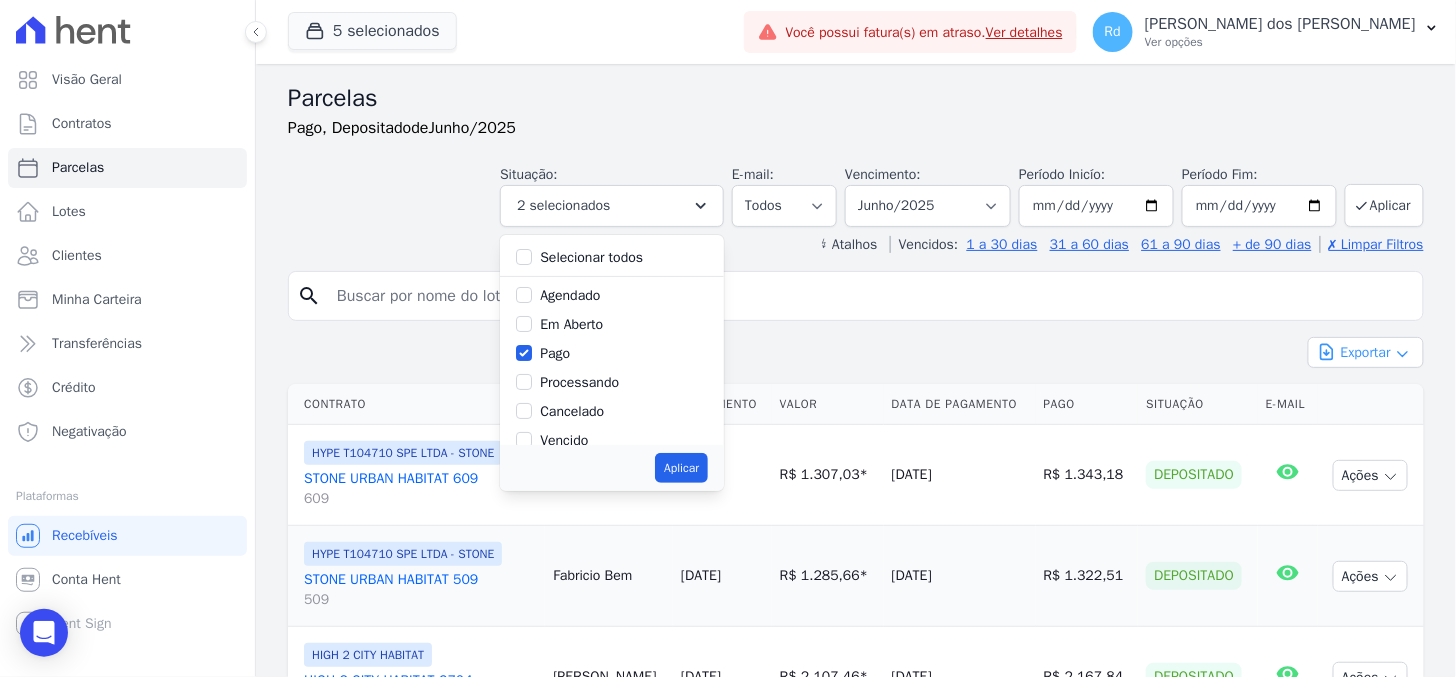 click on "Exportar" at bounding box center (1366, 352) 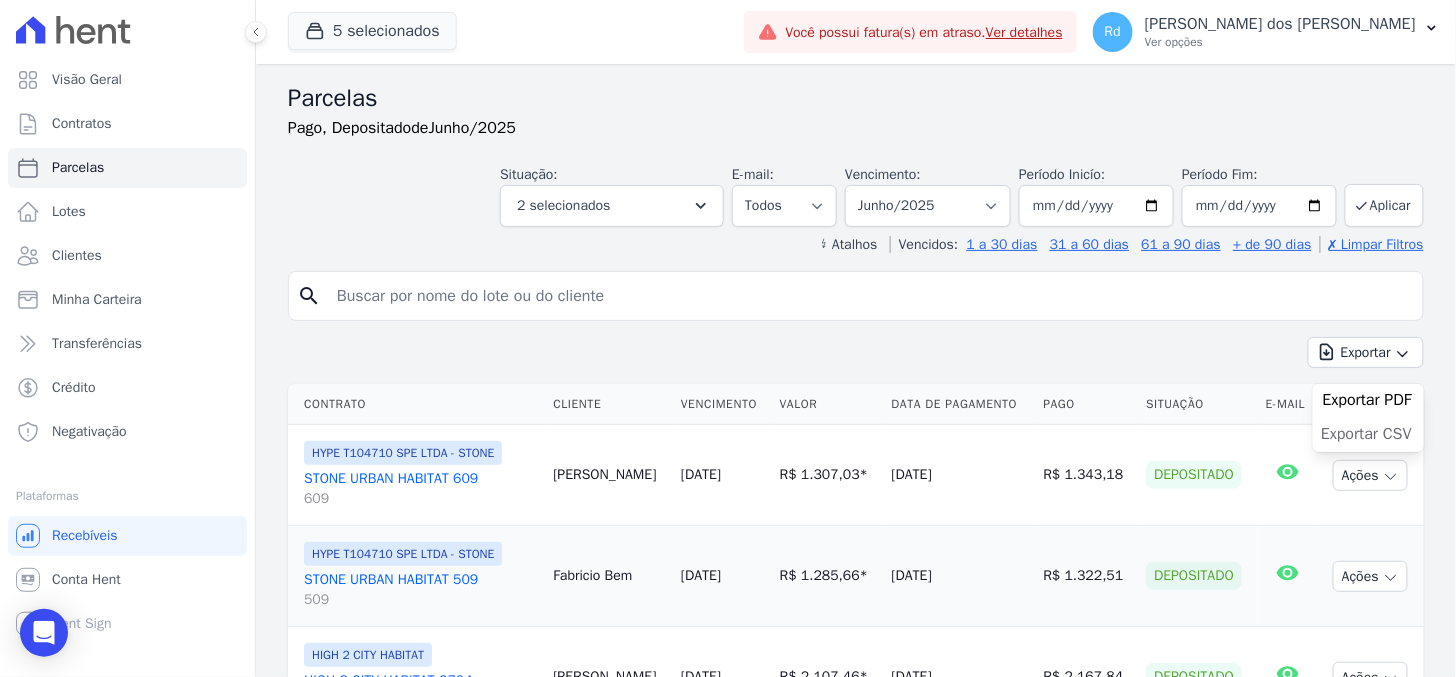 click on "Exportar CSV" at bounding box center (1366, 434) 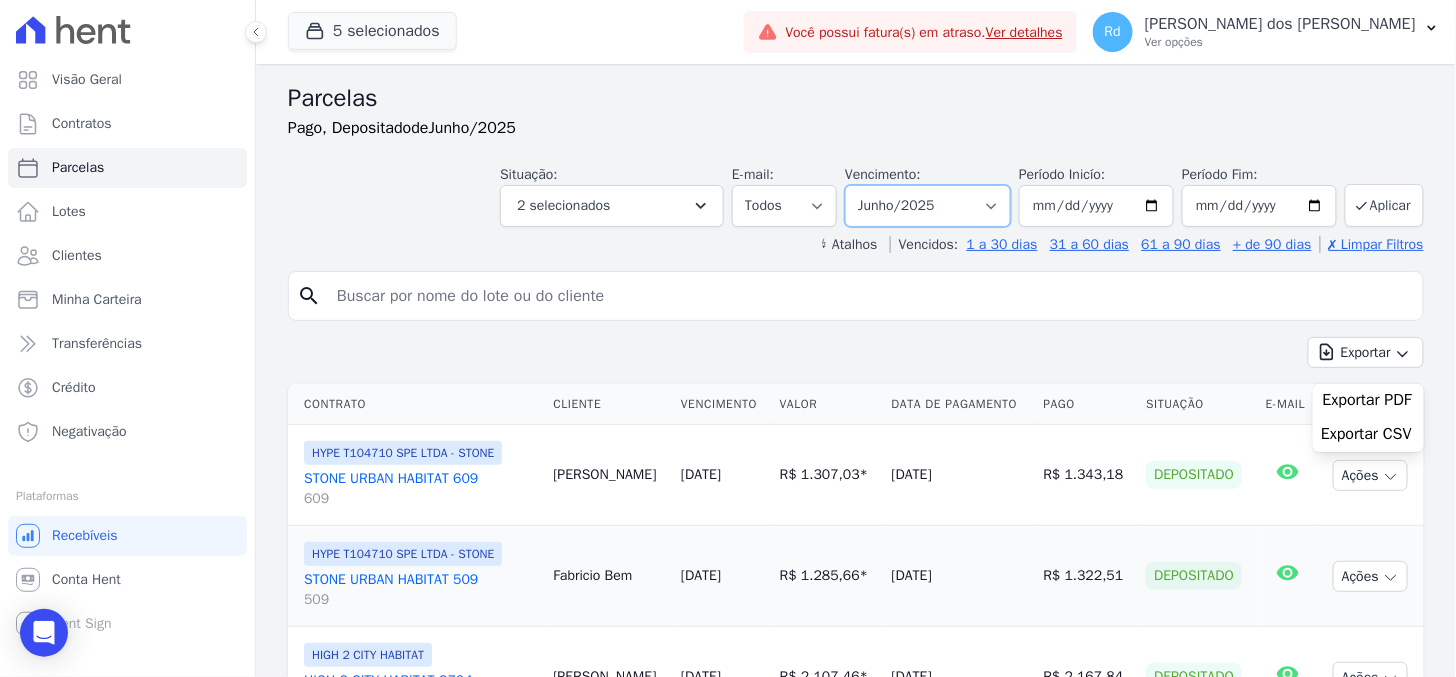 click on "Filtrar por período
────────
Todos os meses
Janeiro/2024
Fevereiro/2024
Março/2024
Abril/2024
Maio/2024
Junho/2024
Julho/2024
Agosto/2024
Setembro/2024
Outubro/2024
Novembro/2024
Dezembro/2024
[GEOGRAPHIC_DATA]/2025
Fevereiro/2025
Março/2025
Abril/2025
Maio/2025
Junho/2025
Julho/2025
Agosto/2025
Setembro/2025
Outubro/2025
Novembro/2025
Dezembro/2025
Janeiro/2026
Fevereiro/2026
Março/2026
Abril/2026
Maio/2026
Junho/2026
Julho/2026
Agosto/2026
Setembro/2026
Outubro/2026
Novembro/2026
Dezembro/2026
Janeiro/2027
Fevereiro/2027
Março/2027
Abril/2027
Maio/2027
Junho/2027
Julho/2027
Agosto/2027
Setembro/2027
Outubro/2027
Novembro/2027
Dezembro/2027
Janeiro/2028
Fevereiro/2028
Março/2028
Abril/2028
Maio/2028
Junho/2028
Julho/2028
Agosto/2028
Setembro/2028
Outubro/2028
Novembro/2028
Dezembro/2028
Janeiro/2029
Fevereiro/2029
Março/2029
Abril/2029
Maio/2029" at bounding box center [928, 206] 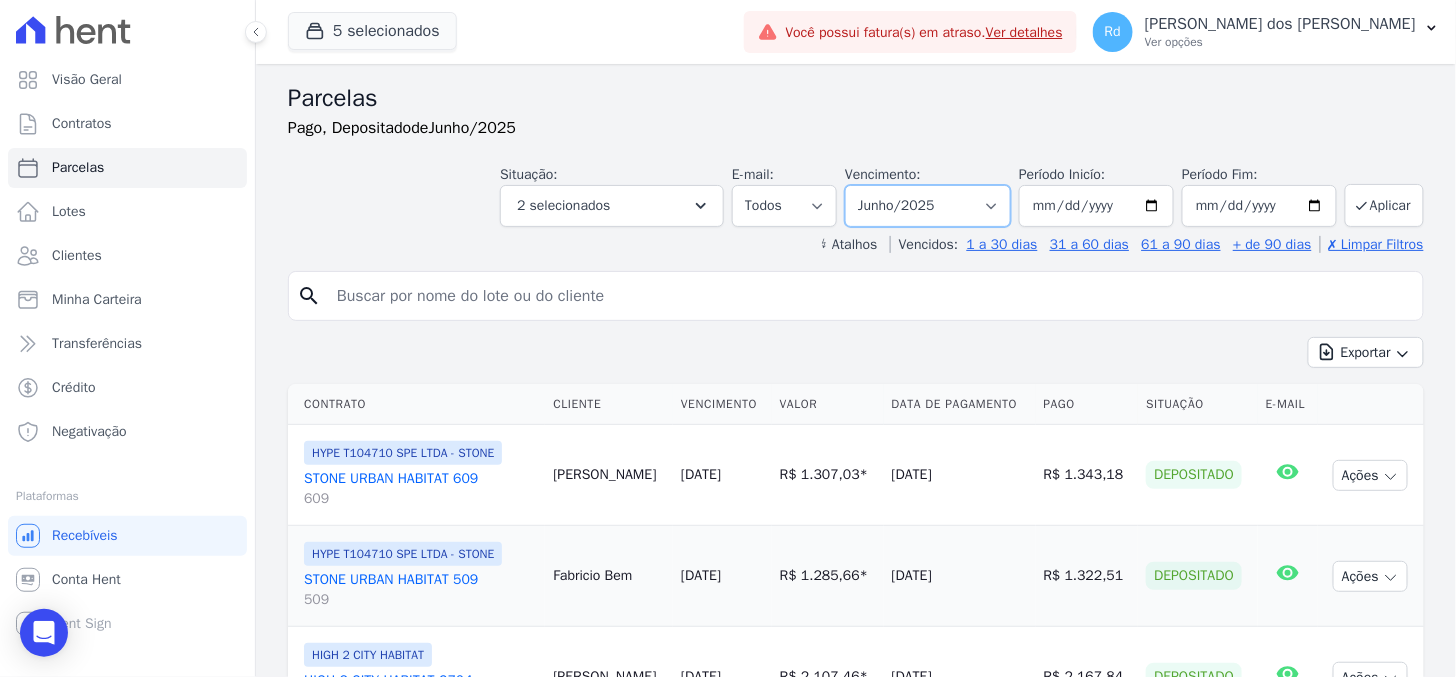 select on "01/2025" 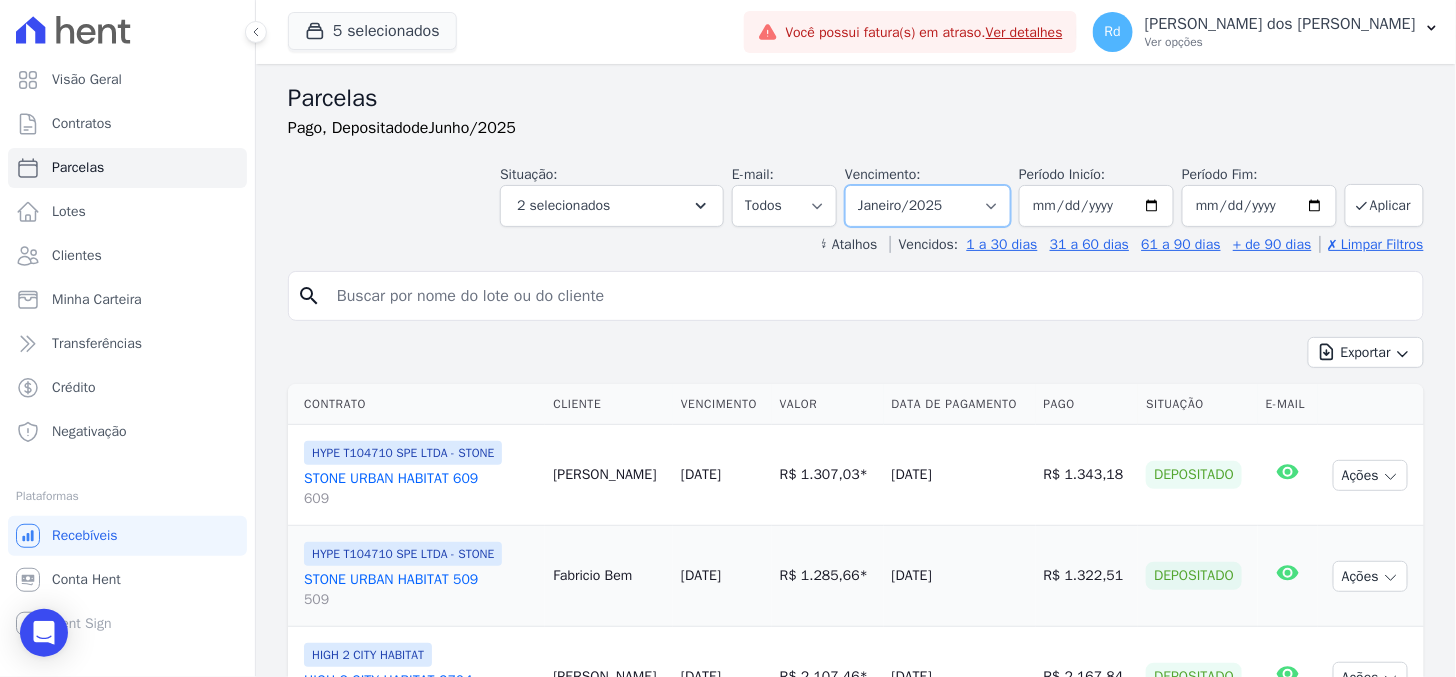click on "Filtrar por período
────────
Todos os meses
Janeiro/2024
Fevereiro/2024
Março/2024
Abril/2024
Maio/2024
Junho/2024
Julho/2024
Agosto/2024
Setembro/2024
Outubro/2024
Novembro/2024
Dezembro/2024
[GEOGRAPHIC_DATA]/2025
Fevereiro/2025
Março/2025
Abril/2025
Maio/2025
Junho/2025
Julho/2025
Agosto/2025
Setembro/2025
Outubro/2025
Novembro/2025
Dezembro/2025
Janeiro/2026
Fevereiro/2026
Março/2026
Abril/2026
Maio/2026
Junho/2026
Julho/2026
Agosto/2026
Setembro/2026
Outubro/2026
Novembro/2026
Dezembro/2026
Janeiro/2027
Fevereiro/2027
Março/2027
Abril/2027
Maio/2027
Junho/2027
Julho/2027
Agosto/2027
Setembro/2027
Outubro/2027
Novembro/2027
Dezembro/2027
Janeiro/2028
Fevereiro/2028
Março/2028
Abril/2028
Maio/2028
Junho/2028
Julho/2028
Agosto/2028
Setembro/2028
Outubro/2028
Novembro/2028
Dezembro/2028
Janeiro/2029
Fevereiro/2029
Março/2029
Abril/2029
Maio/2029" at bounding box center (928, 206) 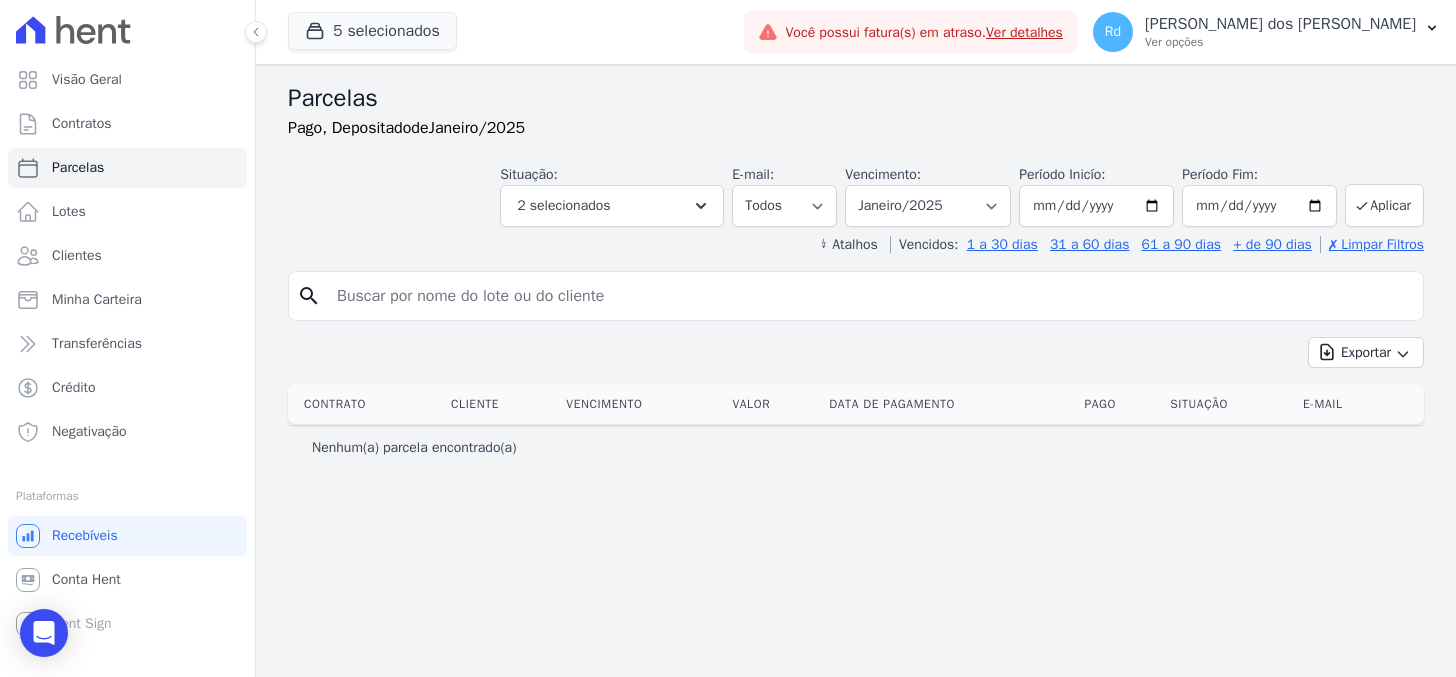 select 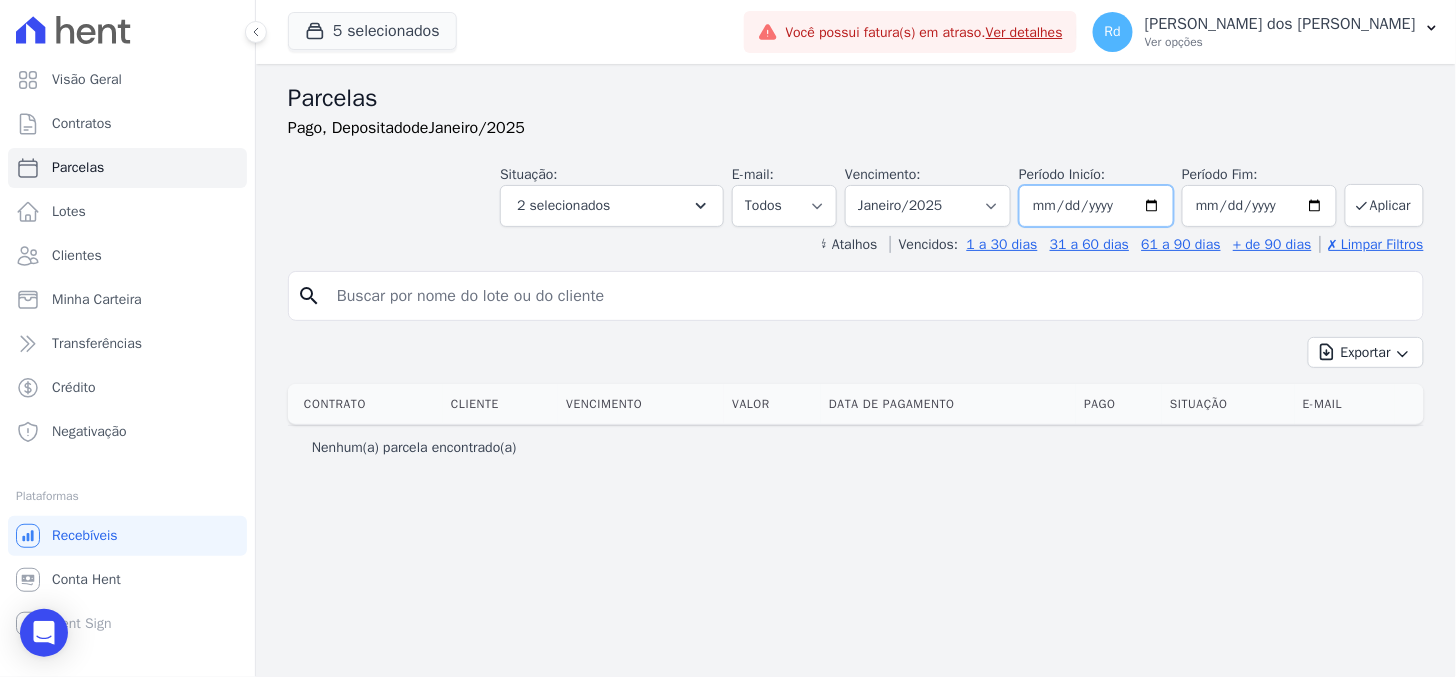 click on "[DATE]" at bounding box center (1096, 206) 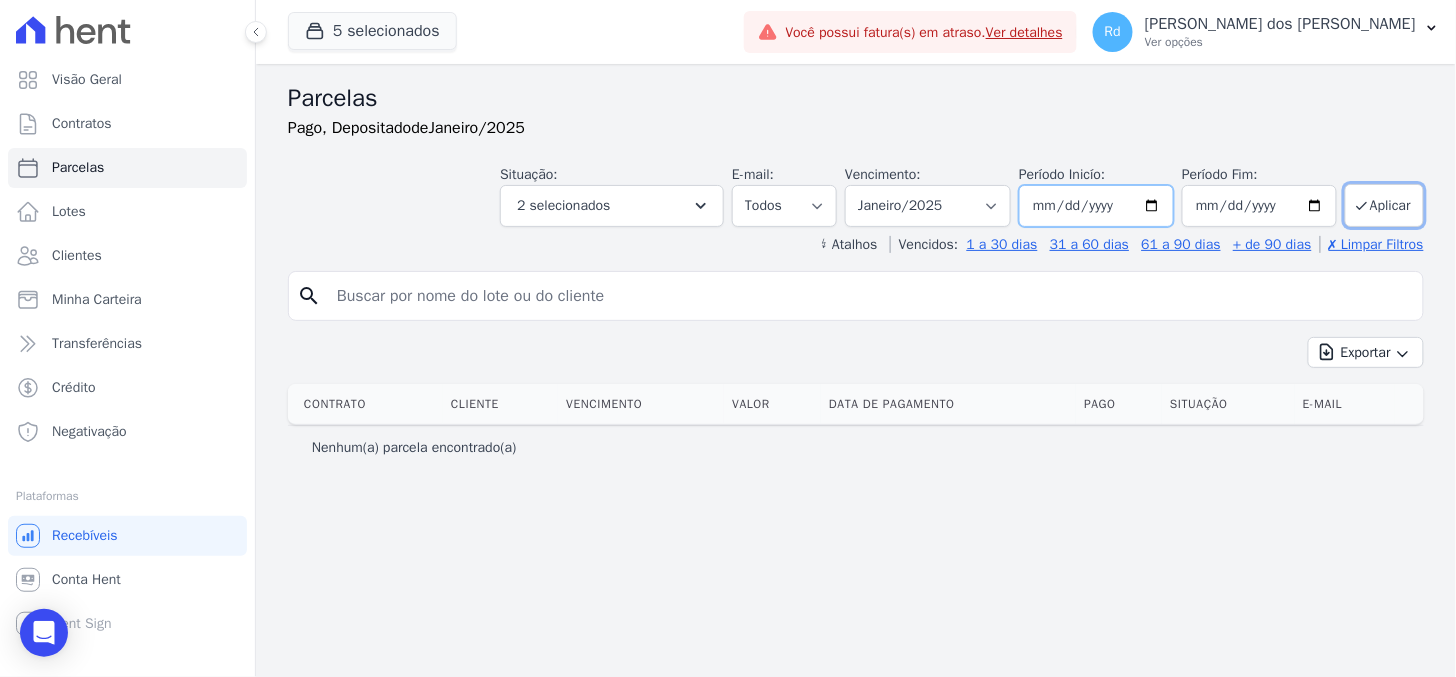 type on "[DATE]" 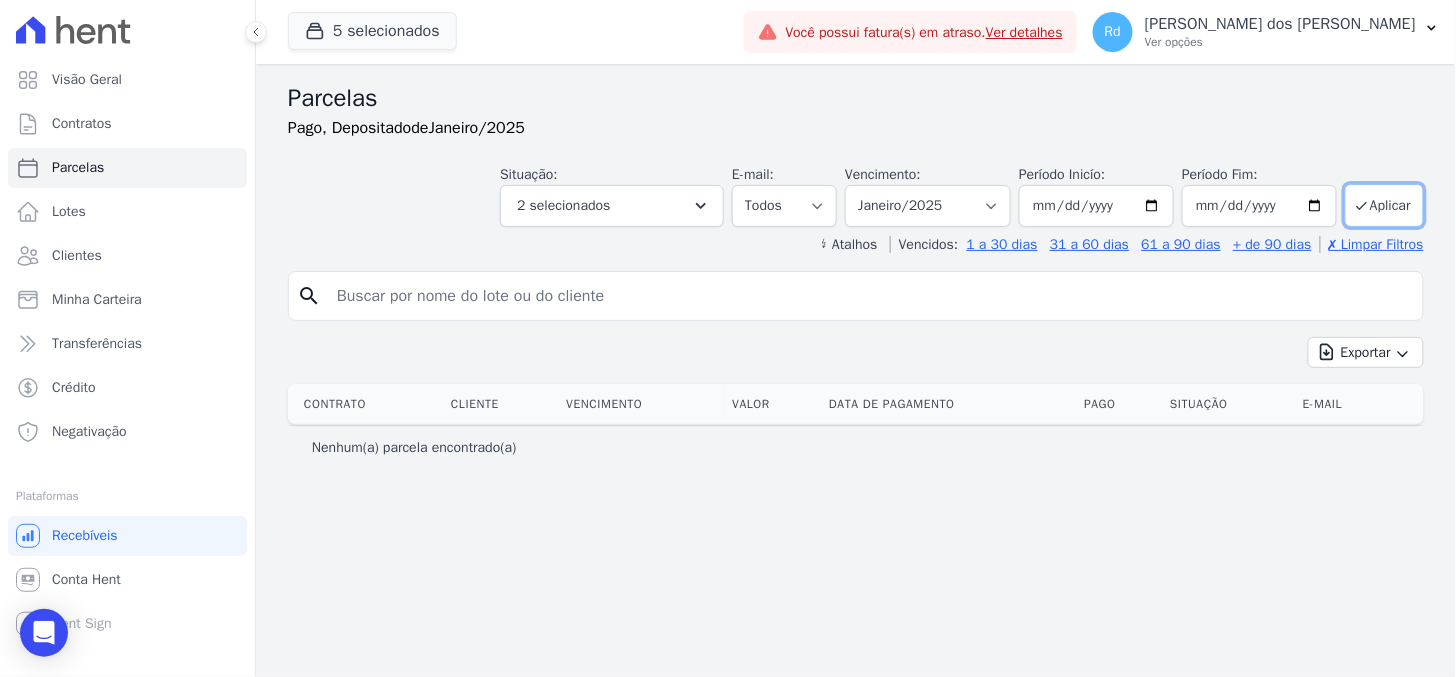 drag, startPoint x: 1364, startPoint y: 198, endPoint x: 935, endPoint y: 57, distance: 451.57724 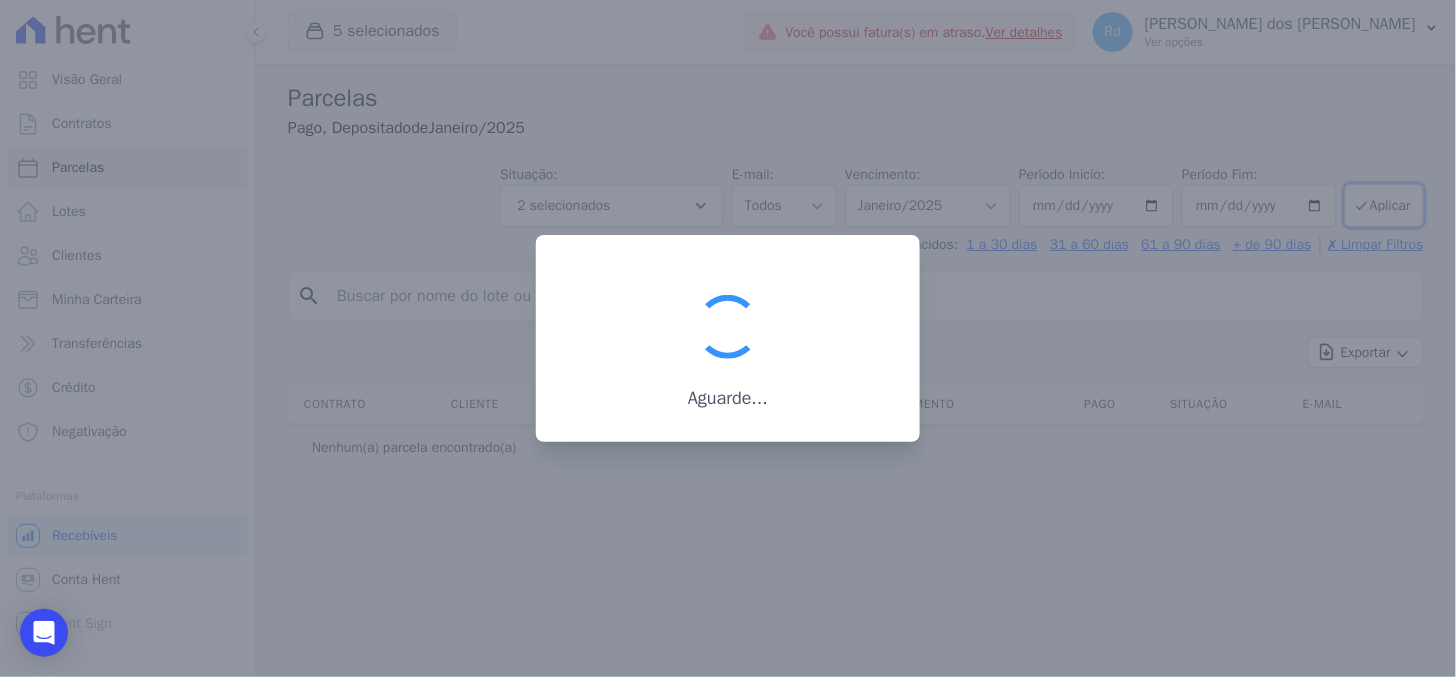 click at bounding box center (728, 338) 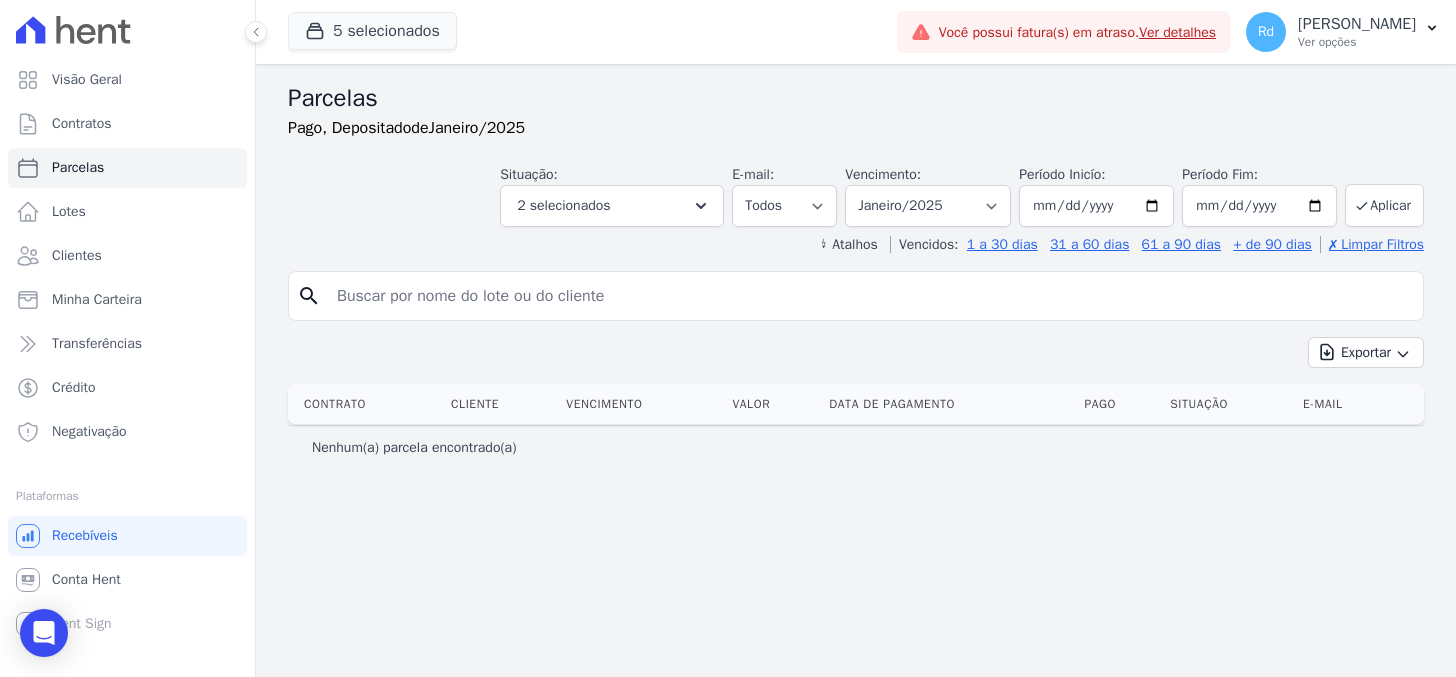 select 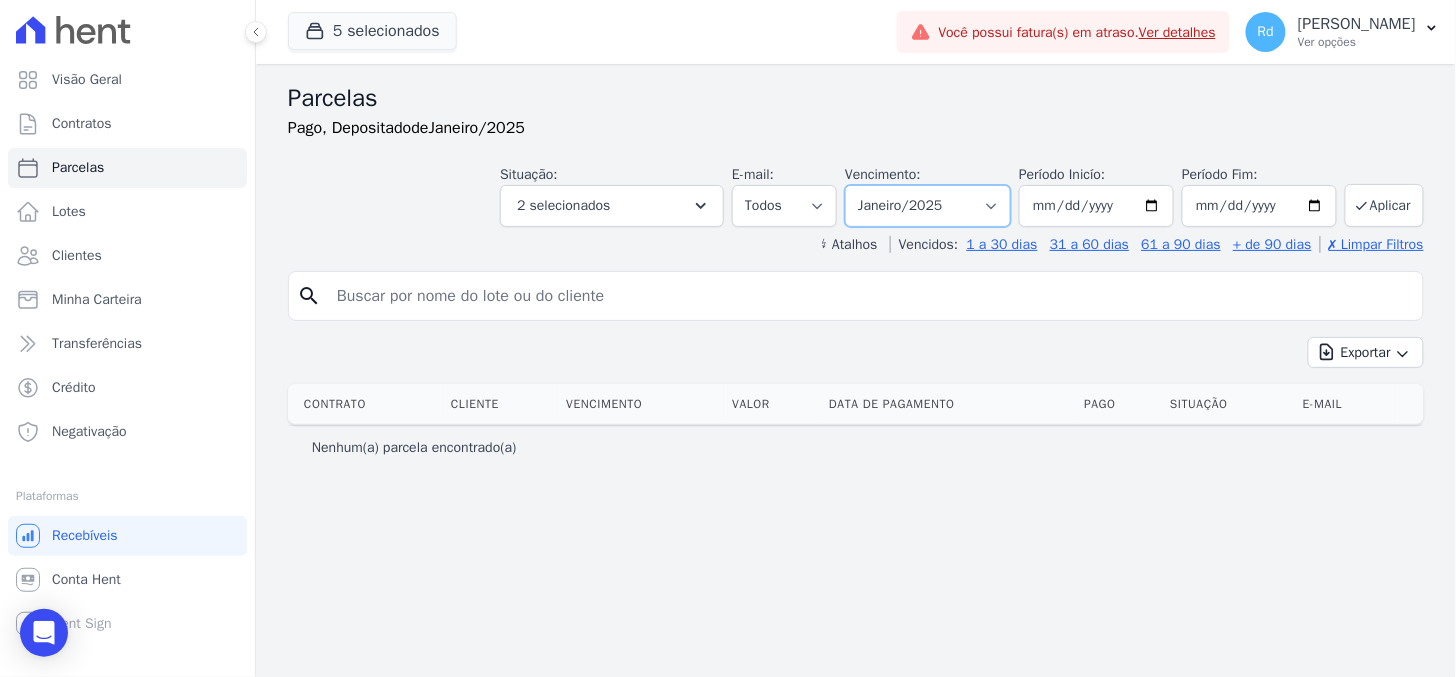 click on "Filtrar por período
────────
Todos os meses
Janeiro/2024
Fevereiro/2024
Março/2024
Abril/2024
Maio/2024
Junho/2024
Julho/2024
Agosto/2024
Setembro/2024
Outubro/2024
Novembro/2024
Dezembro/2024
[GEOGRAPHIC_DATA]/2025
Fevereiro/2025
Março/2025
Abril/2025
Maio/2025
Junho/2025
Julho/2025
Agosto/2025
Setembro/2025
Outubro/2025
Novembro/2025
Dezembro/2025
Janeiro/2026
Fevereiro/2026
Março/2026
Abril/2026
Maio/2026
Junho/2026
Julho/2026
Agosto/2026
Setembro/2026
Outubro/2026
Novembro/2026
Dezembro/2026
Janeiro/2027
Fevereiro/2027
Março/2027
Abril/2027
Maio/2027
Junho/2027
Julho/2027
Agosto/2027
Setembro/2027
Outubro/2027
Novembro/2027
Dezembro/2027
Janeiro/2028
Fevereiro/2028
Março/2028
Abril/2028
Maio/2028
Junho/2028
Julho/2028
Agosto/2028
Setembro/2028
Outubro/2028
Novembro/2028
Dezembro/2028
Janeiro/2029
Fevereiro/2029
Março/2029
Abril/2029
Maio/2029" at bounding box center [928, 206] 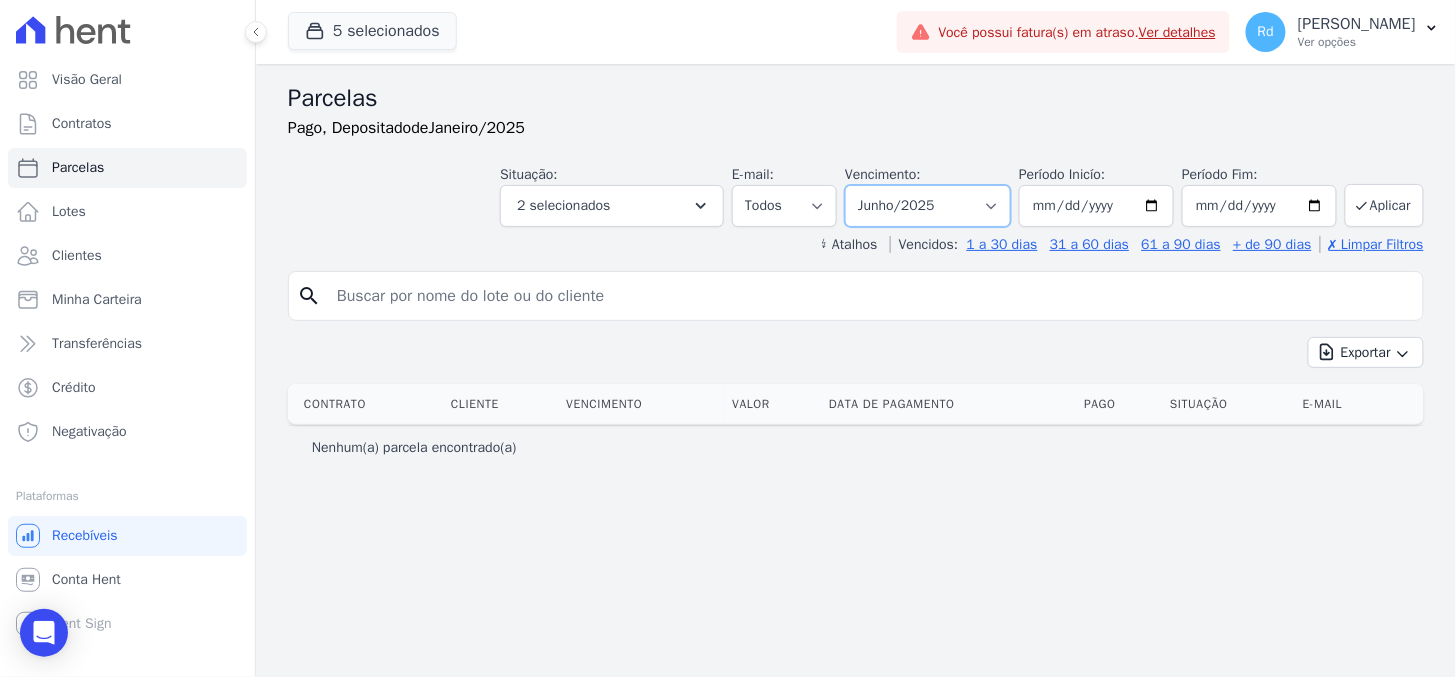 click on "Filtrar por período
────────
Todos os meses
Janeiro/2024
Fevereiro/2024
Março/2024
Abril/2024
Maio/2024
Junho/2024
Julho/2024
Agosto/2024
Setembro/2024
Outubro/2024
Novembro/2024
Dezembro/2024
[GEOGRAPHIC_DATA]/2025
Fevereiro/2025
Março/2025
Abril/2025
Maio/2025
Junho/2025
Julho/2025
Agosto/2025
Setembro/2025
Outubro/2025
Novembro/2025
Dezembro/2025
Janeiro/2026
Fevereiro/2026
Março/2026
Abril/2026
Maio/2026
Junho/2026
Julho/2026
Agosto/2026
Setembro/2026
Outubro/2026
Novembro/2026
Dezembro/2026
Janeiro/2027
Fevereiro/2027
Março/2027
Abril/2027
Maio/2027
Junho/2027
Julho/2027
Agosto/2027
Setembro/2027
Outubro/2027
Novembro/2027
Dezembro/2027
Janeiro/2028
Fevereiro/2028
Março/2028
Abril/2028
Maio/2028
Junho/2028
Julho/2028
Agosto/2028
Setembro/2028
Outubro/2028
Novembro/2028
Dezembro/2028
Janeiro/2029
Fevereiro/2029
Março/2029
Abril/2029
Maio/2029" at bounding box center [928, 206] 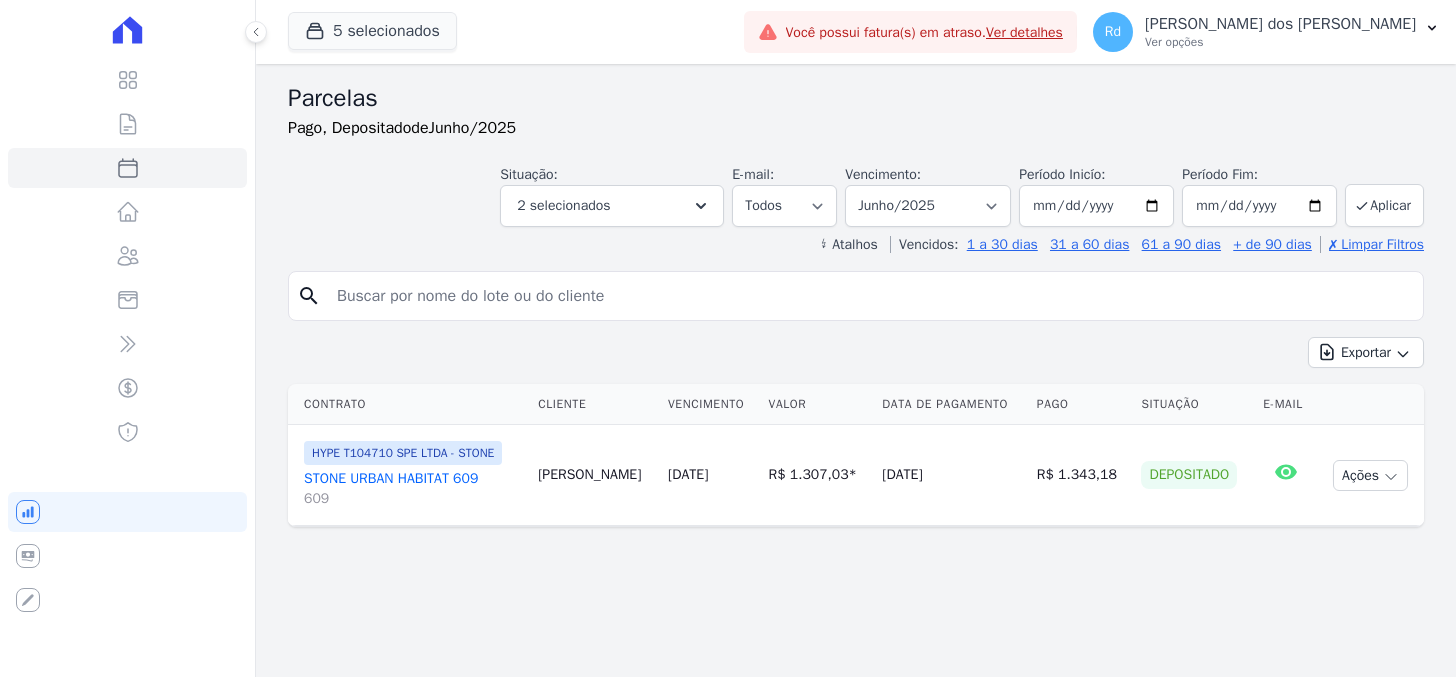 select 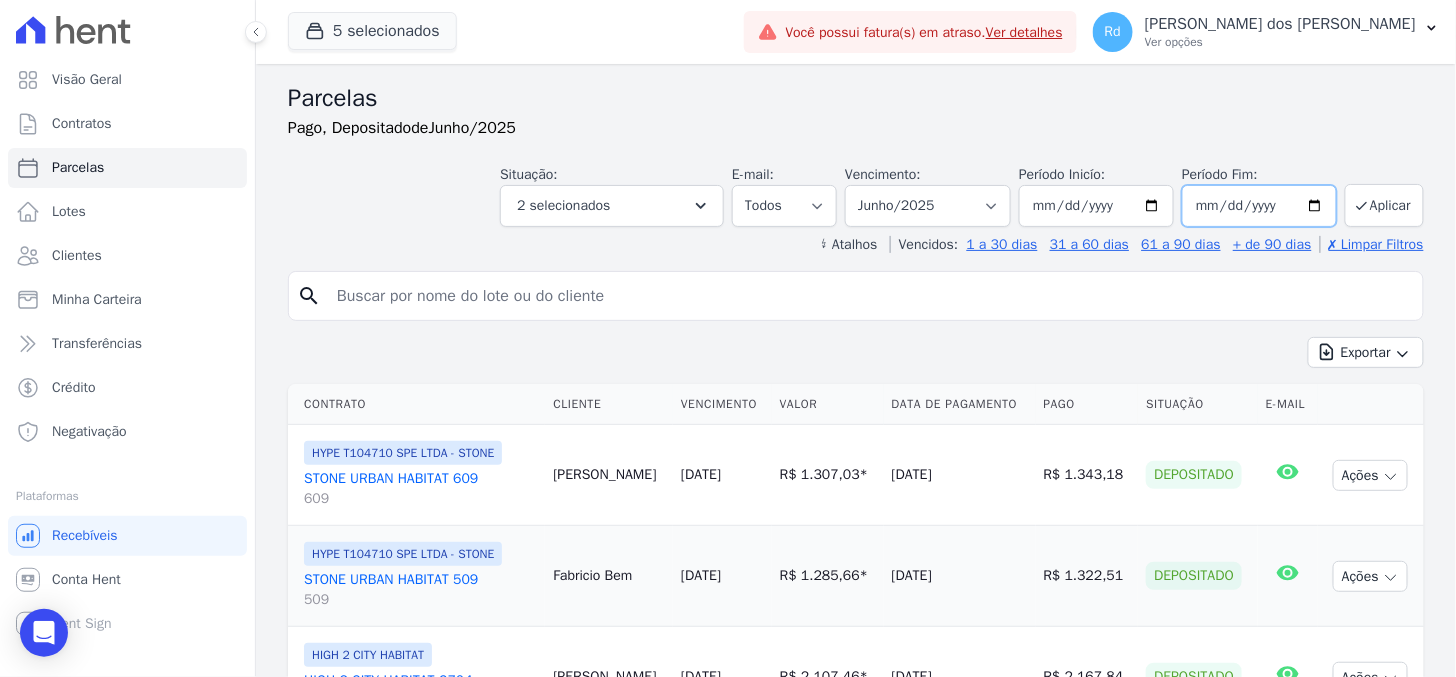 click on "[DATE]" at bounding box center [1259, 206] 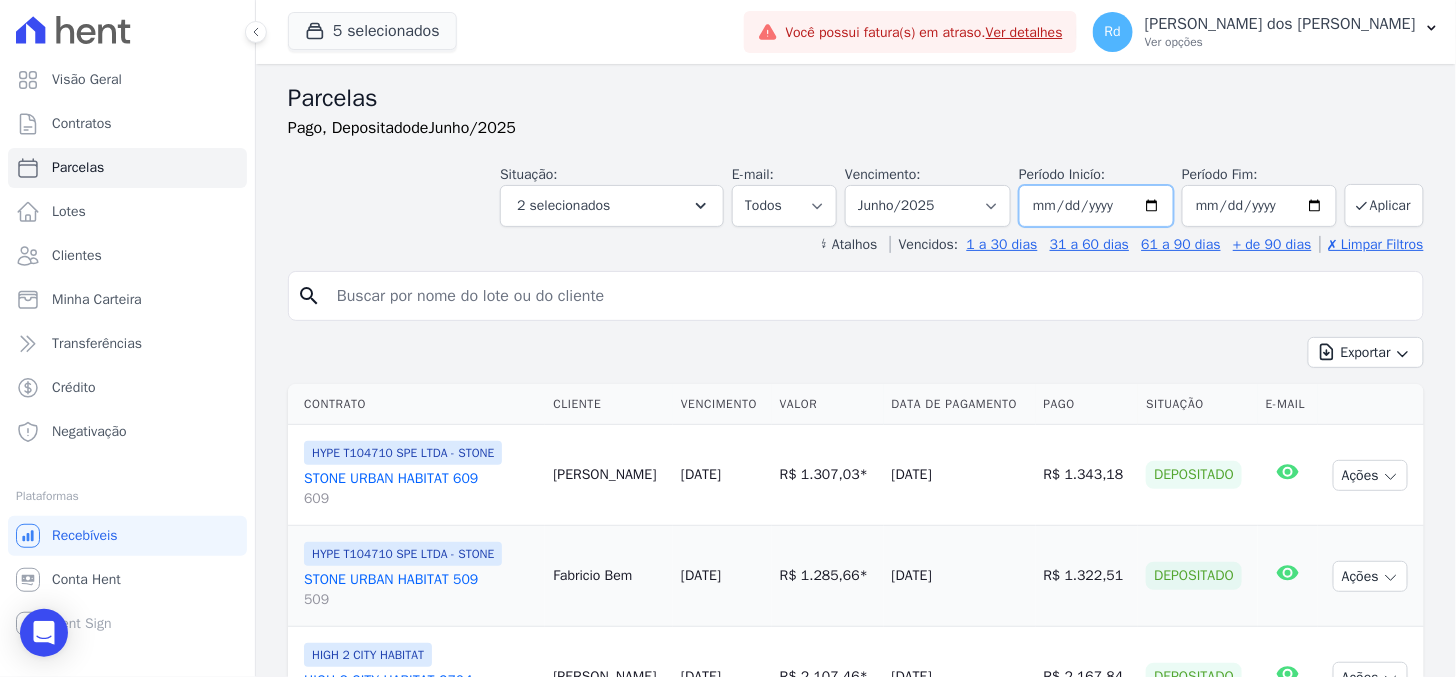 click on "[DATE]" at bounding box center [1096, 206] 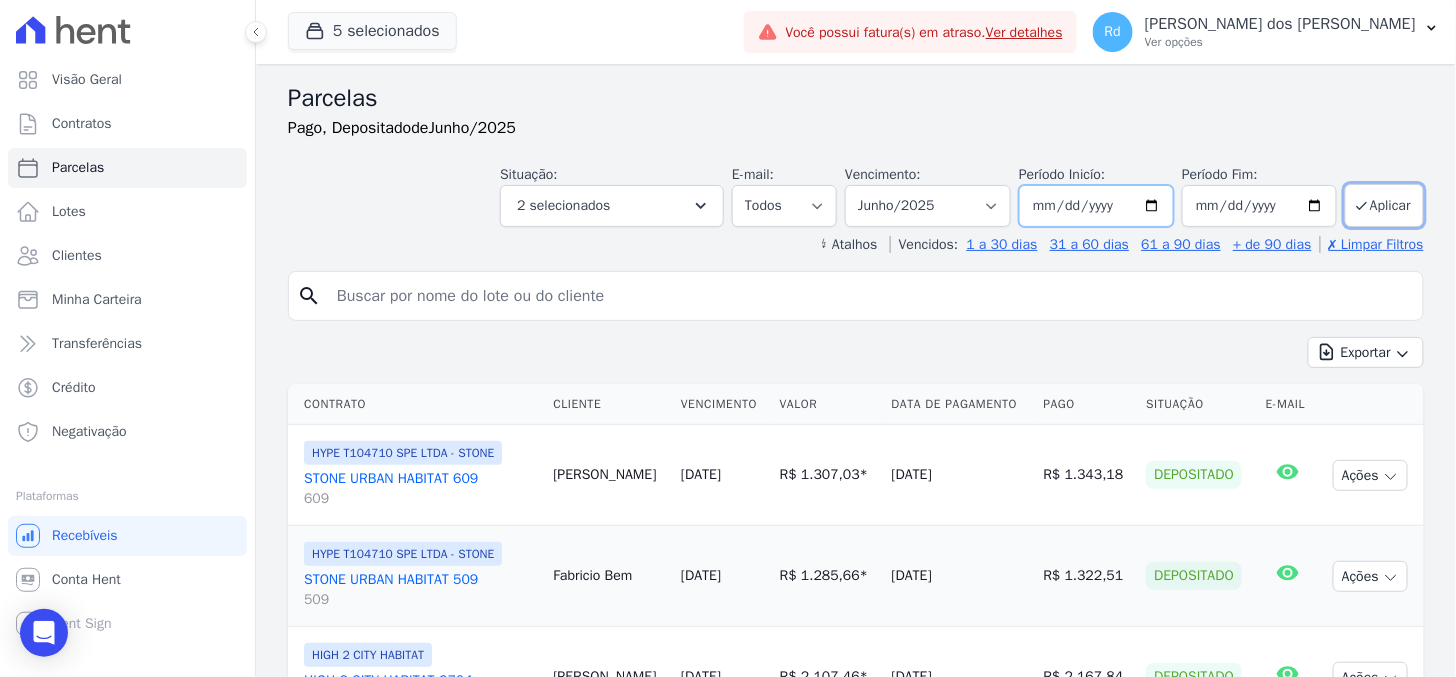 type on "[DATE]" 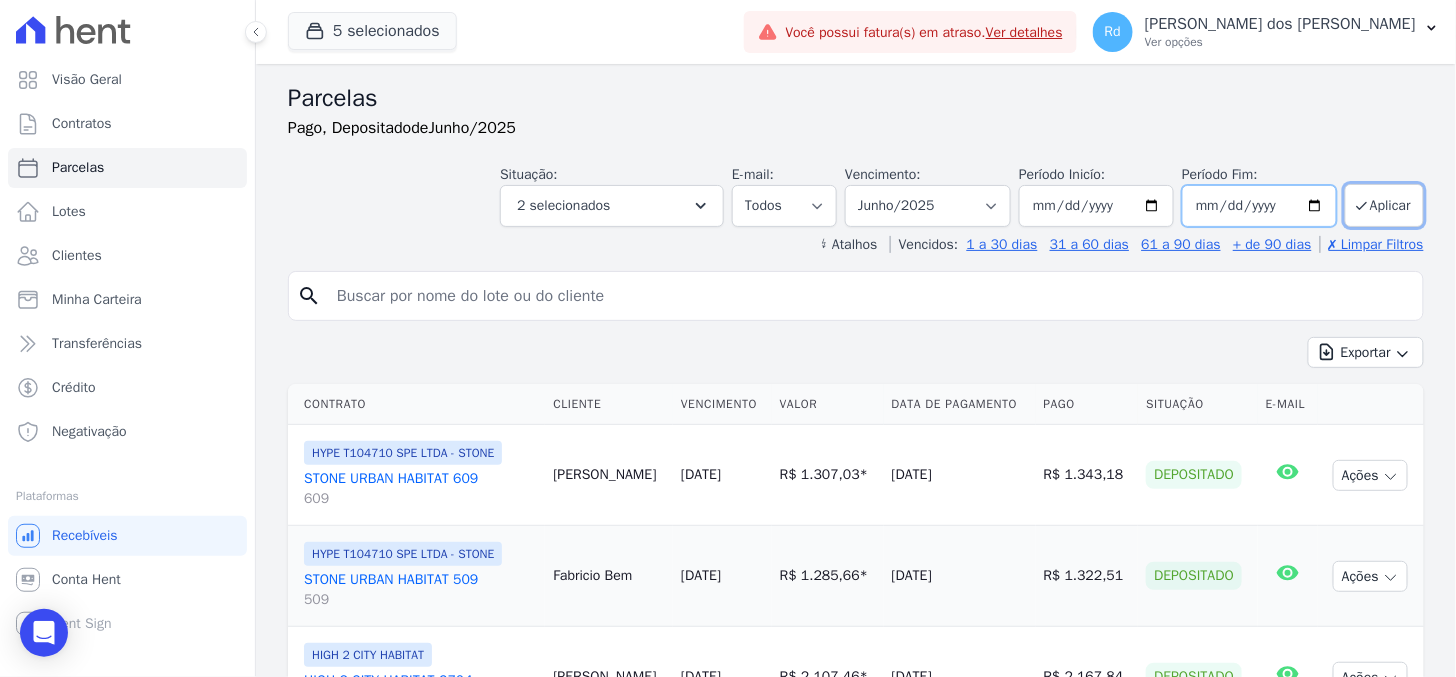 click on "2025-06-30" at bounding box center [1259, 206] 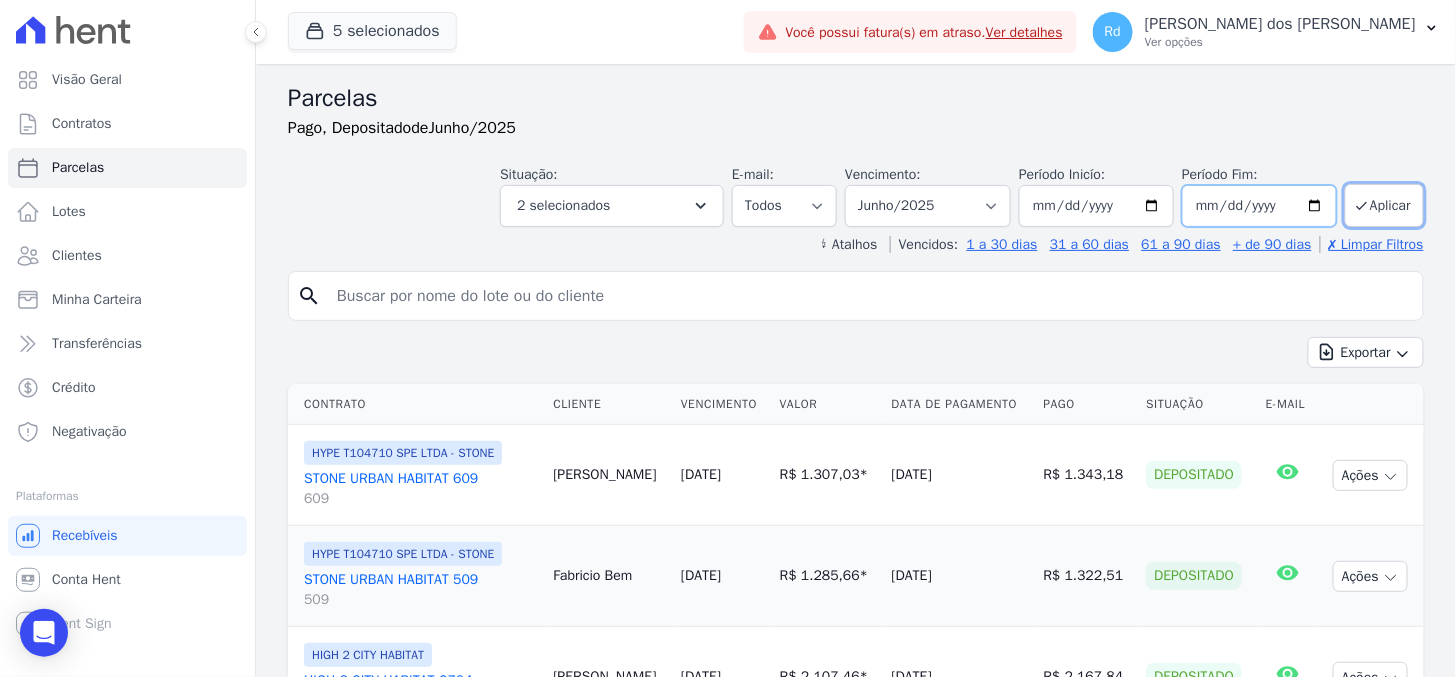 type on "[DATE]" 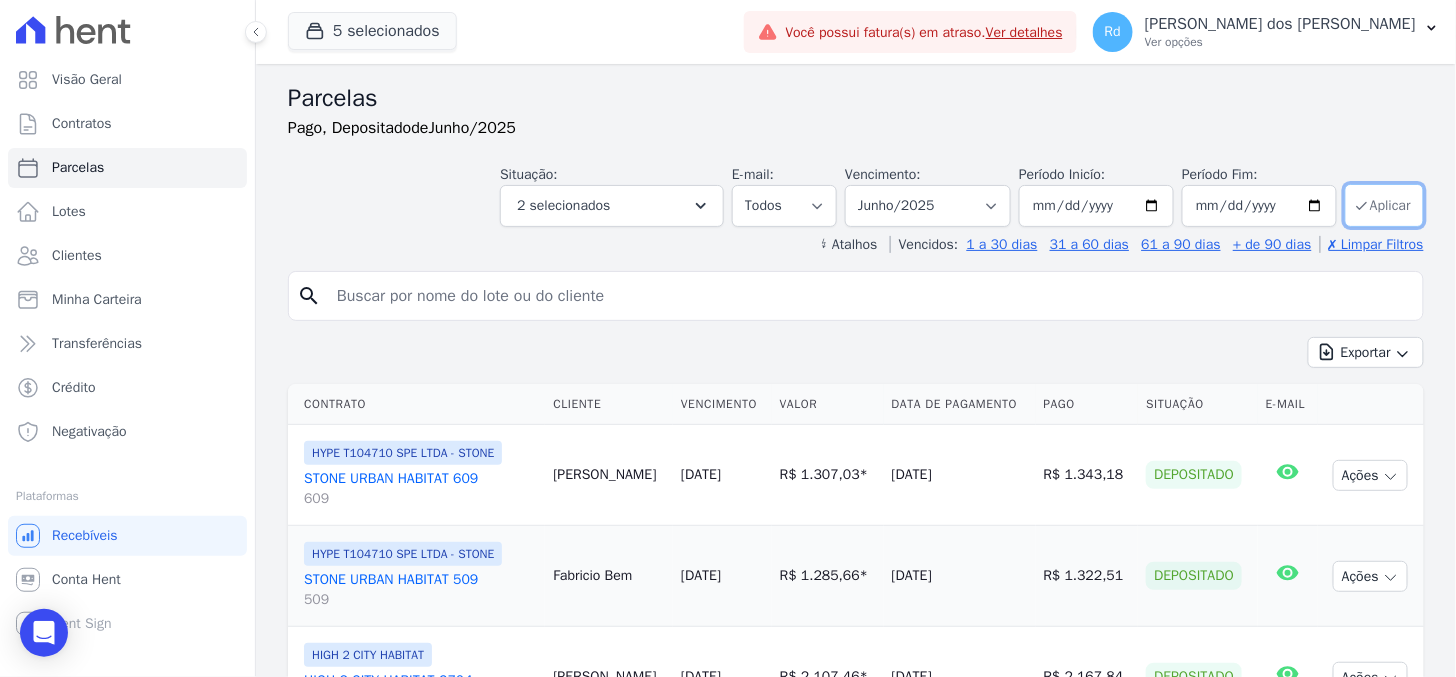 click on "Aplicar" at bounding box center [1384, 205] 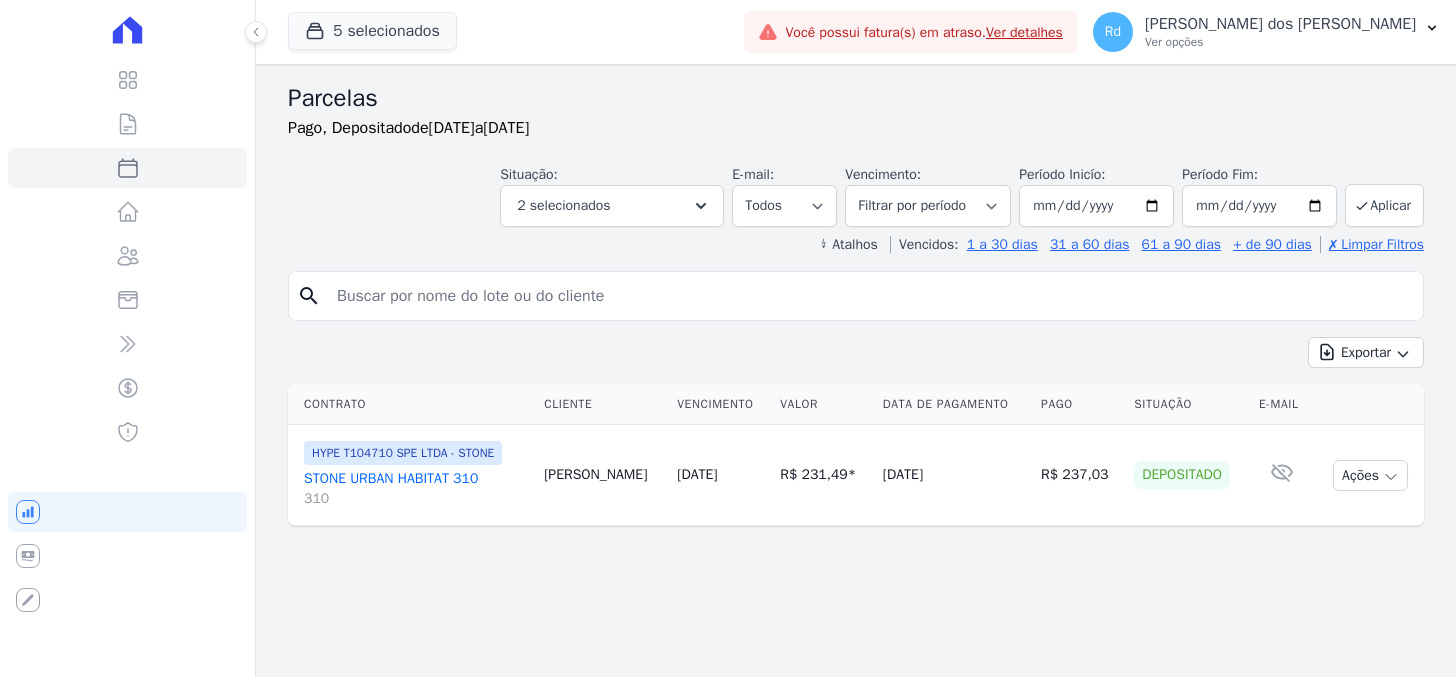 select 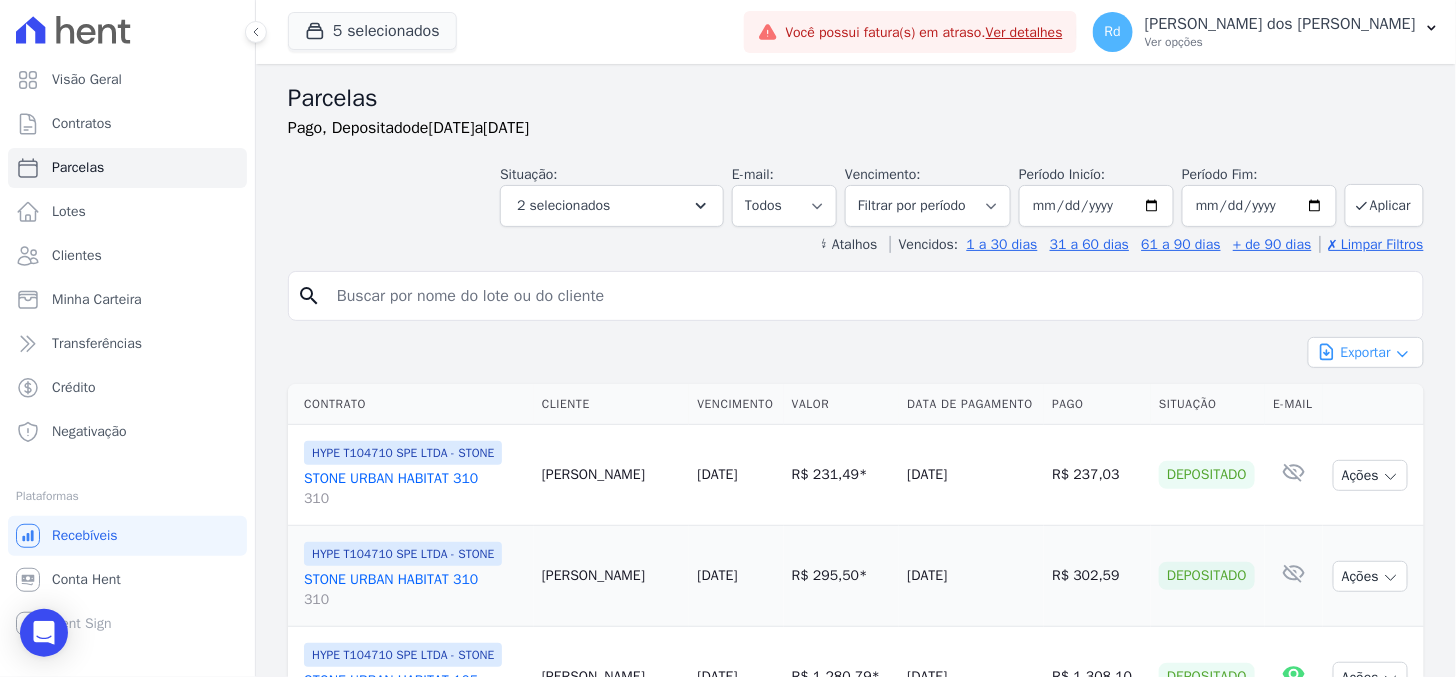 click on "Exportar" at bounding box center (1366, 352) 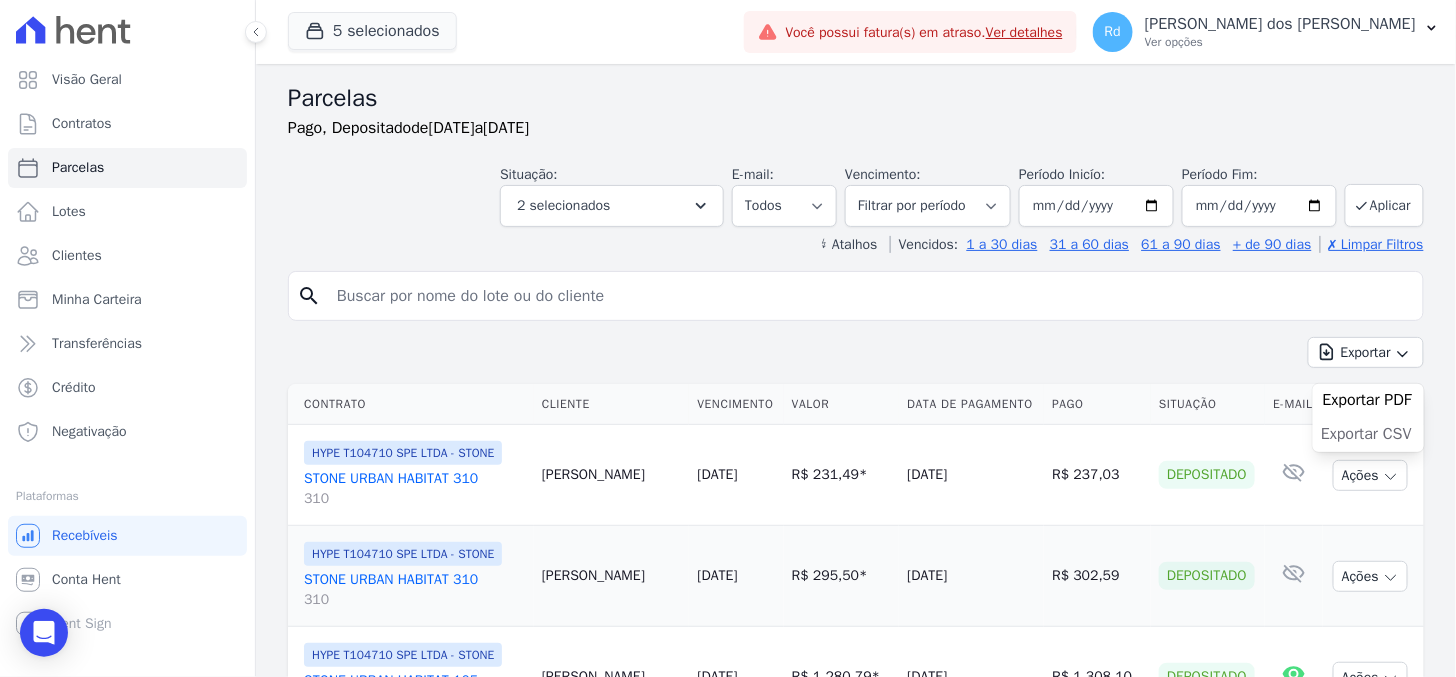 click on "Exportar CSV" at bounding box center [1366, 434] 